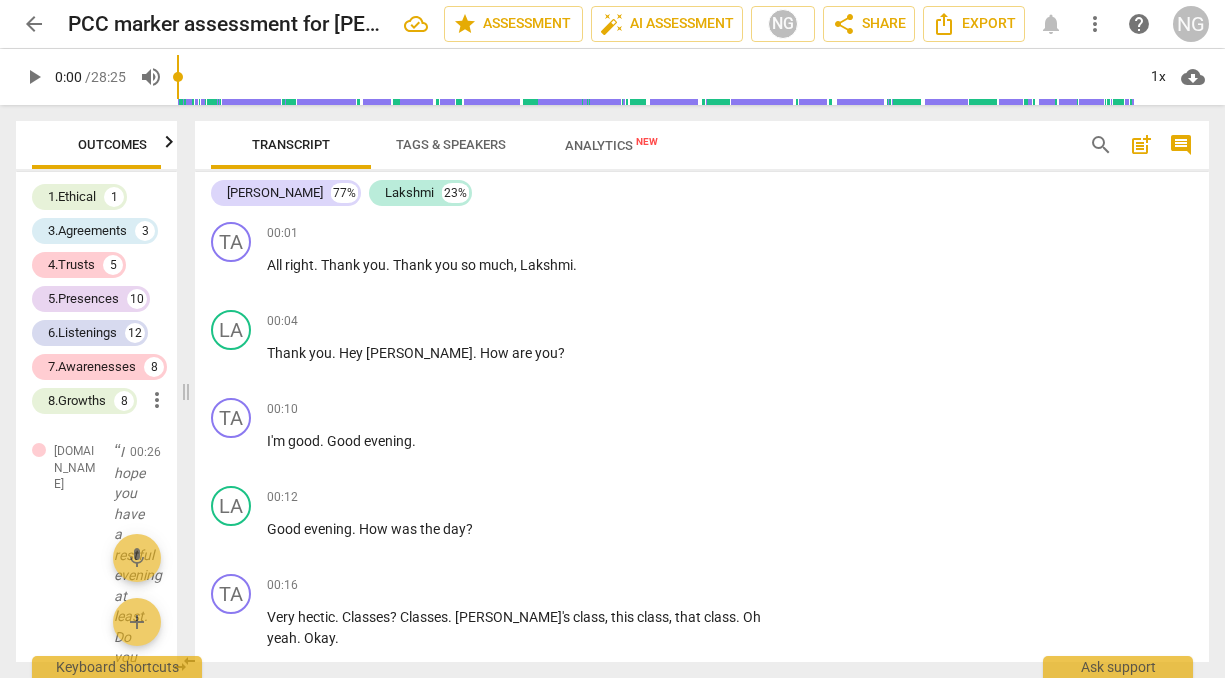 scroll, scrollTop: 0, scrollLeft: 0, axis: both 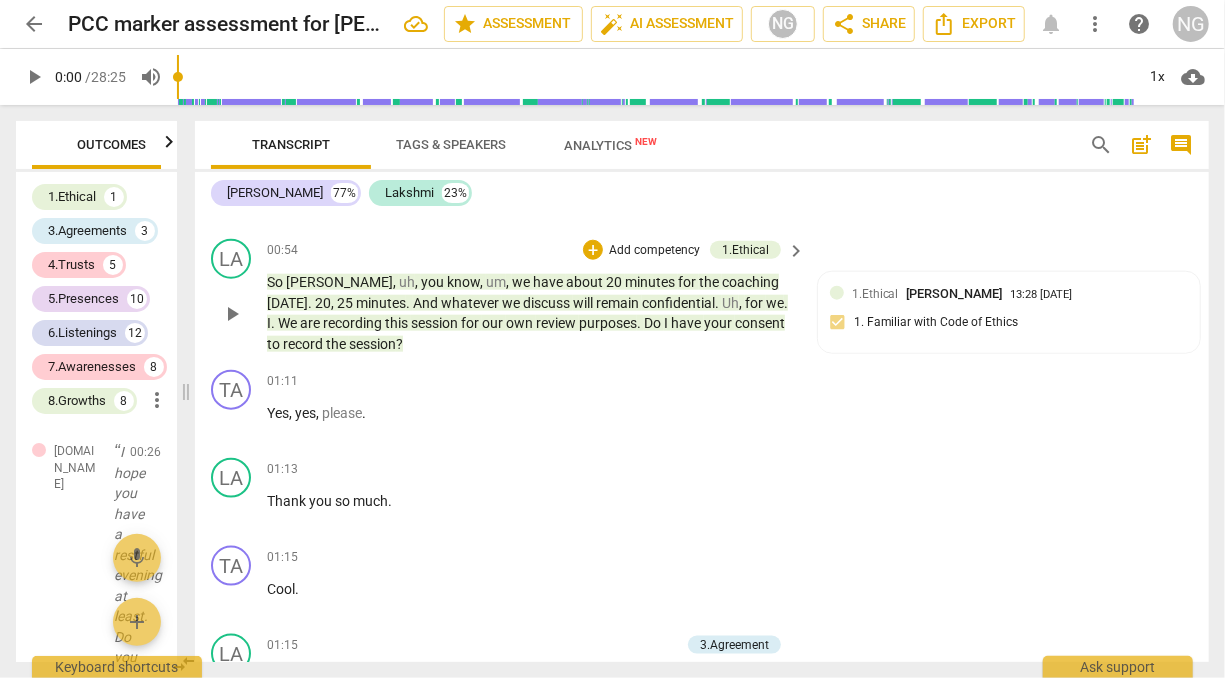 click on "." at bounding box center [786, 303] 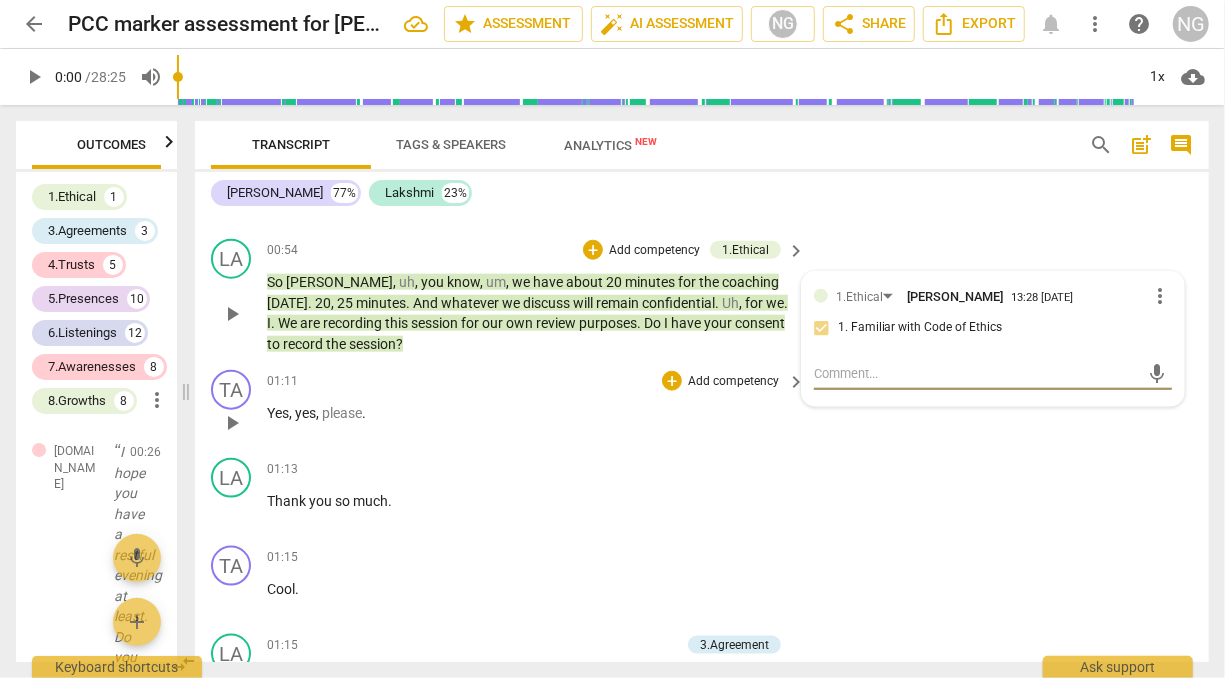 click on "TA play_arrow pause 01:11 + Add competency keyboard_arrow_right Yes ,   yes ,   please ." at bounding box center [702, 406] 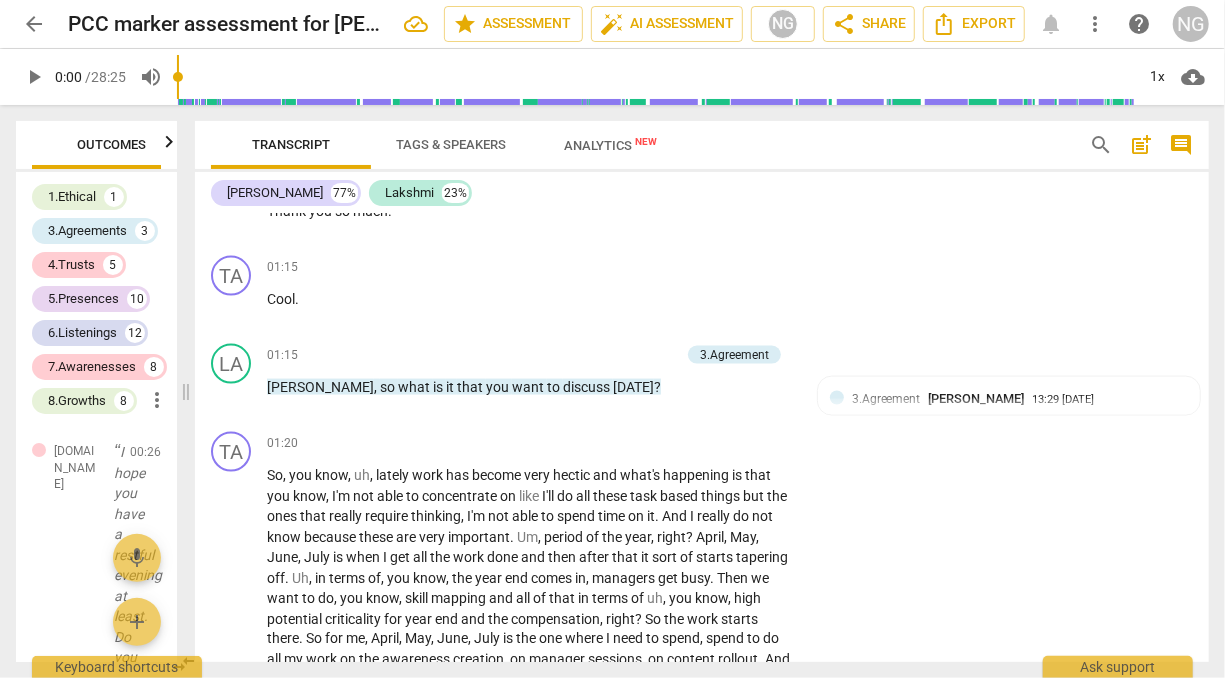 scroll, scrollTop: 1419, scrollLeft: 0, axis: vertical 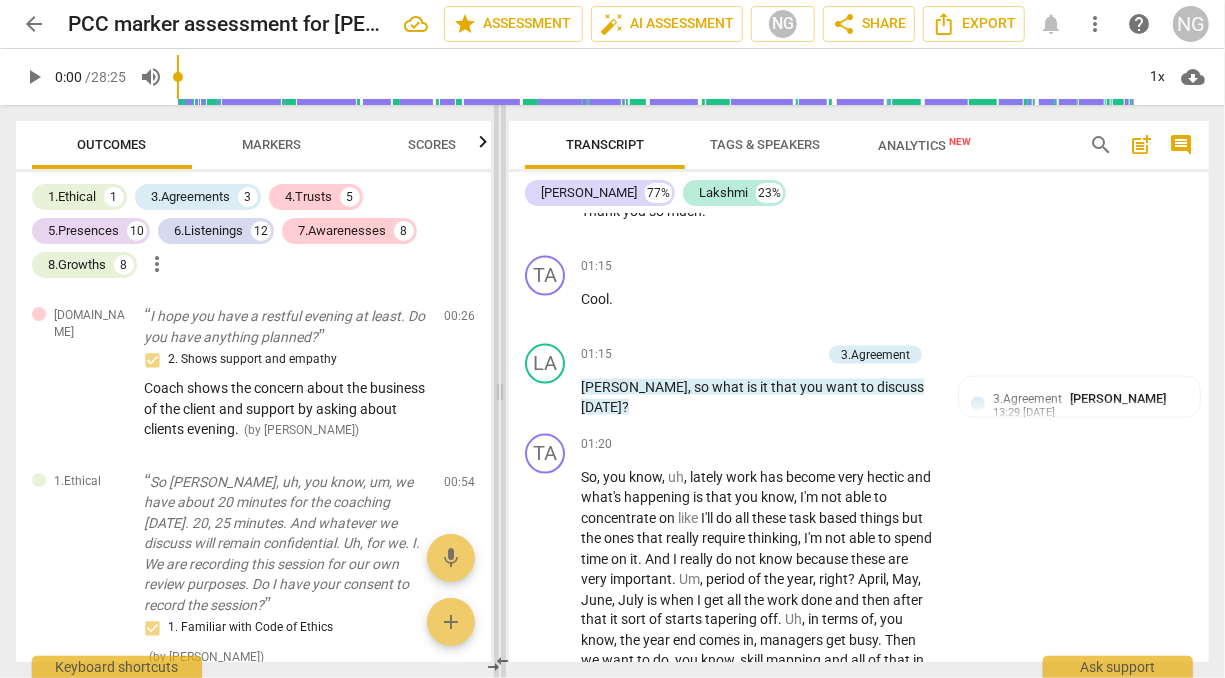 drag, startPoint x: 189, startPoint y: 386, endPoint x: 503, endPoint y: 401, distance: 314.35806 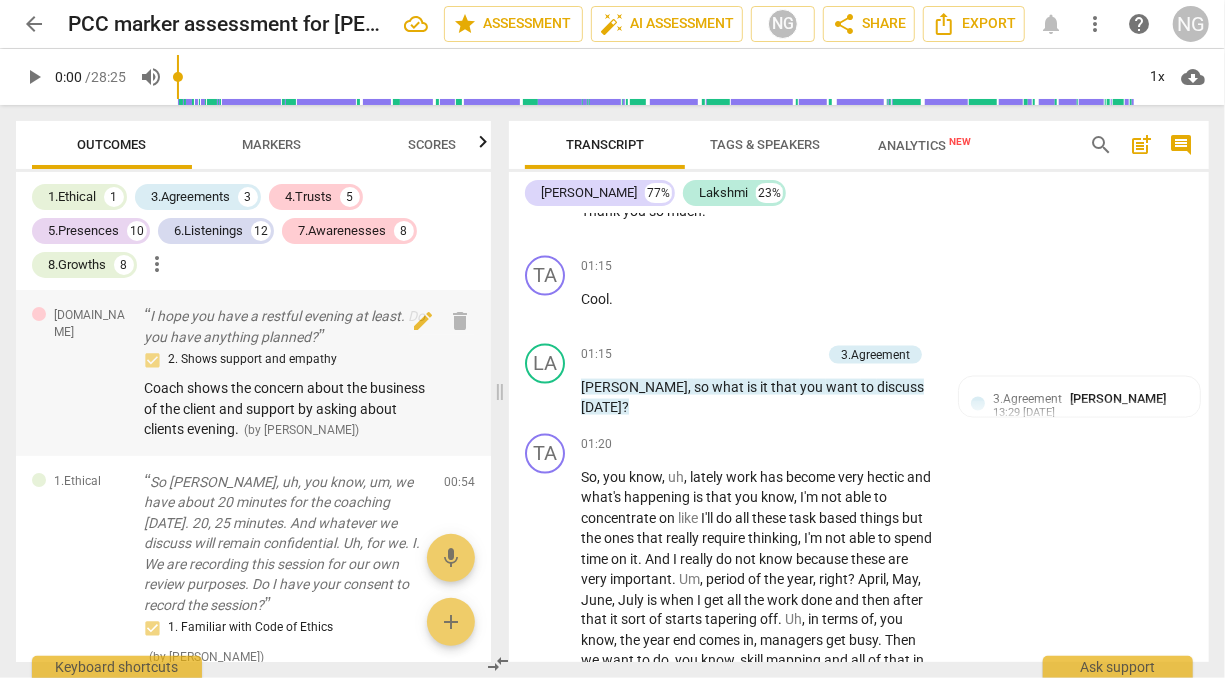 click on "I hope you have a restful evening at least. Do you have anything planned?" at bounding box center (286, 326) 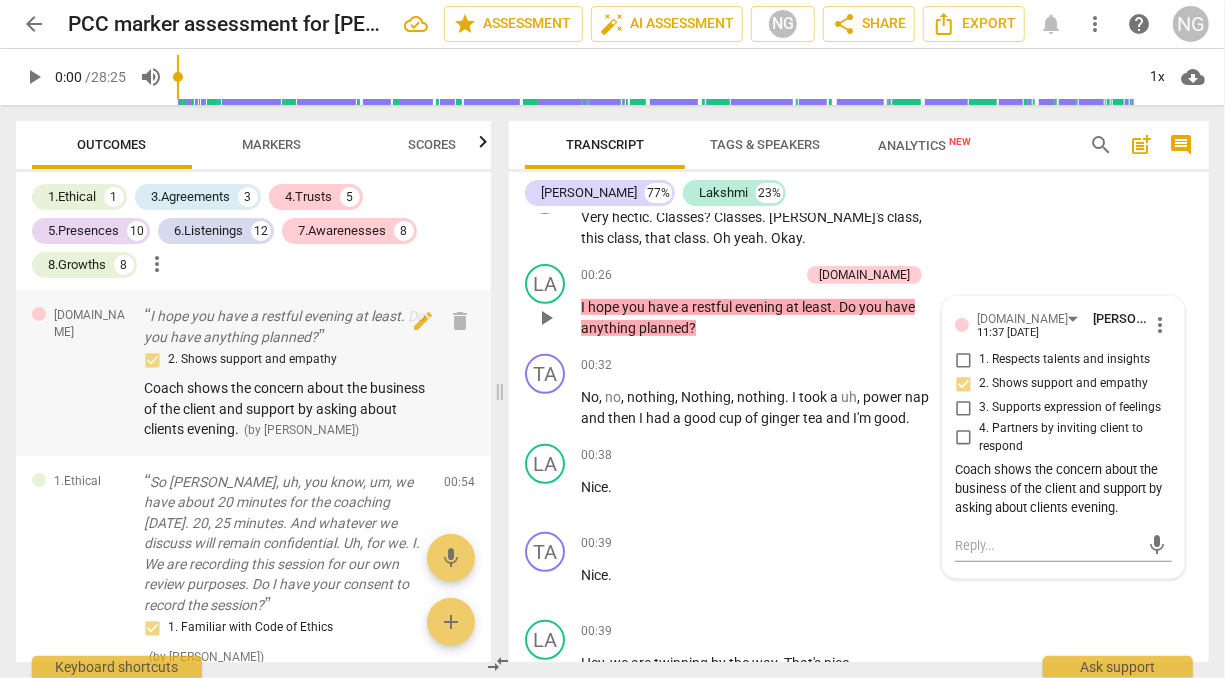 scroll, scrollTop: 263, scrollLeft: 0, axis: vertical 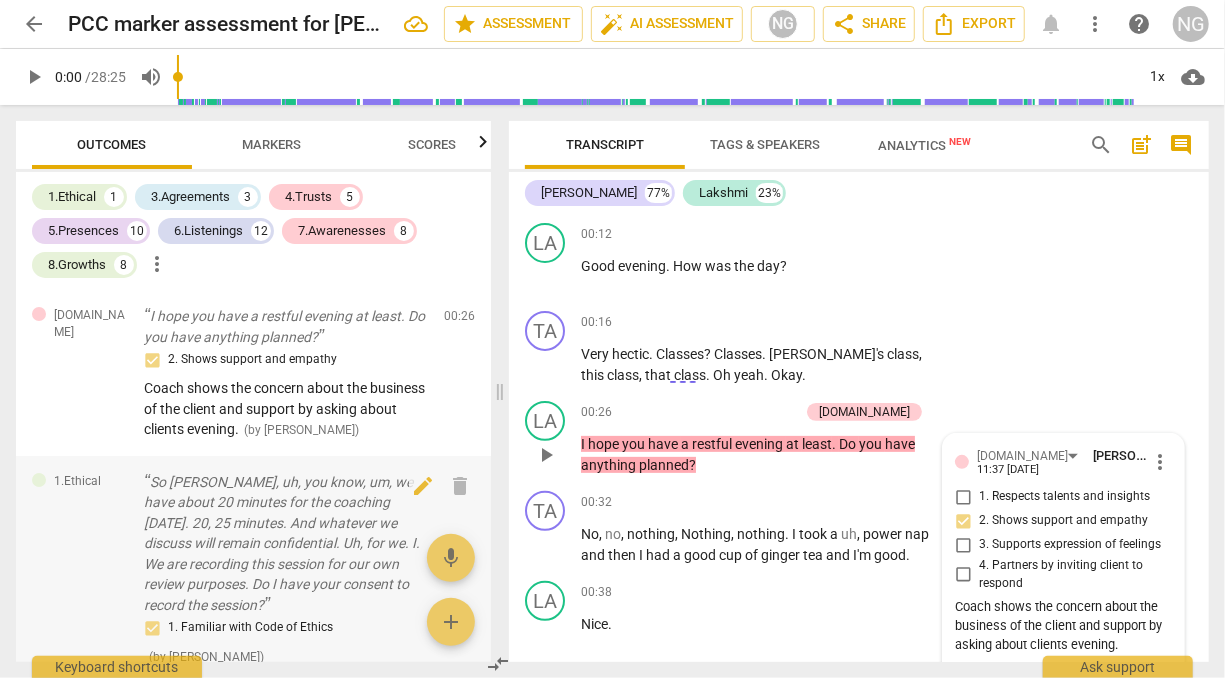 click on "So [PERSON_NAME], uh, you know, um, we have about 20 minutes for the coaching [DATE]. 20, 25 minutes. And whatever we discuss will remain confidential. Uh, for we. I. We are recording this session for our own review purposes. Do I have your consent to record the session?" at bounding box center [286, 544] 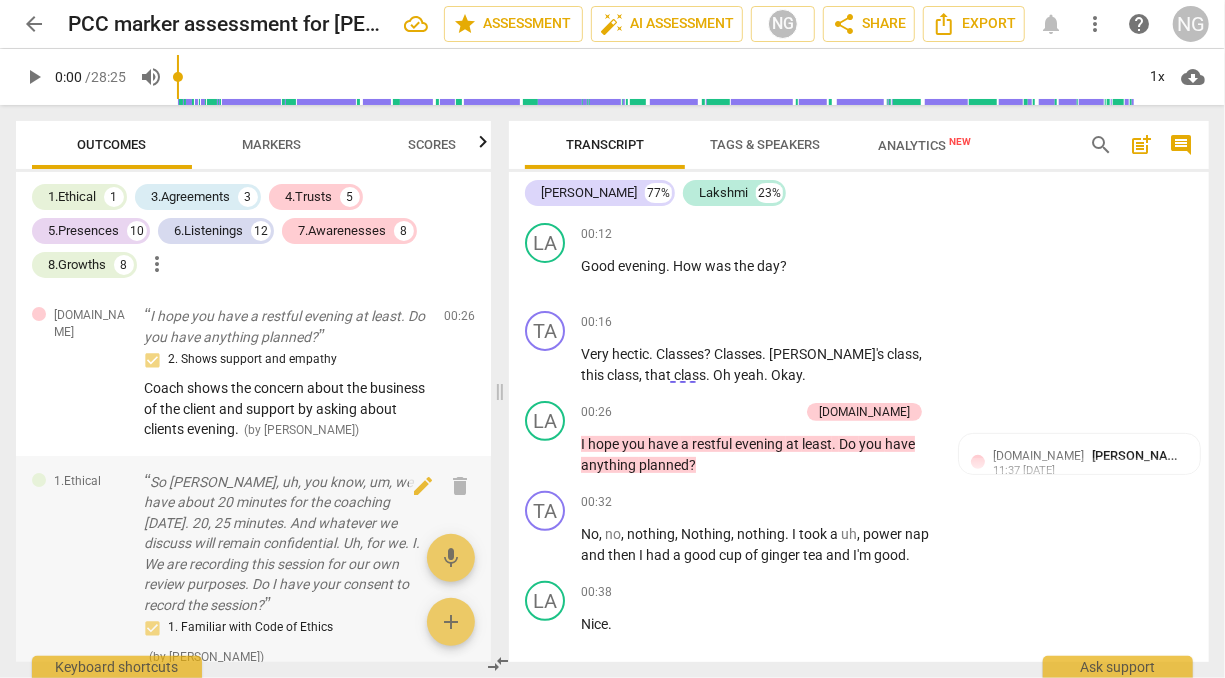 scroll, scrollTop: 1077, scrollLeft: 0, axis: vertical 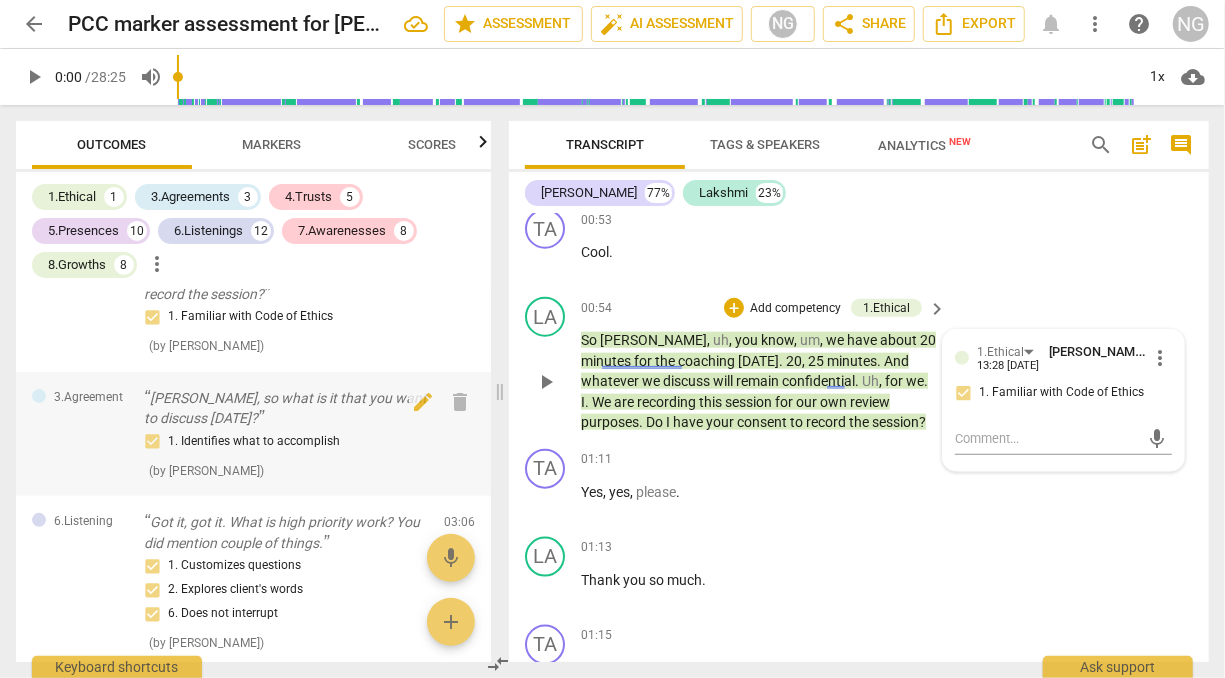 click on "[PERSON_NAME], so what is it that you want to discuss [DATE]?" at bounding box center (286, 408) 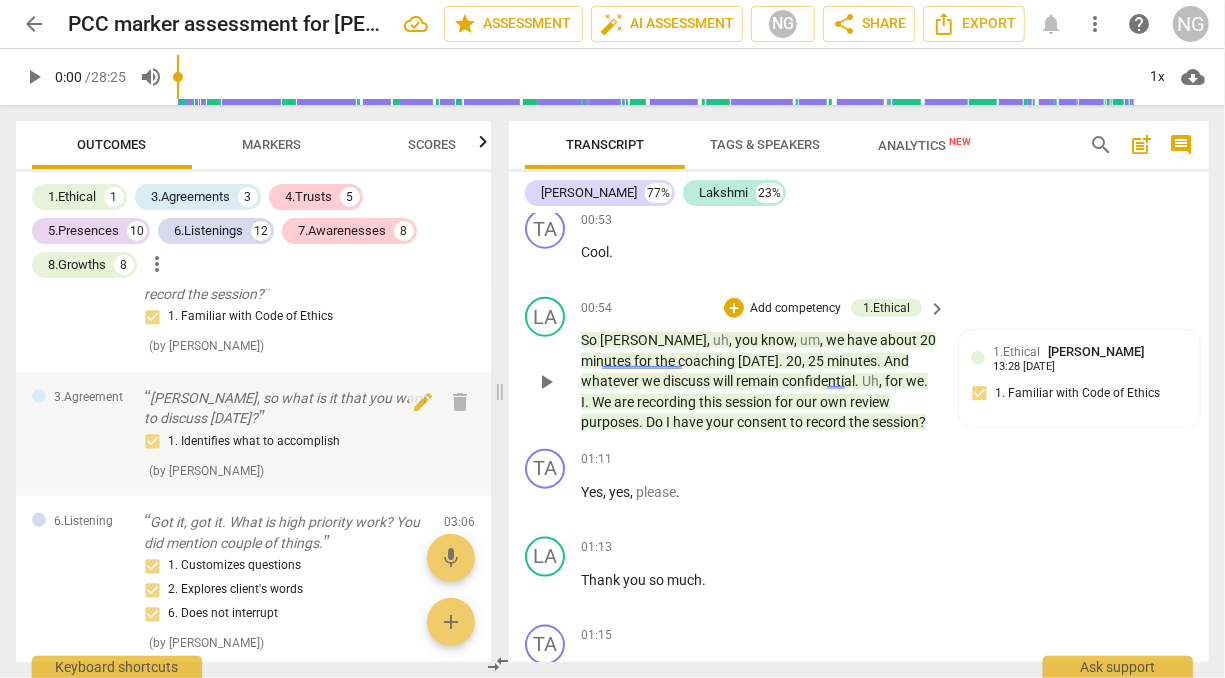 scroll, scrollTop: 1576, scrollLeft: 0, axis: vertical 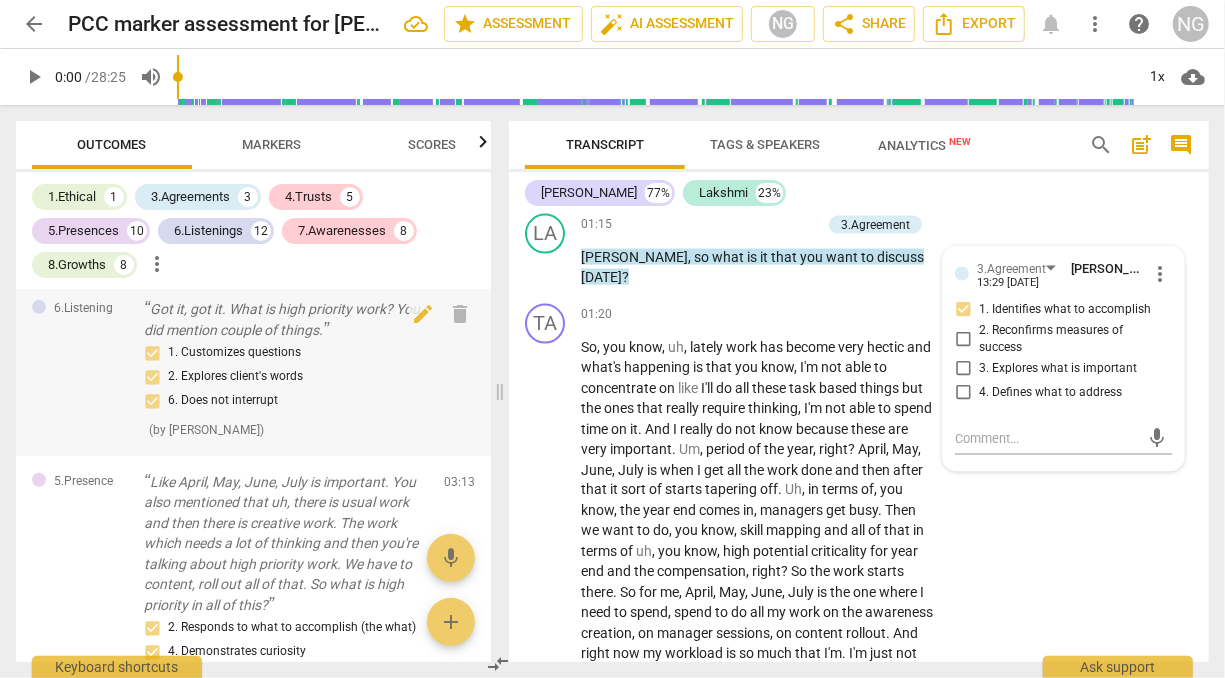 click on "1. Customizes questions 2. Explores client's words 6. Does not interrupt" at bounding box center (286, 377) 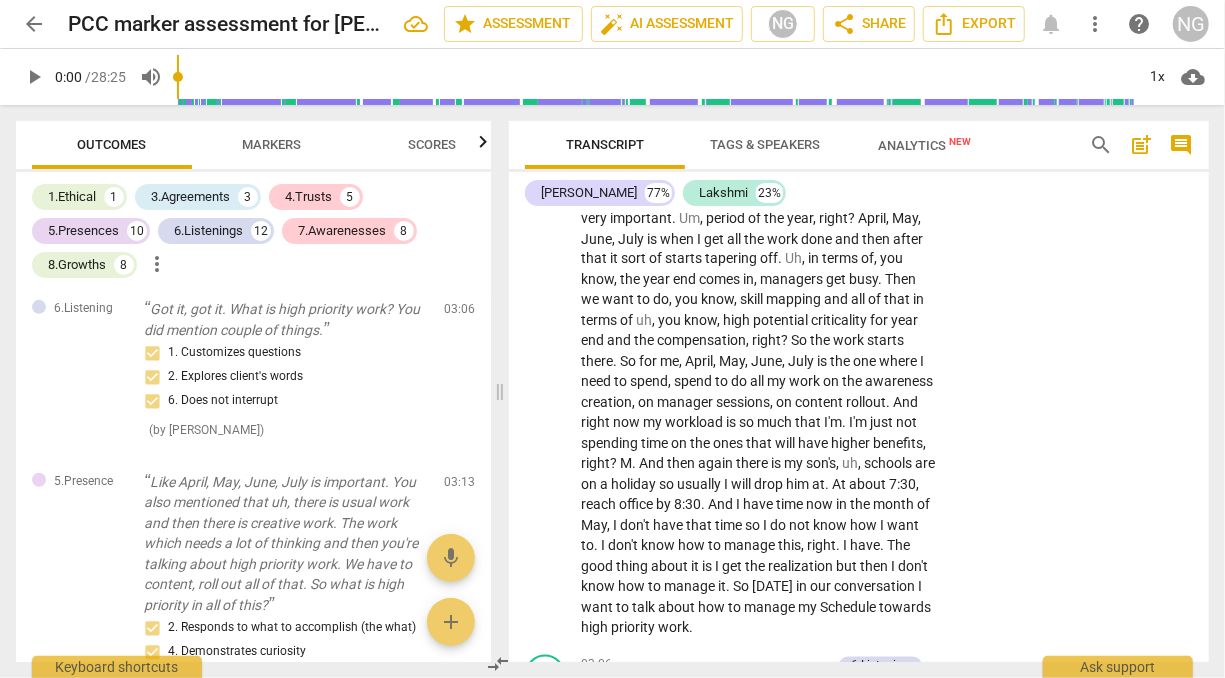 scroll, scrollTop: 1800, scrollLeft: 0, axis: vertical 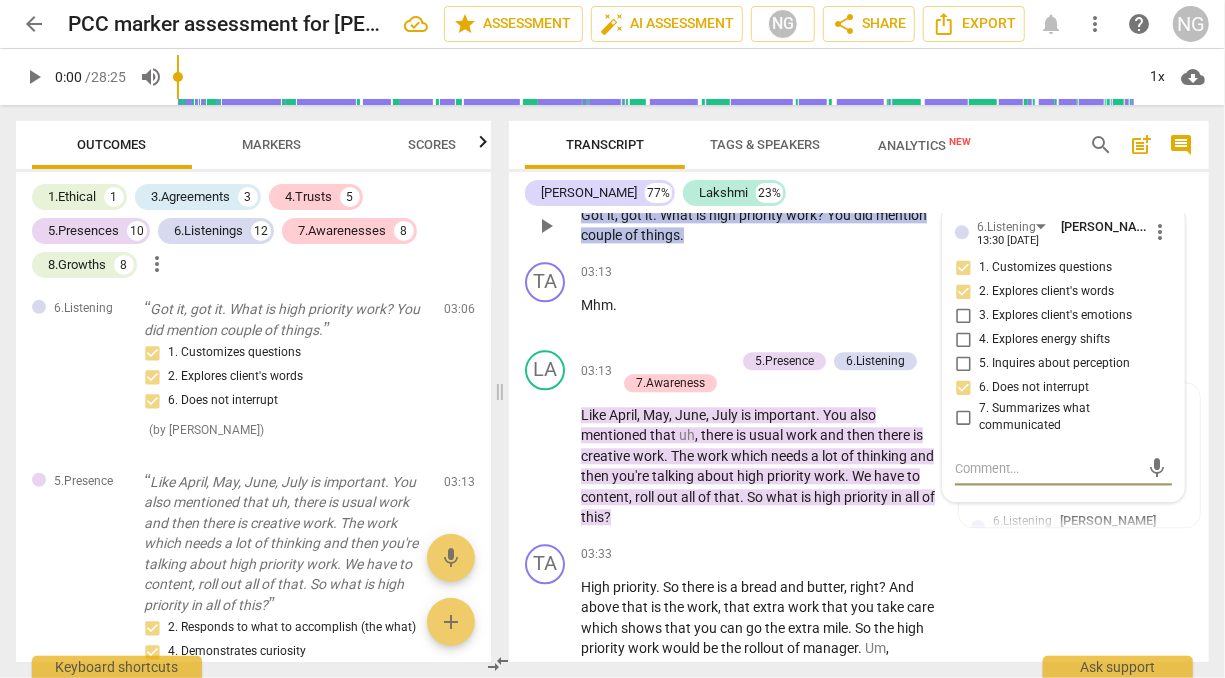 click at bounding box center [1047, 468] 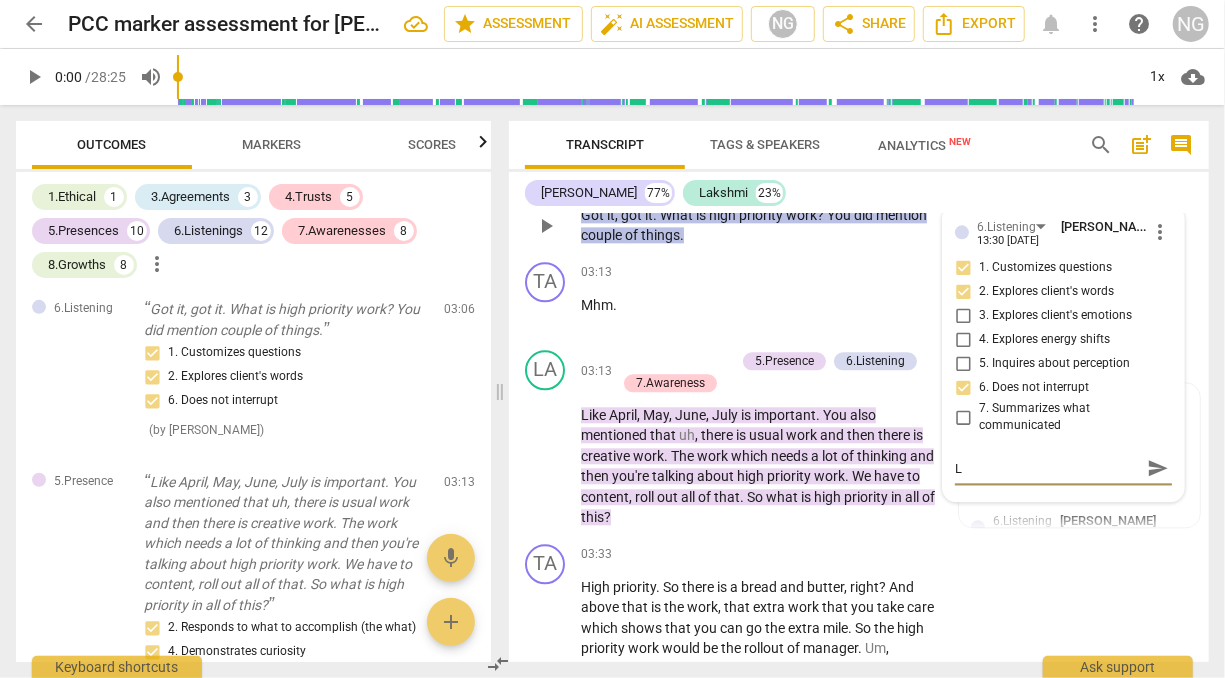 type on "Lo" 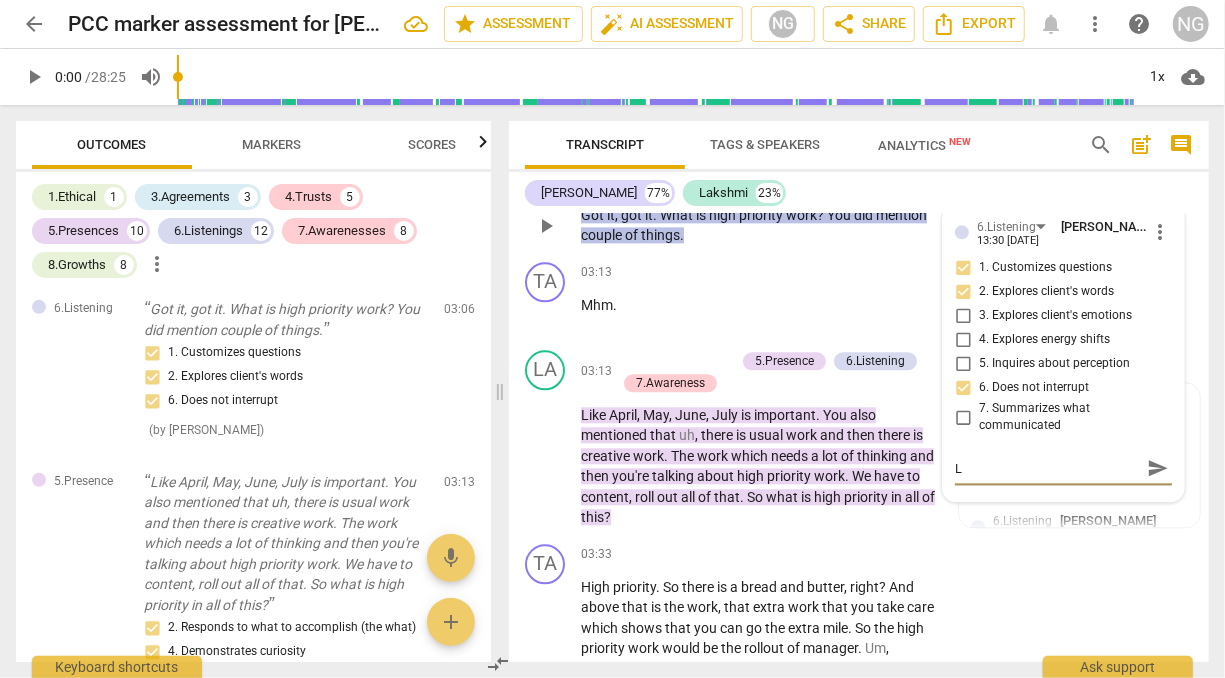 type on "Lo" 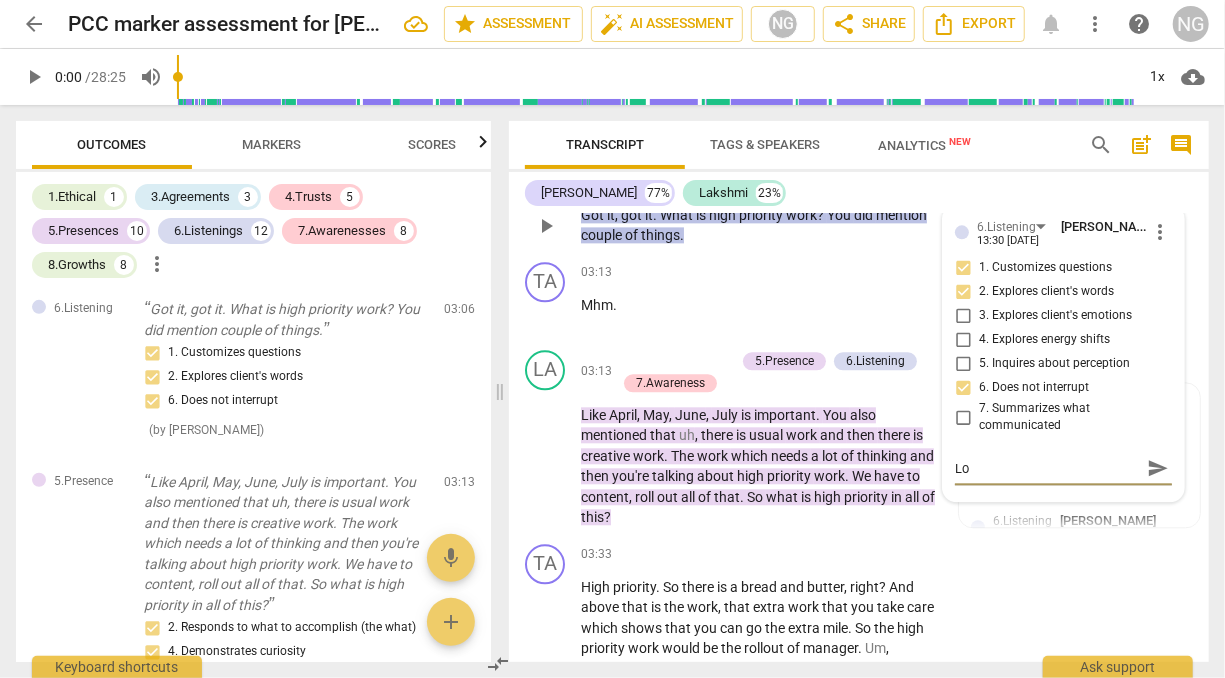 type on "Loo" 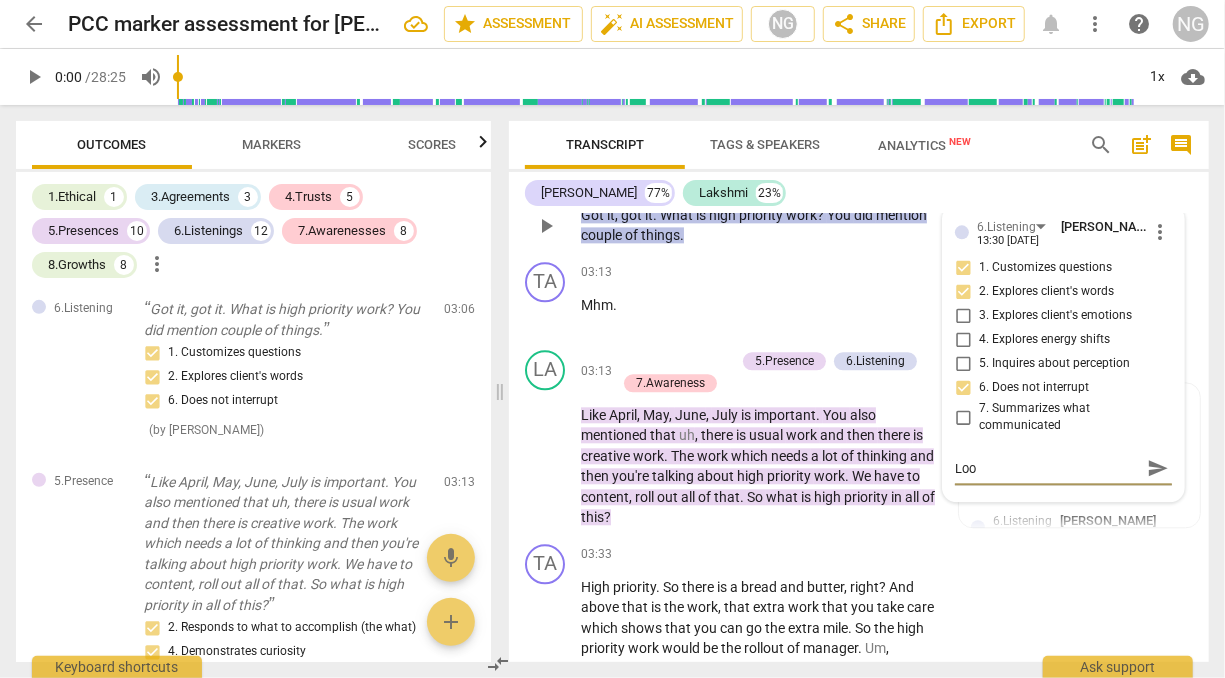 type on "Look" 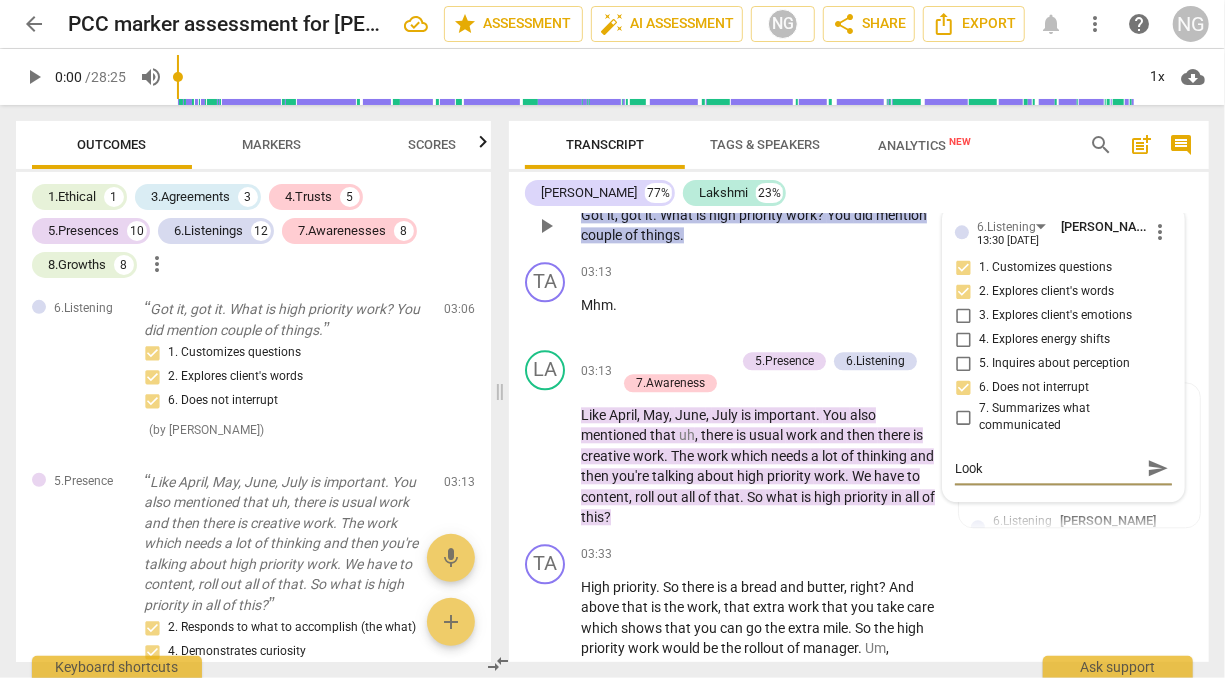 type on "Looks" 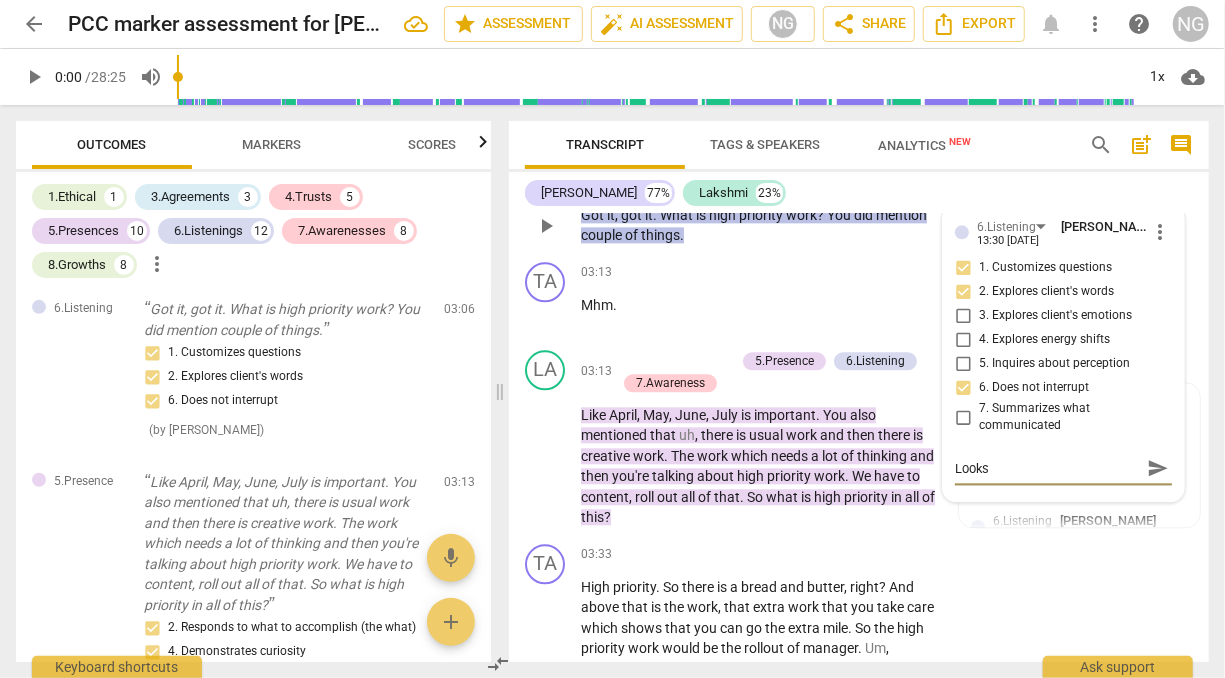 type on "Looks" 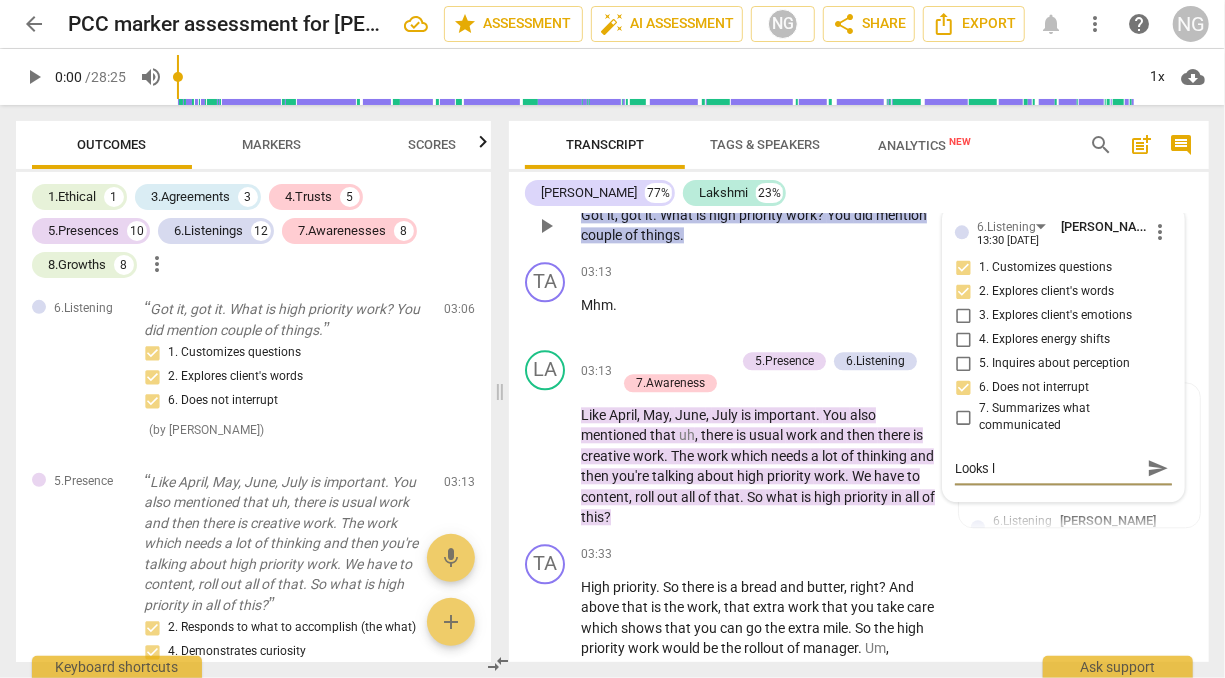 type on "Looks li" 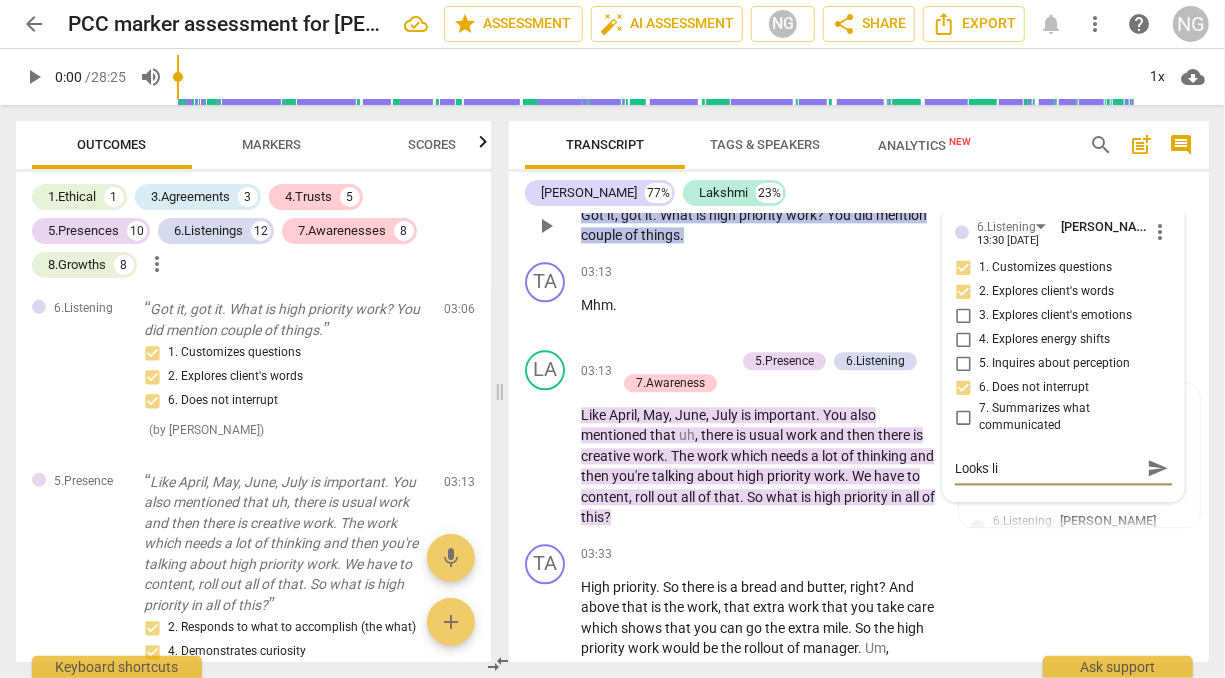 type on "Looks lik" 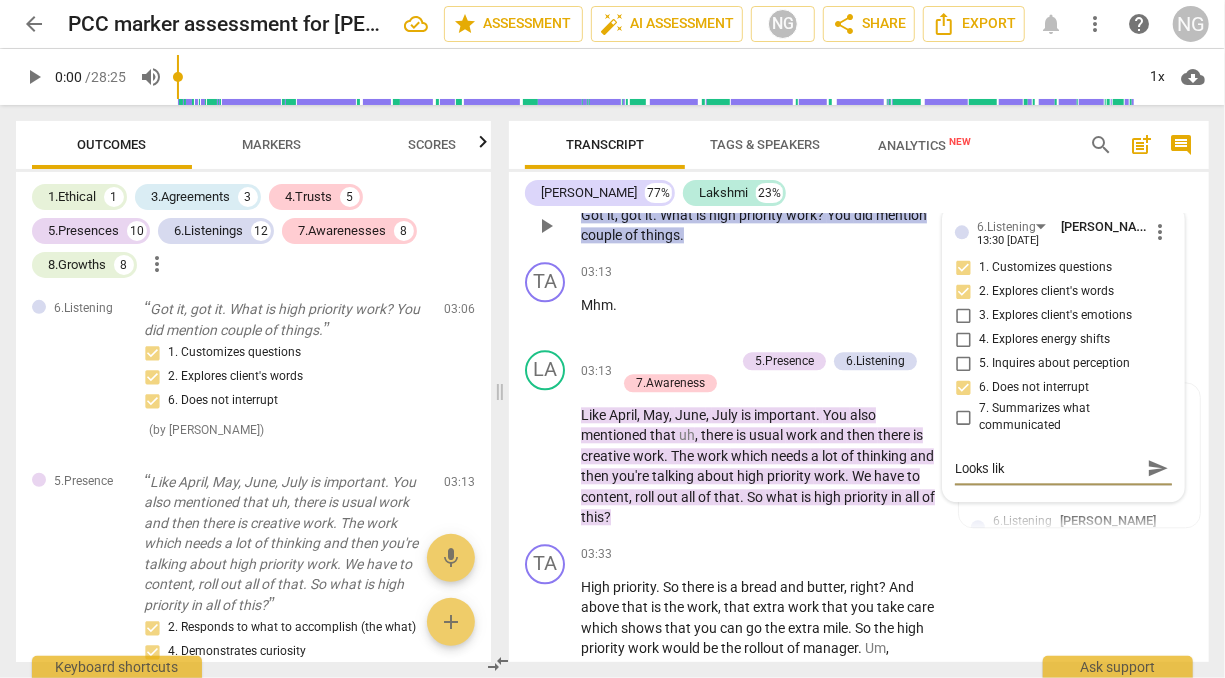 type on "Looks like" 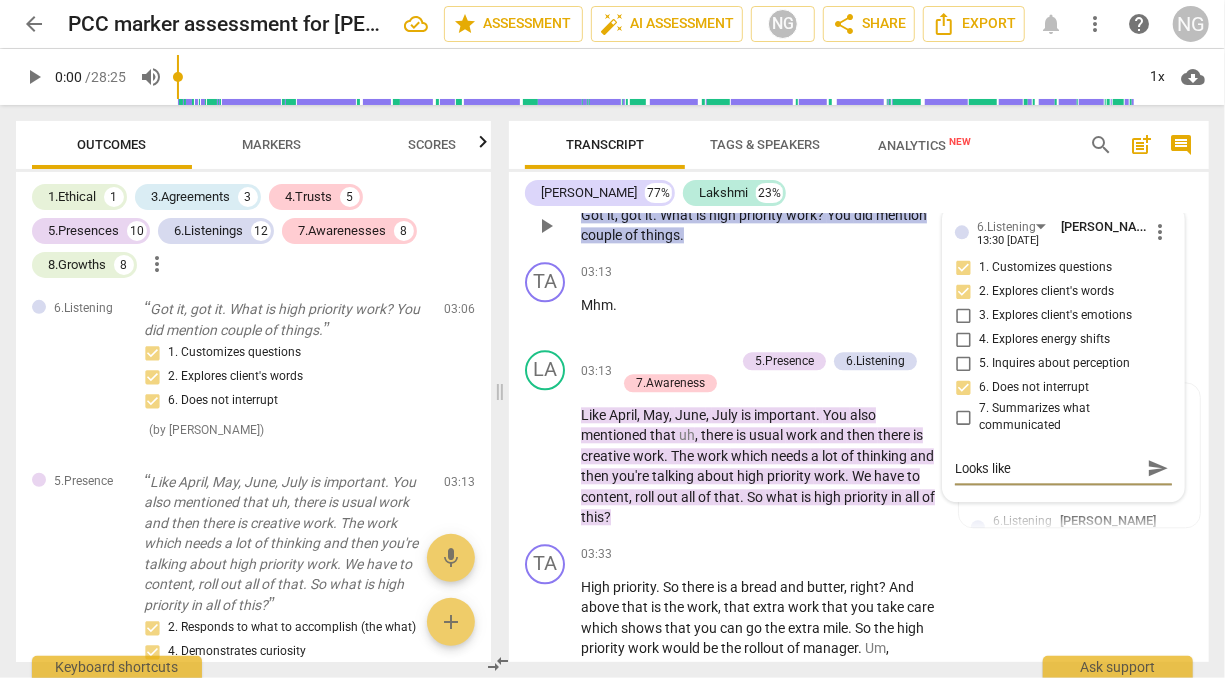 type on "Looks like" 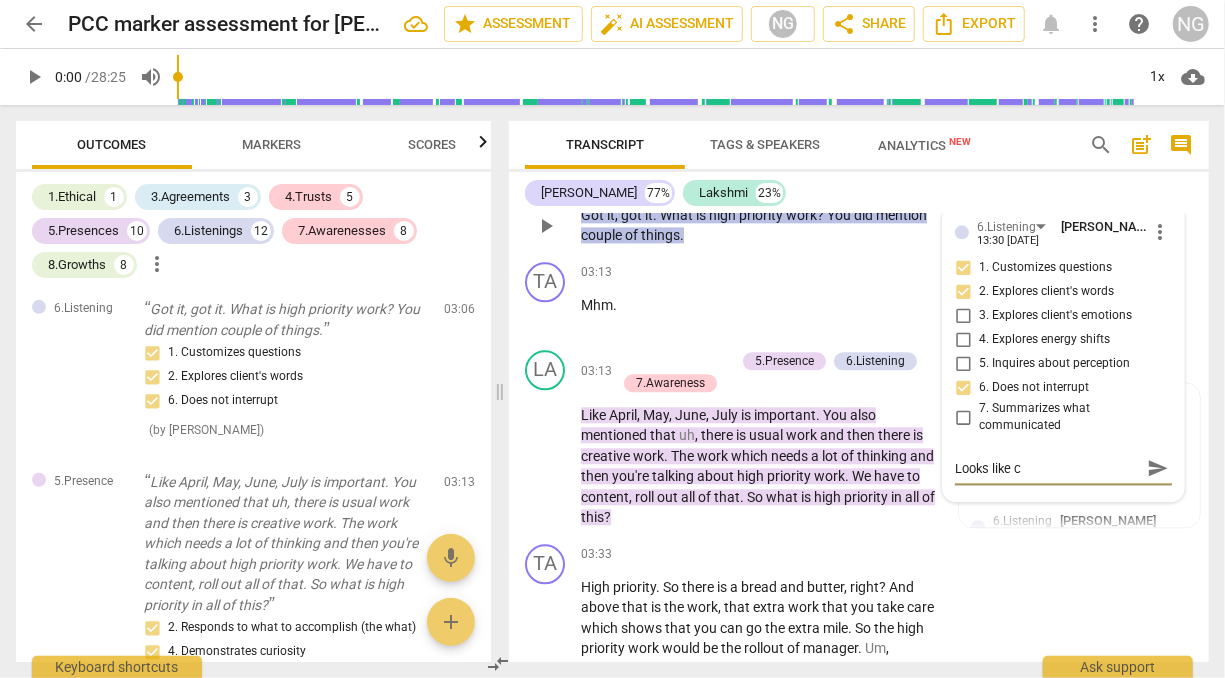 type on "Looks like cl" 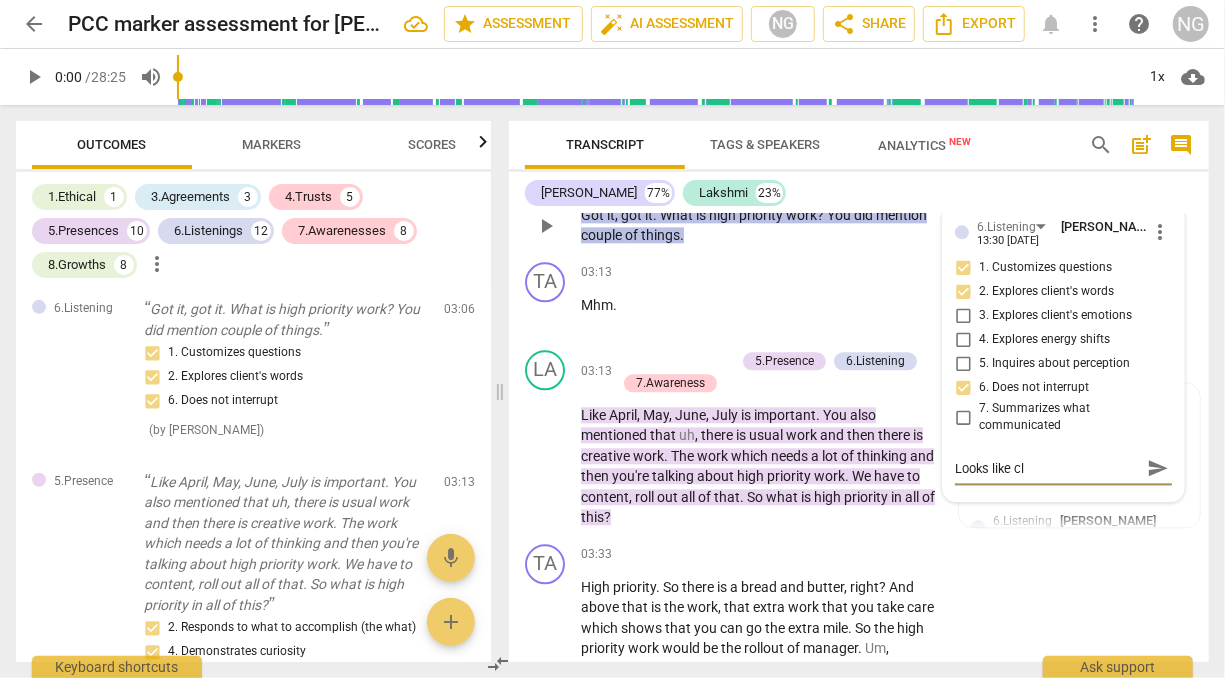 type on "Looks like cle" 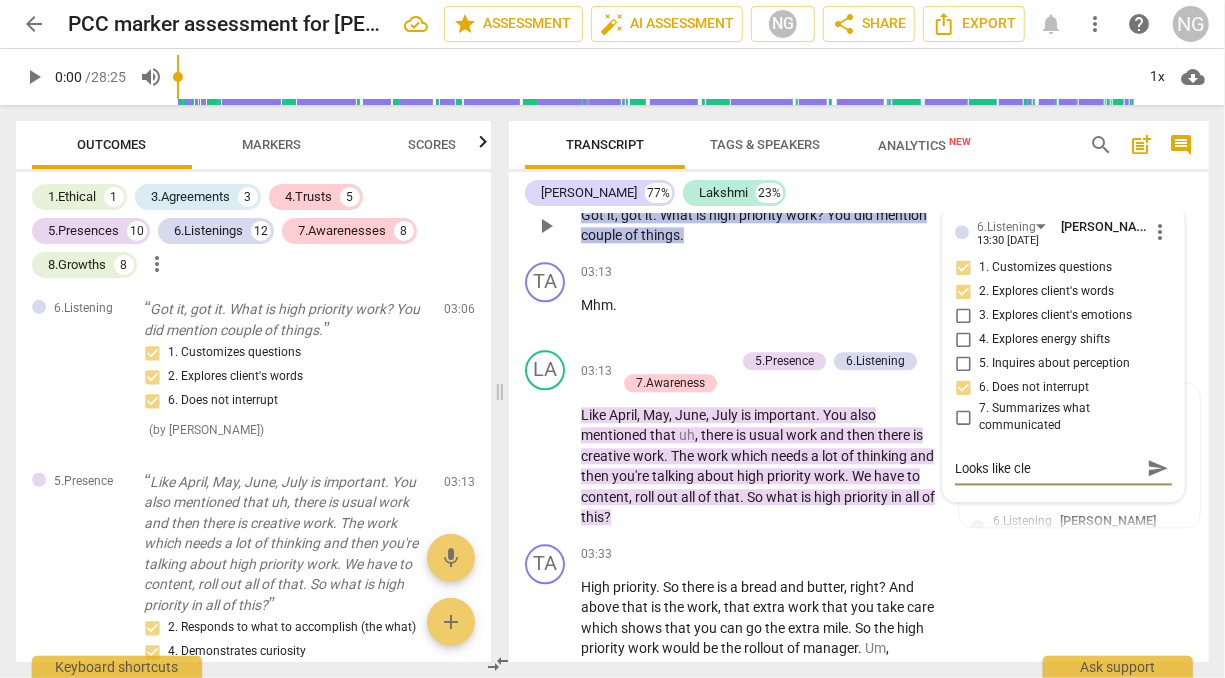 type on "Looks like clei" 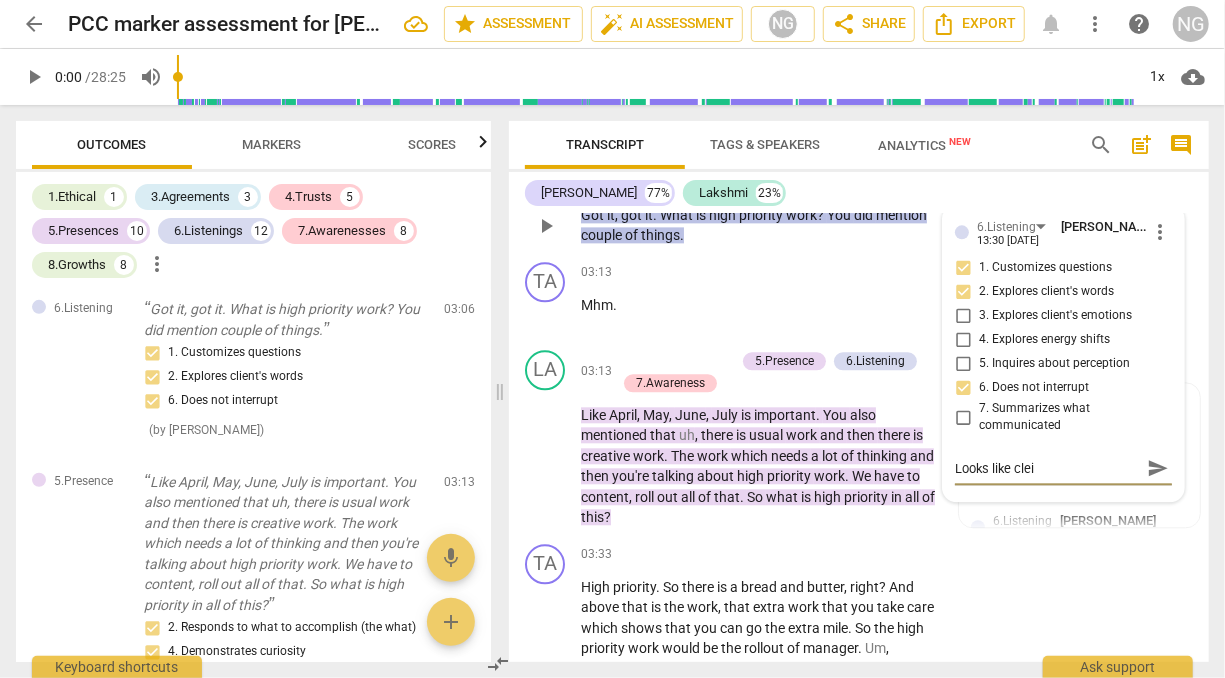 type on "Looks like clei" 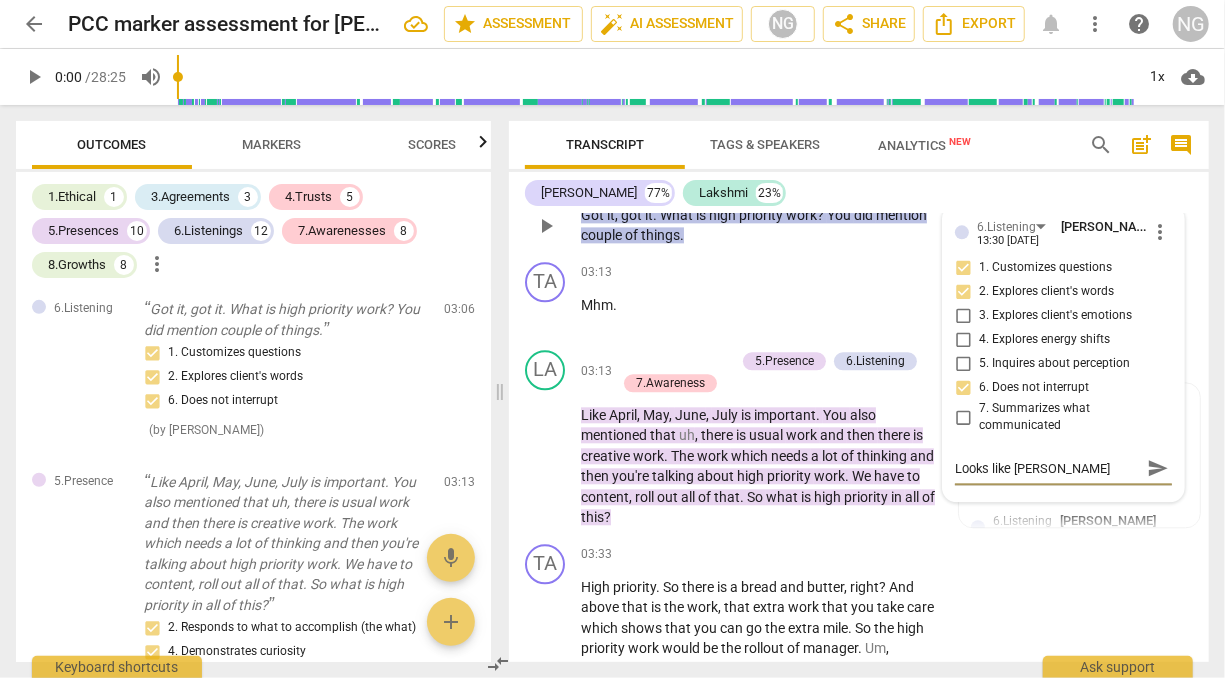 type on "Looks like cleint" 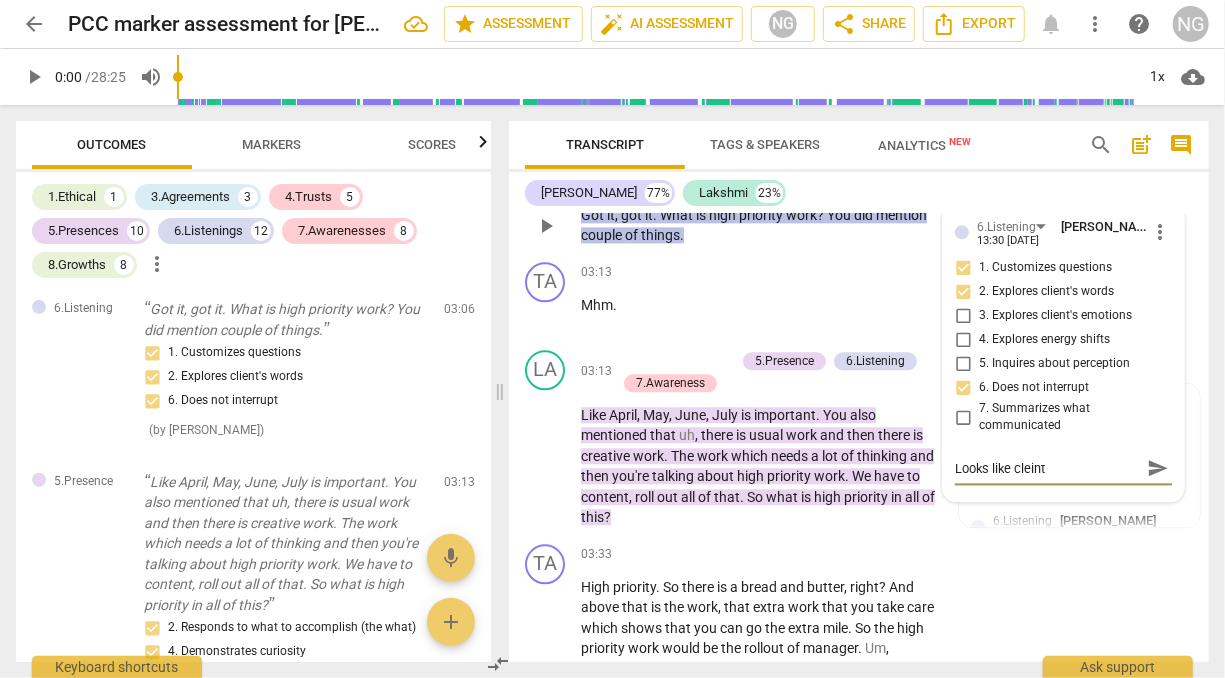 type on "Looks like cleint" 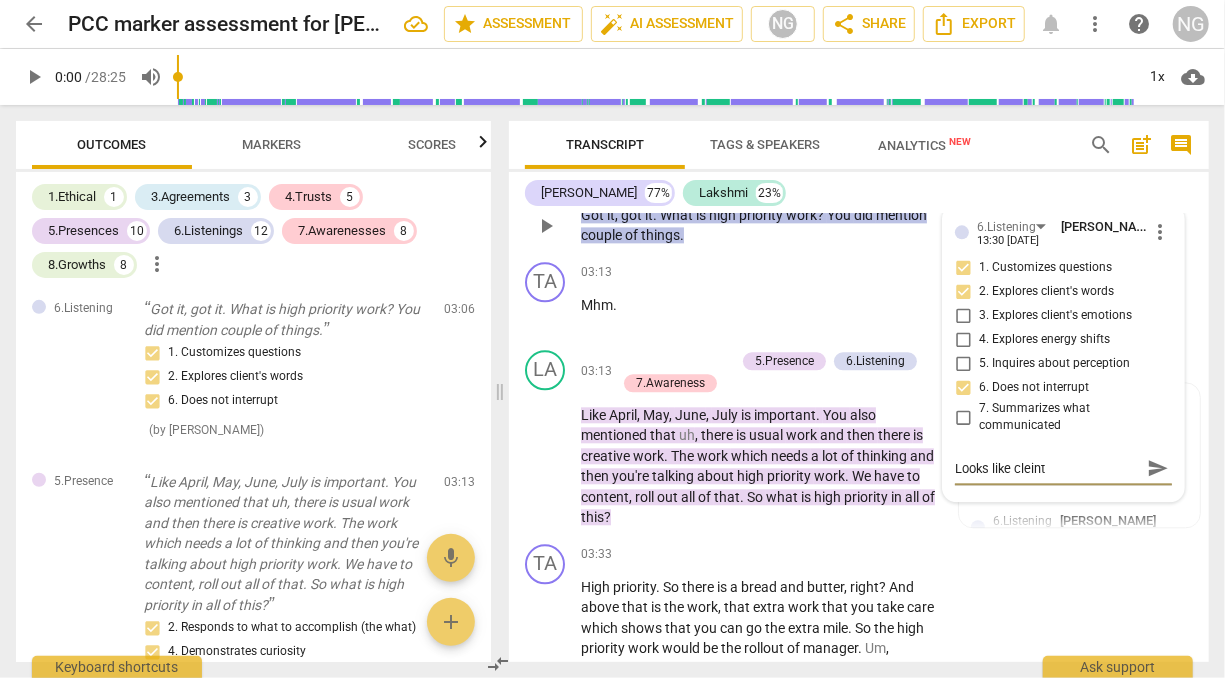 type on "Looks like cleint" 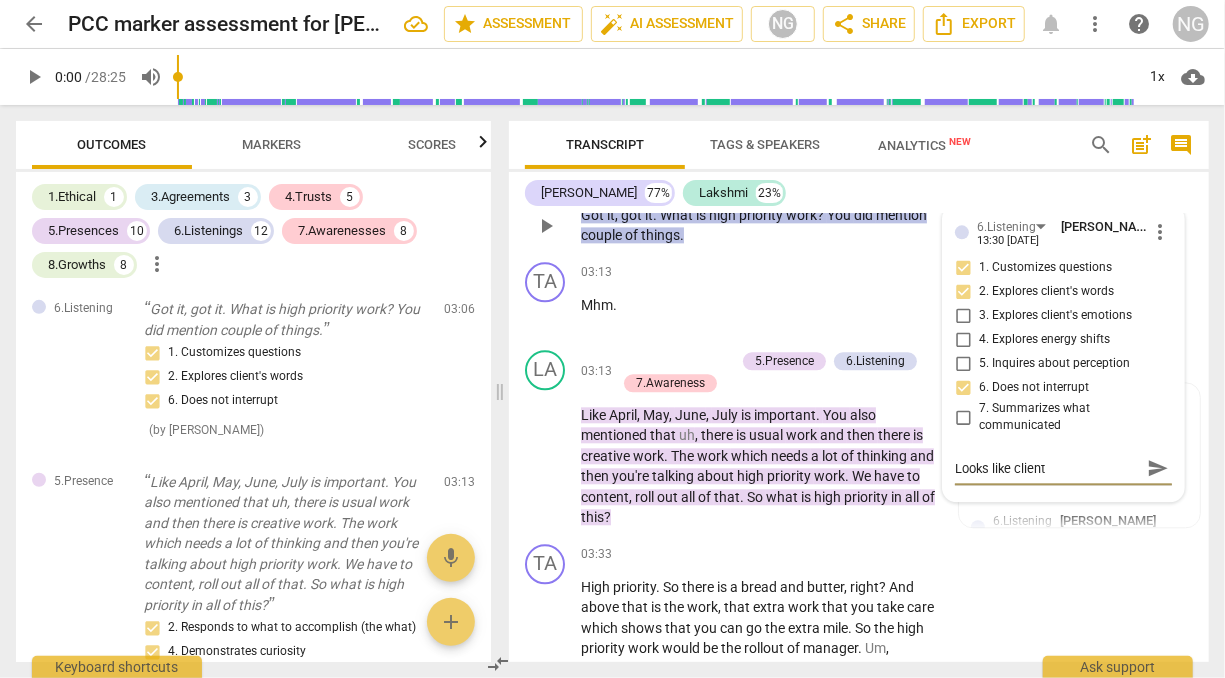 type on "Looks like client" 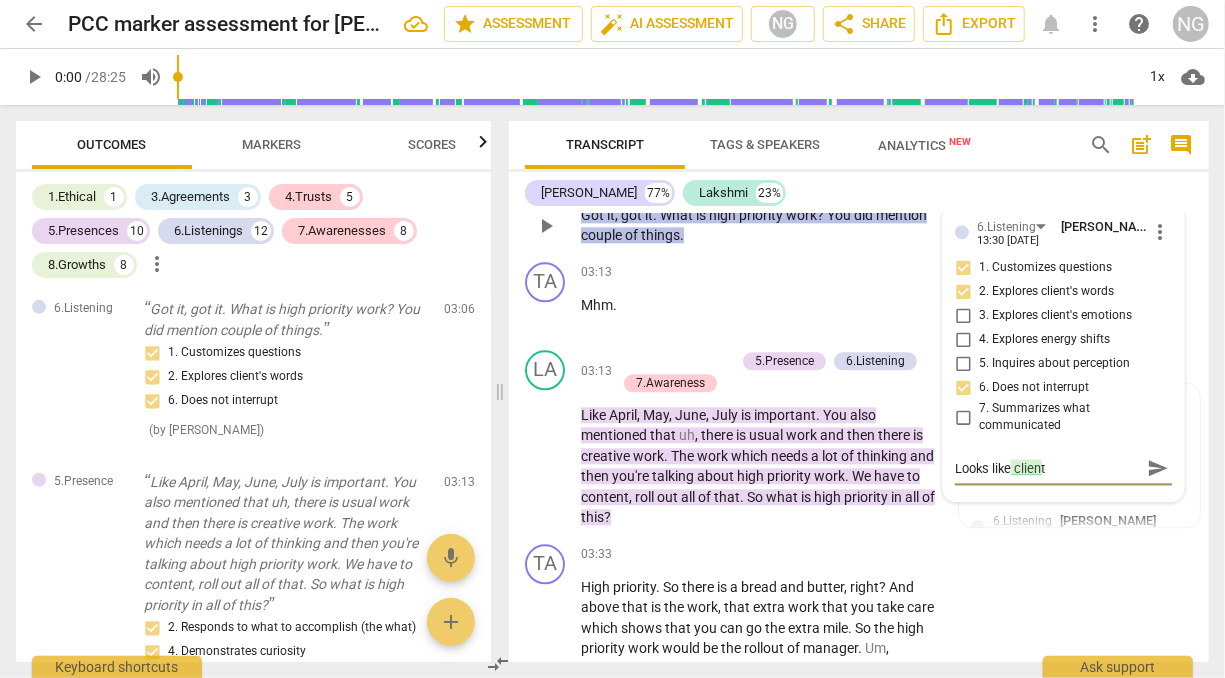 type on "Looks like client" 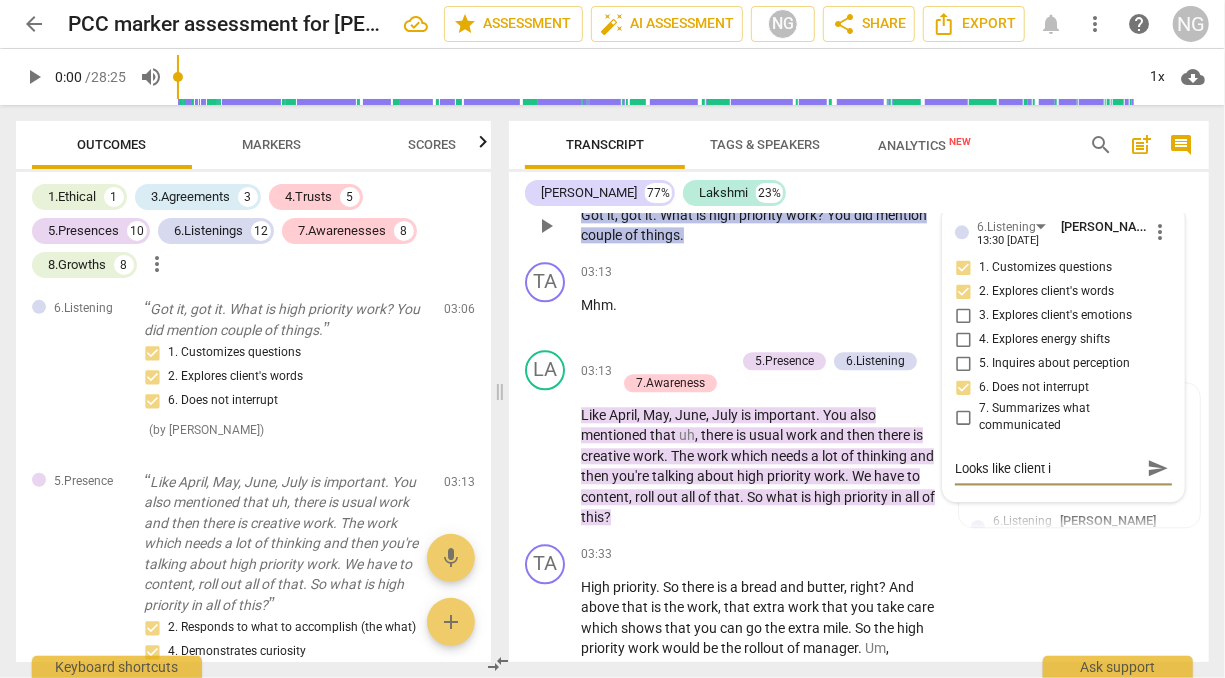 type on "Looks like client is" 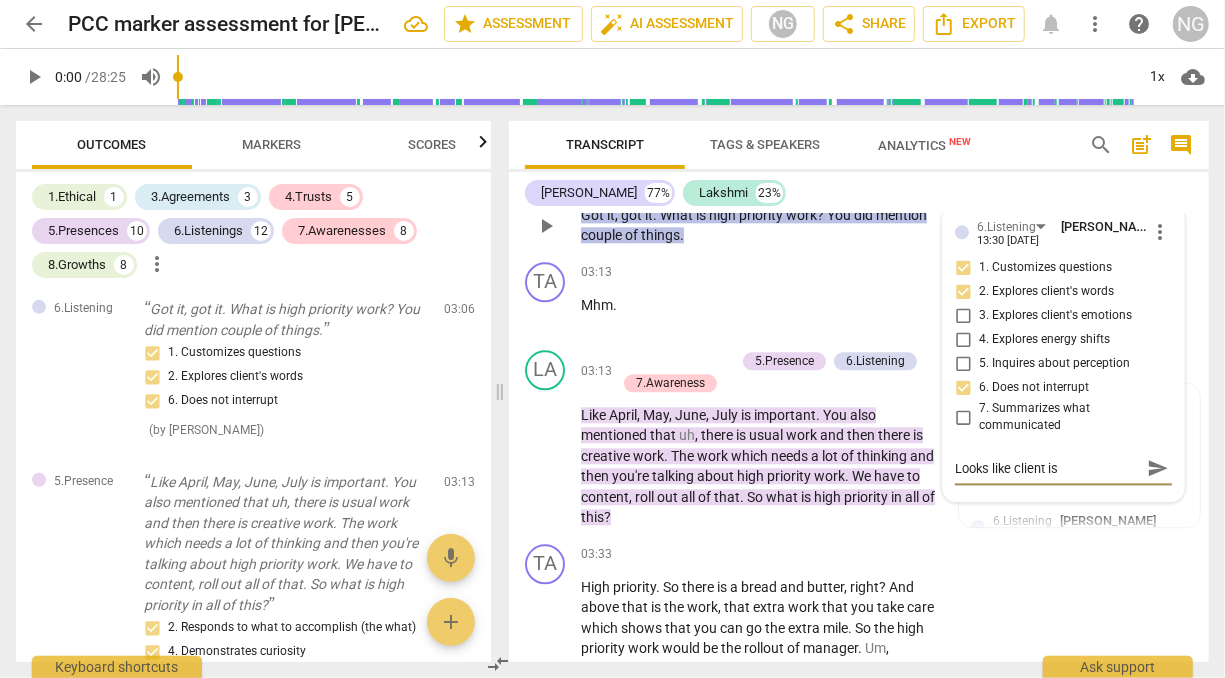type on "Looks like client is" 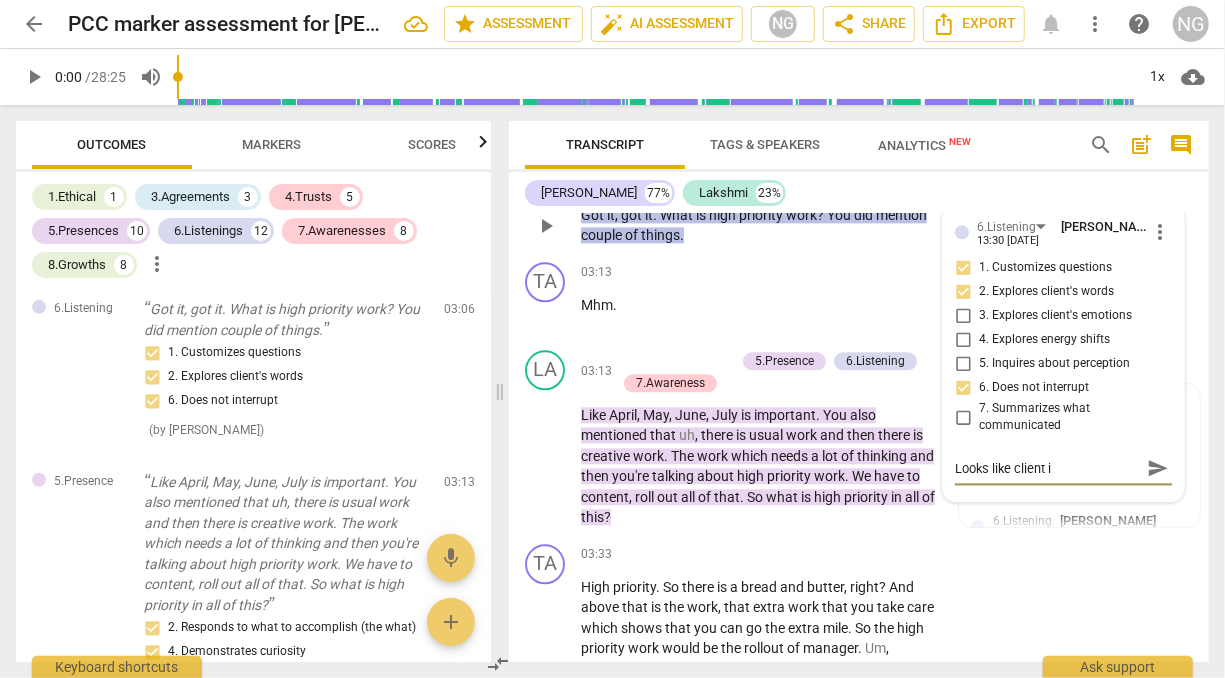 type on "Looks like client" 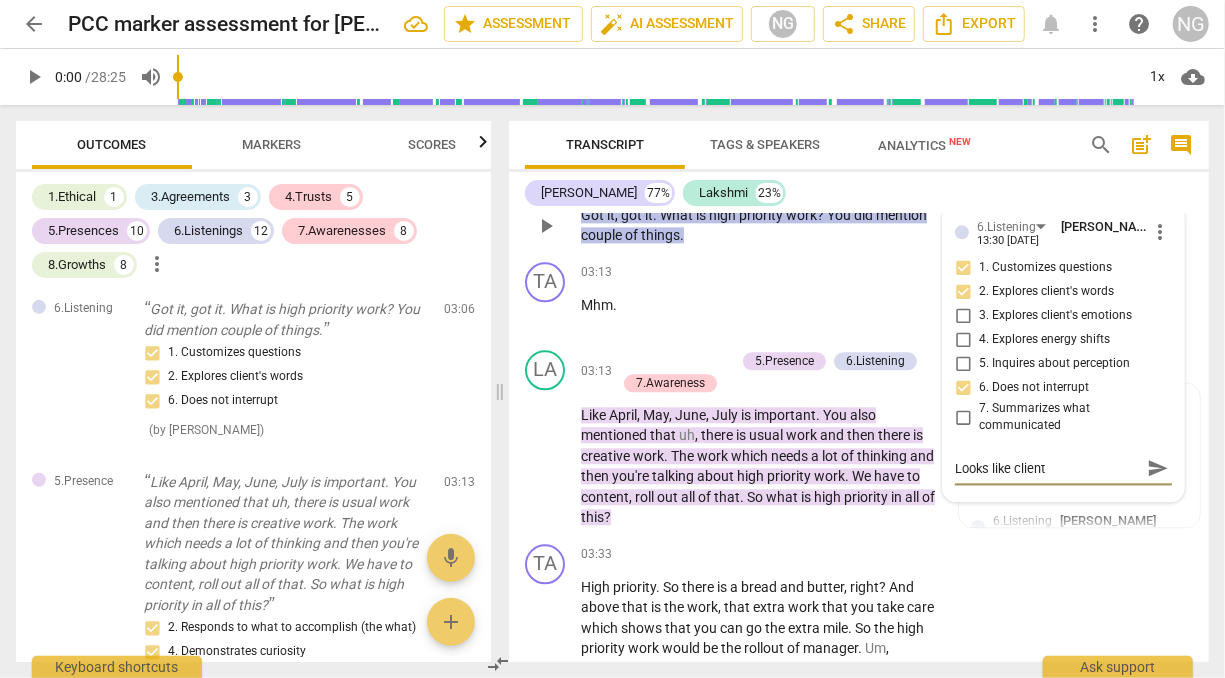 type on "Looks like client" 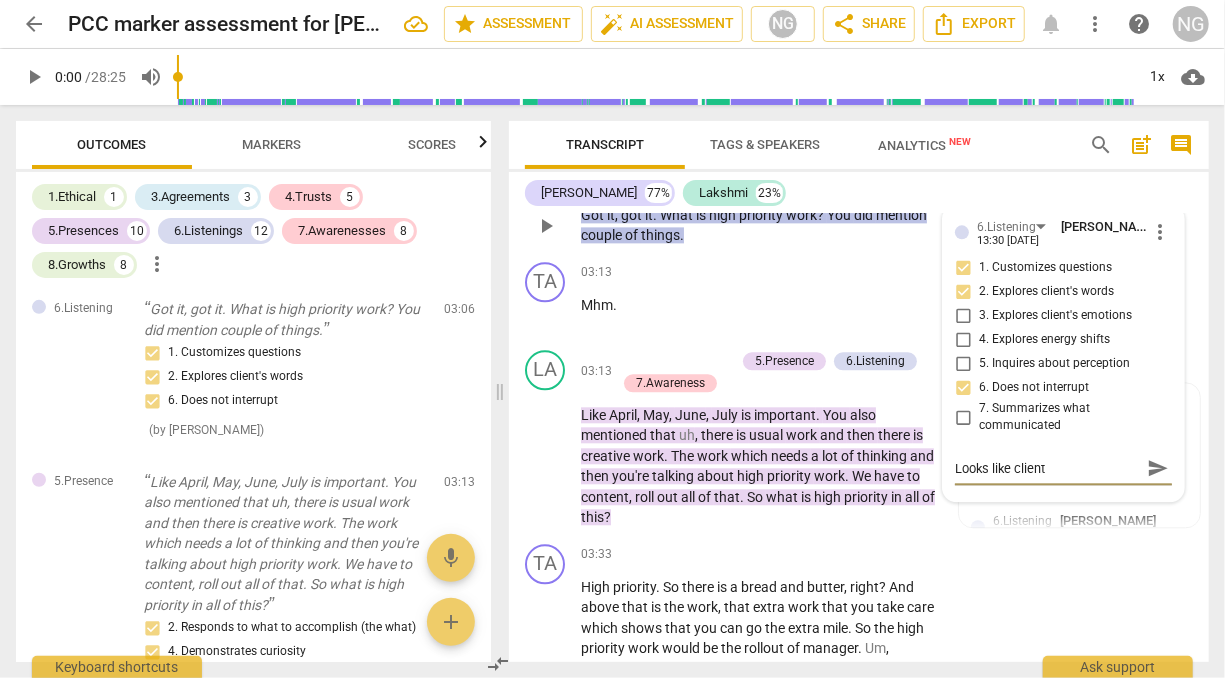 type on "Looks like clien" 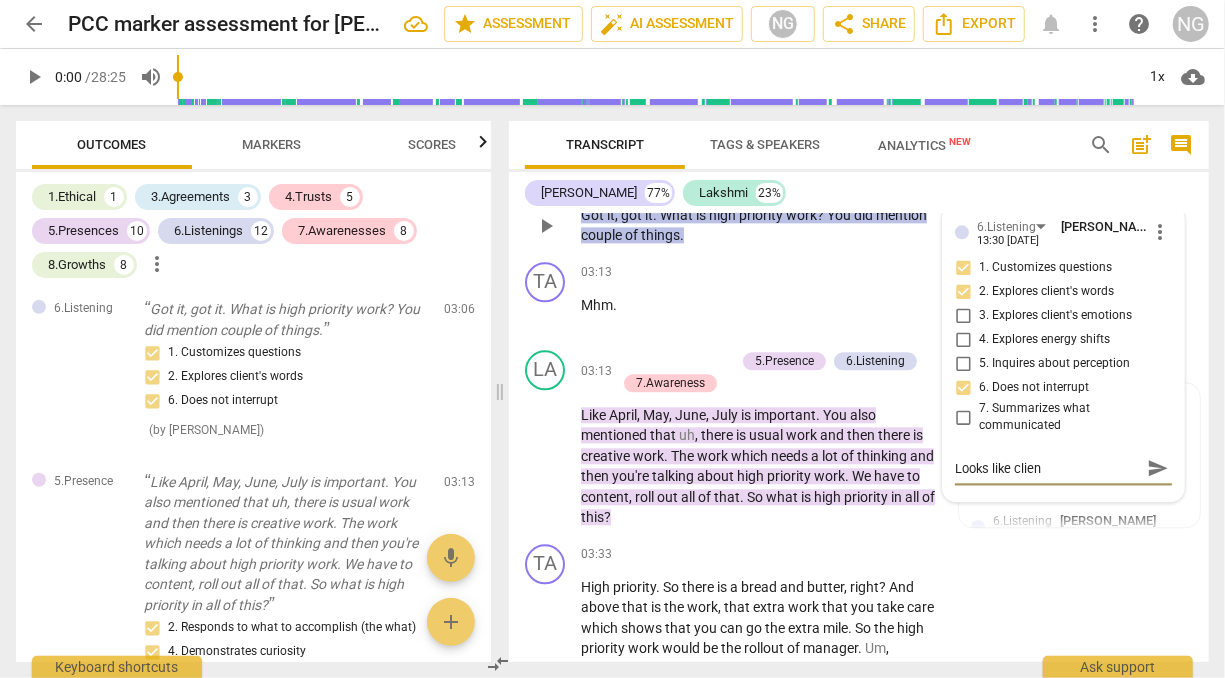 type on "Looks like clie" 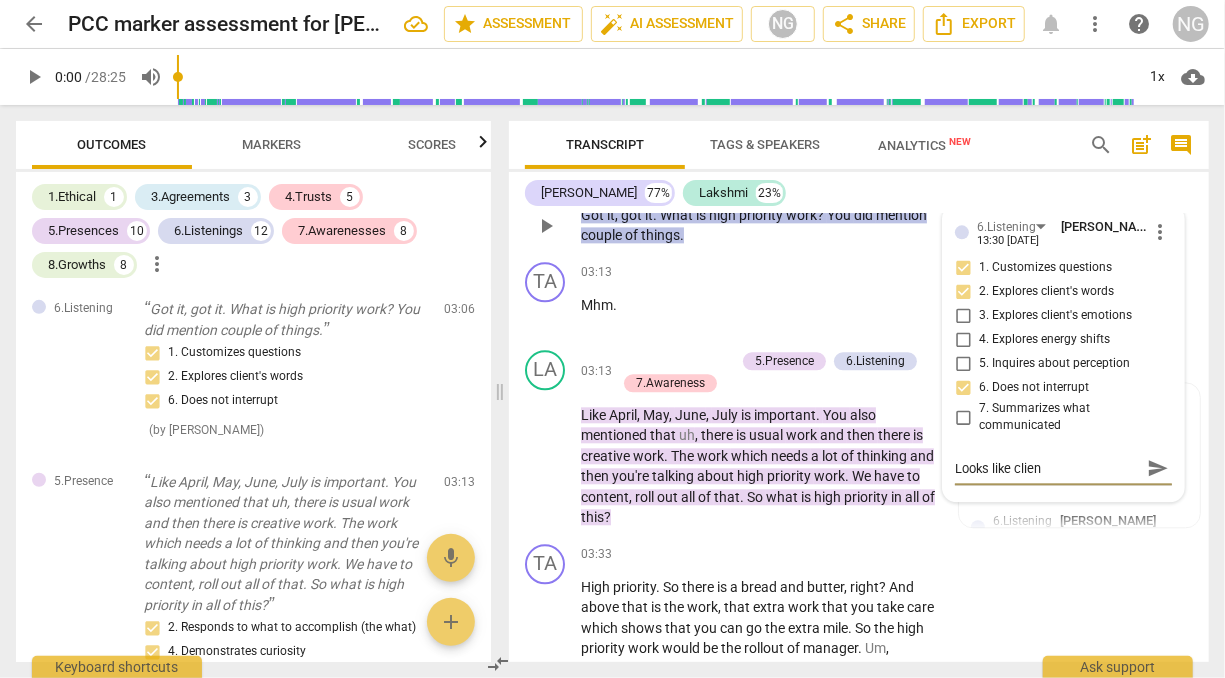 type on "Looks like clie" 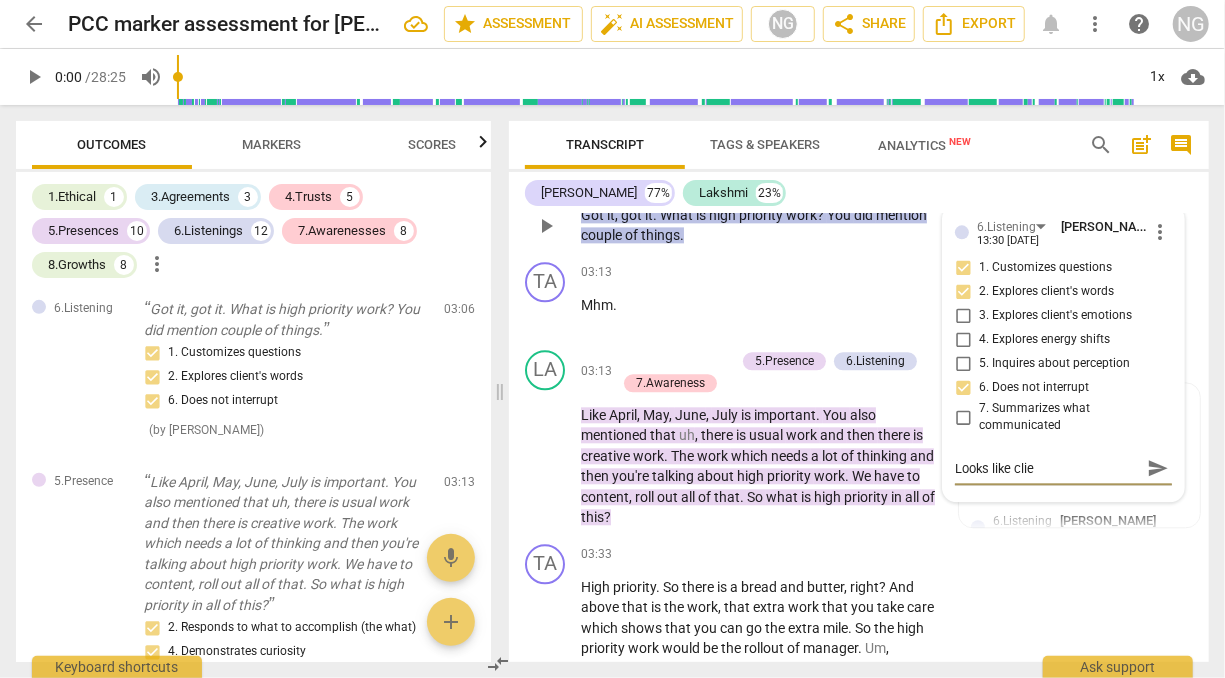 type on "Looks like cli" 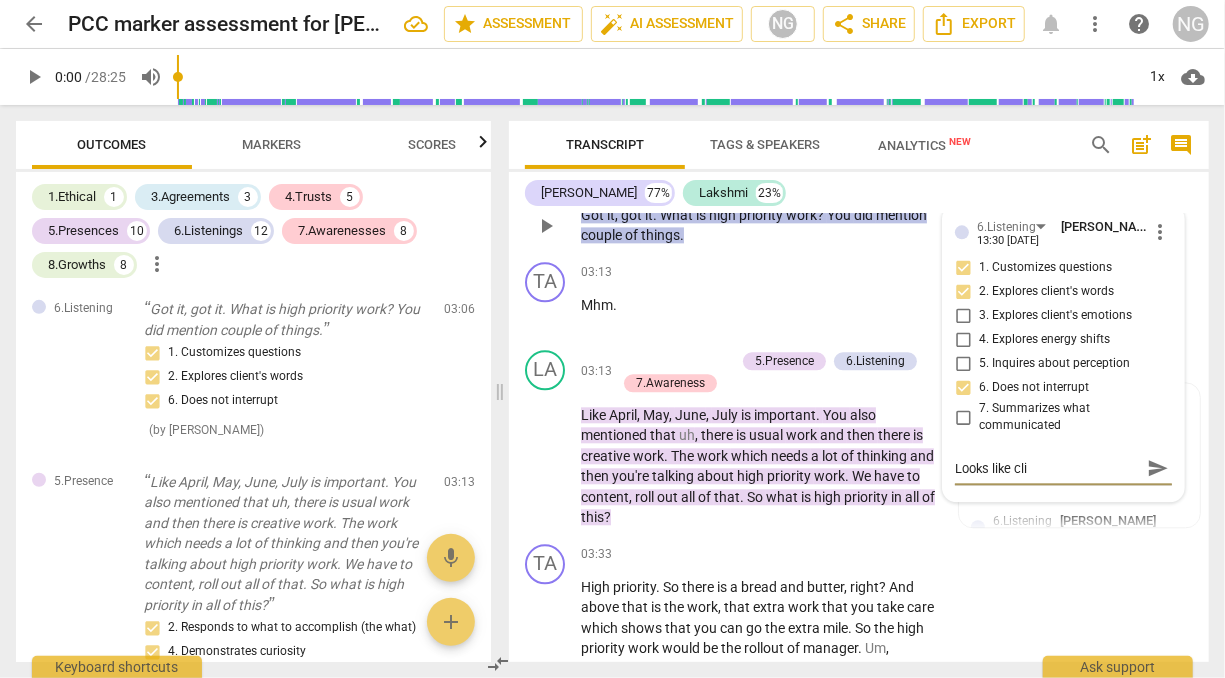 type on "Looks like cl" 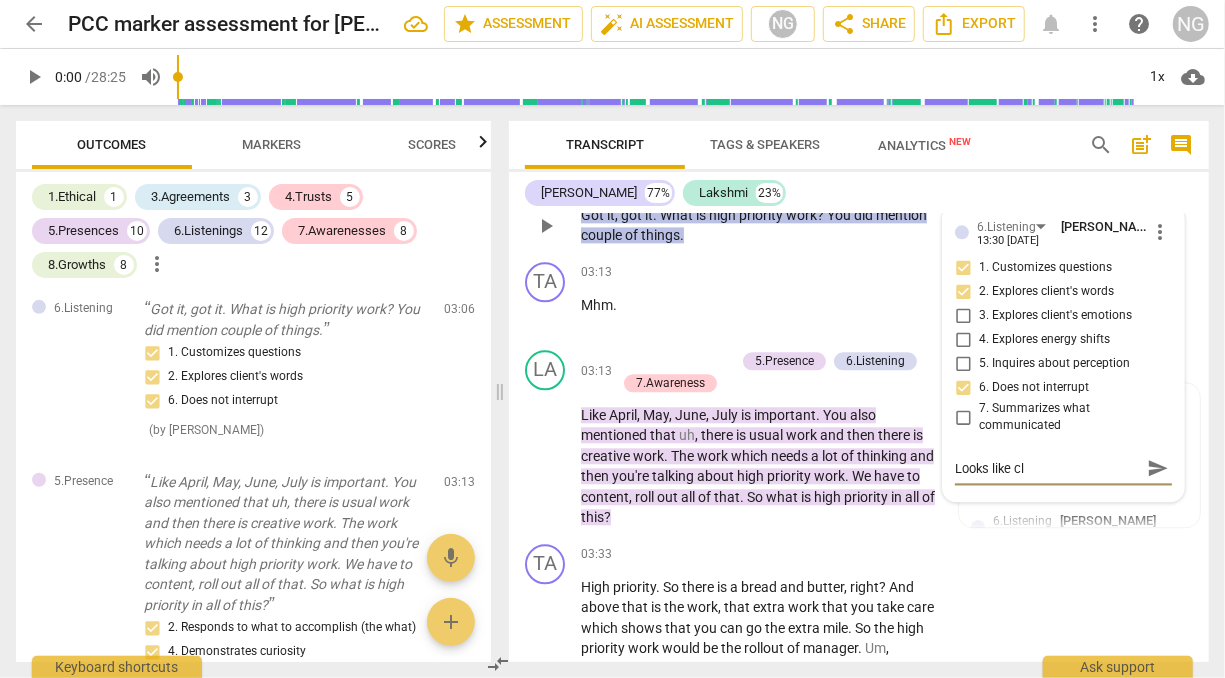 type on "Looks like c" 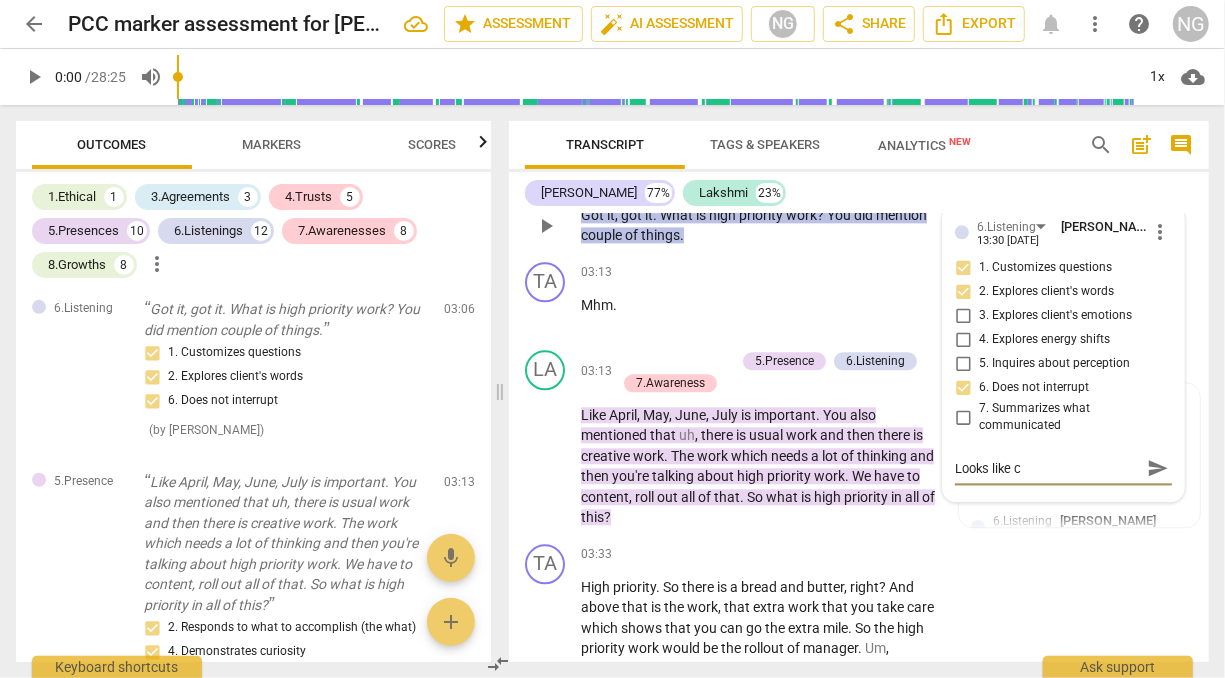 type on "Looks like" 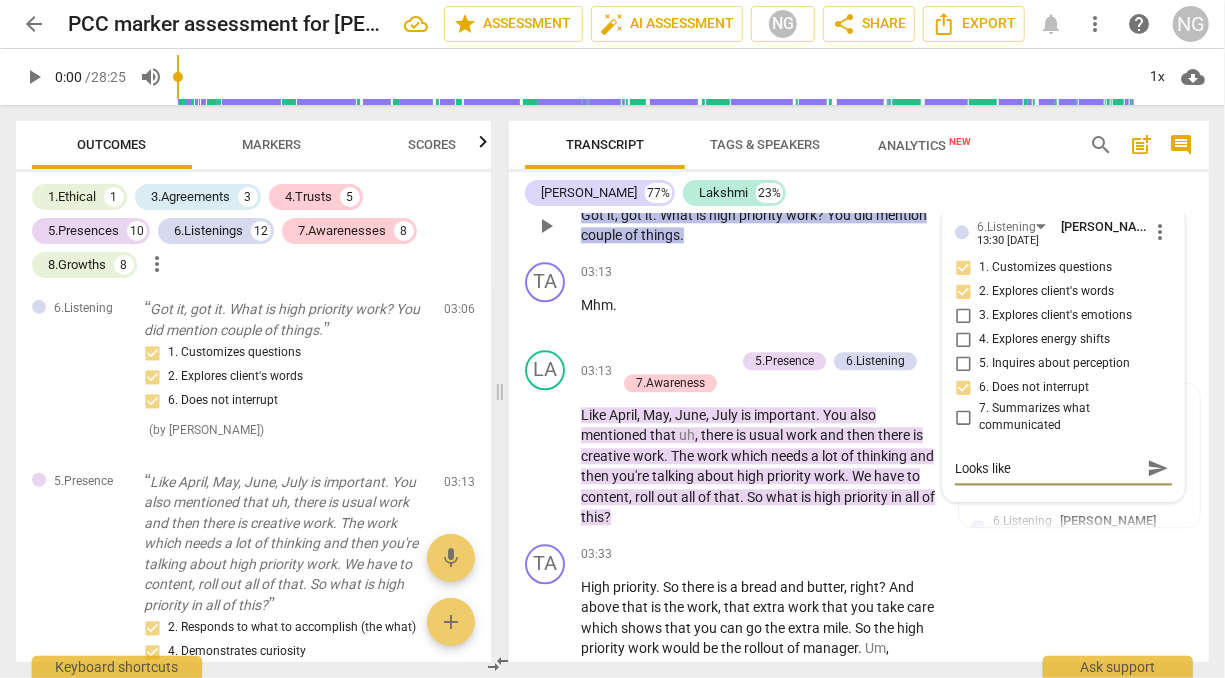 type on "Looks like" 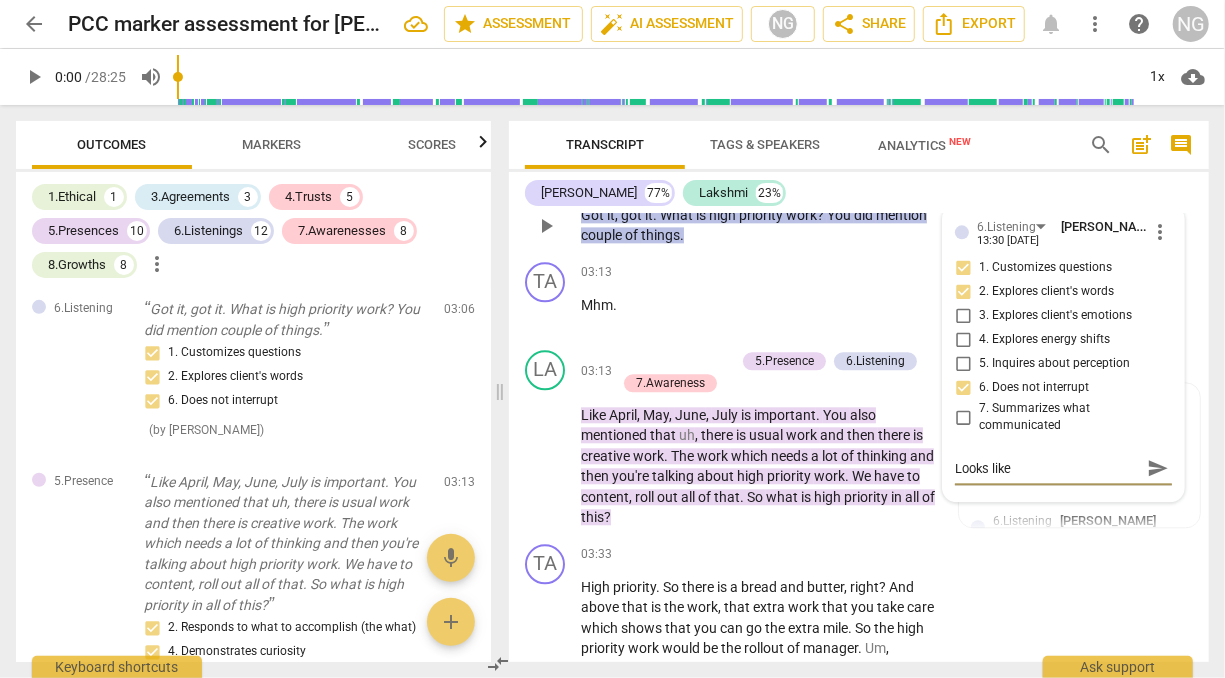 type on "Looks lik" 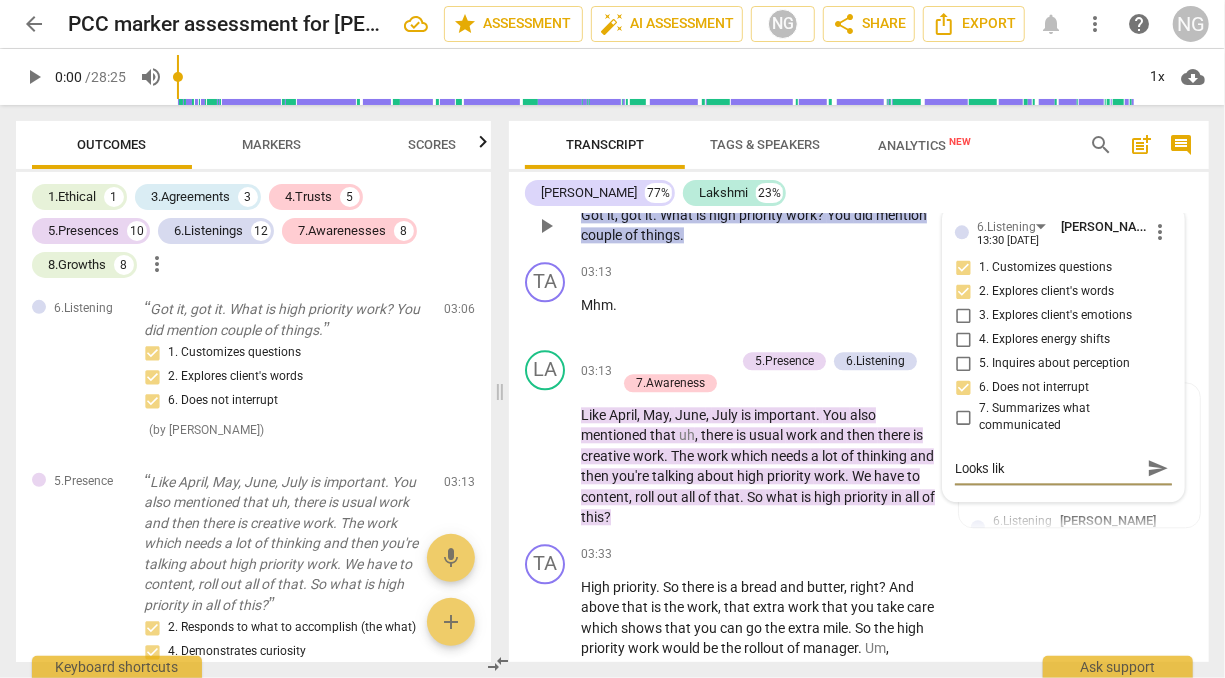 type on "Looks li" 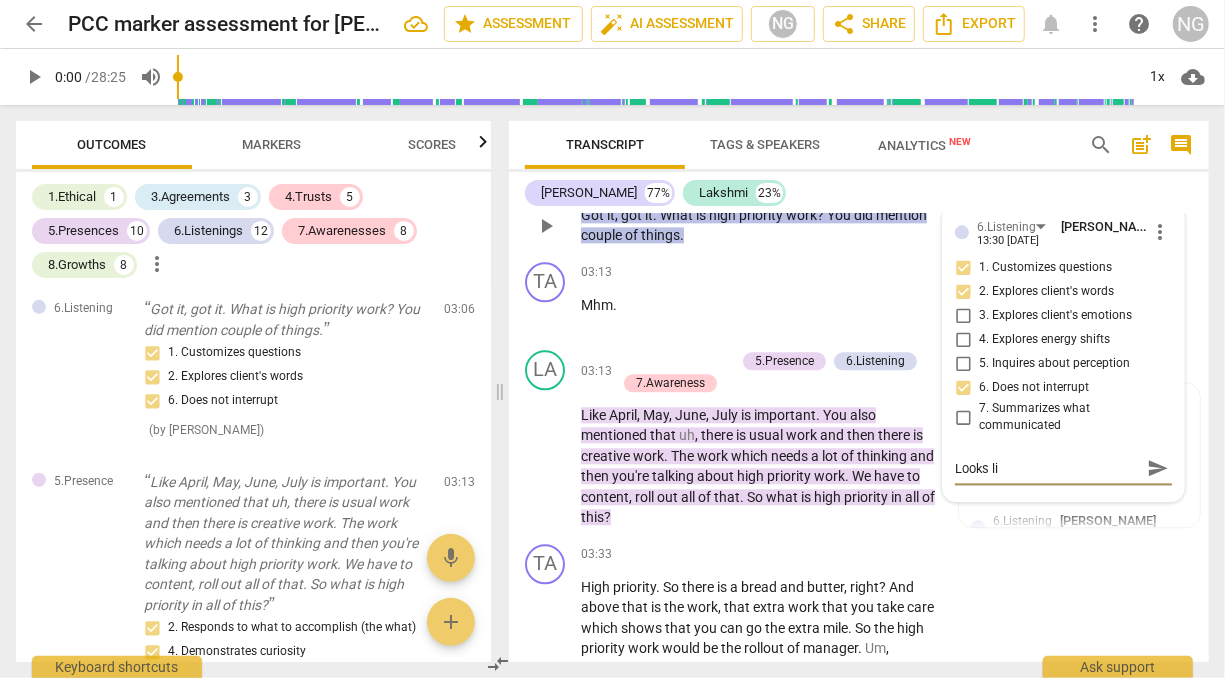 type on "Looks l" 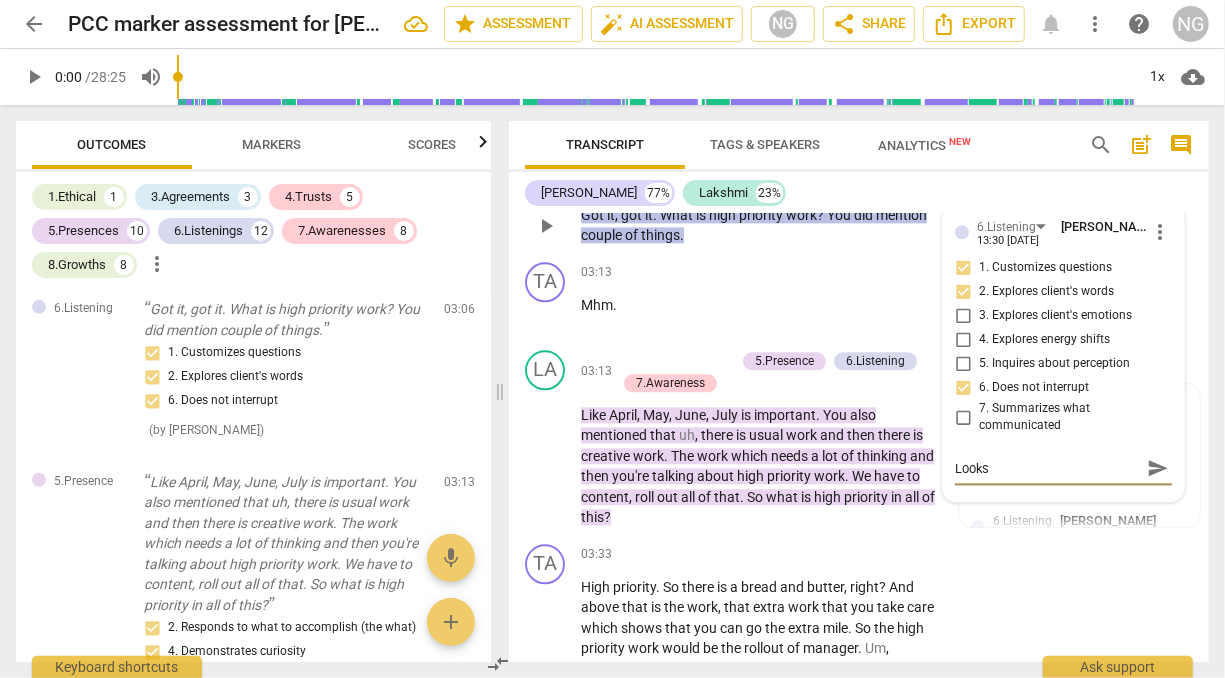 type on "Looks" 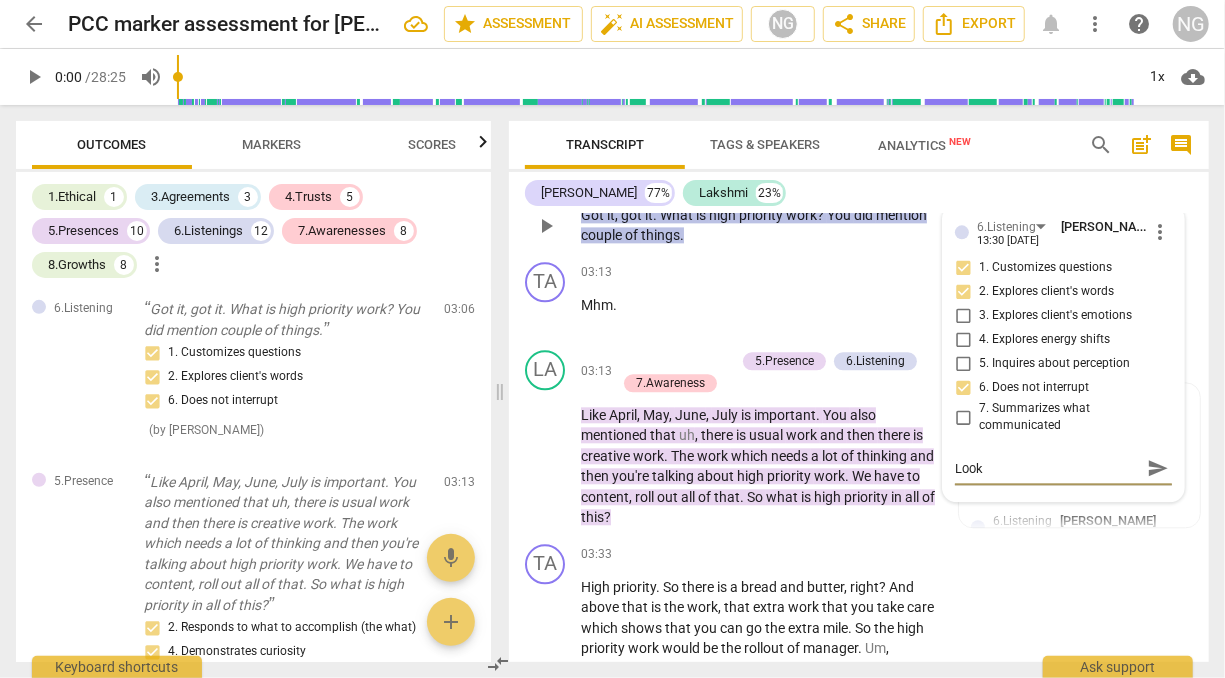 type on "Loo" 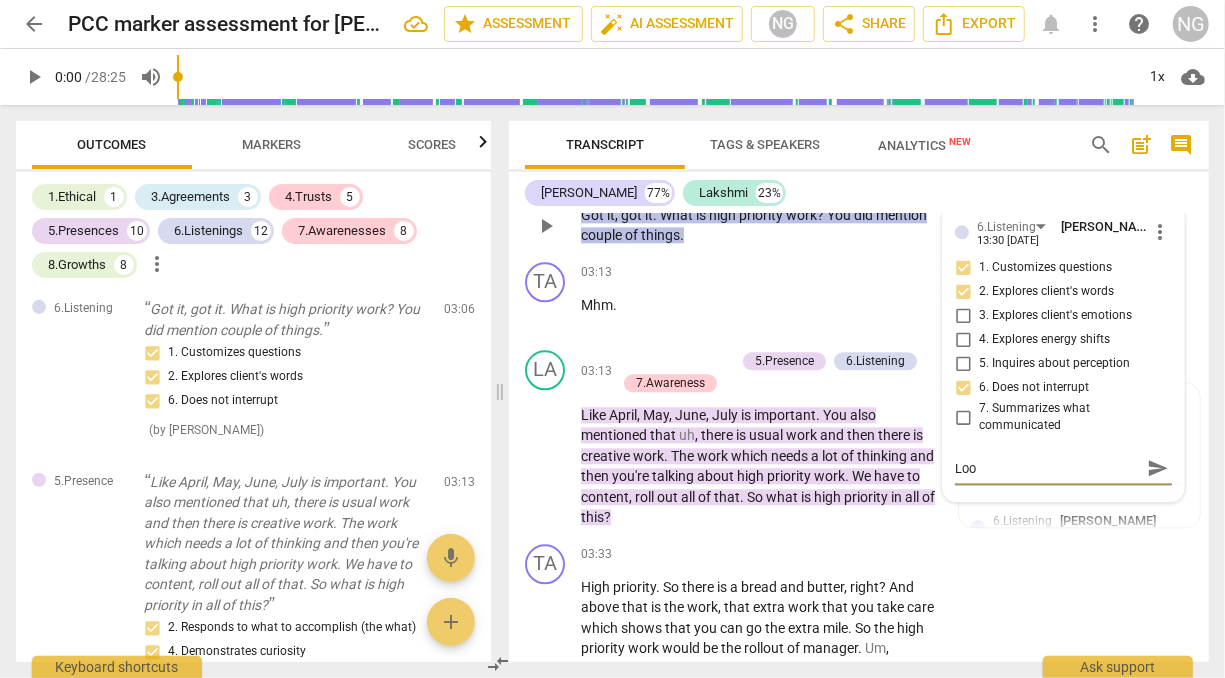 type on "Lo" 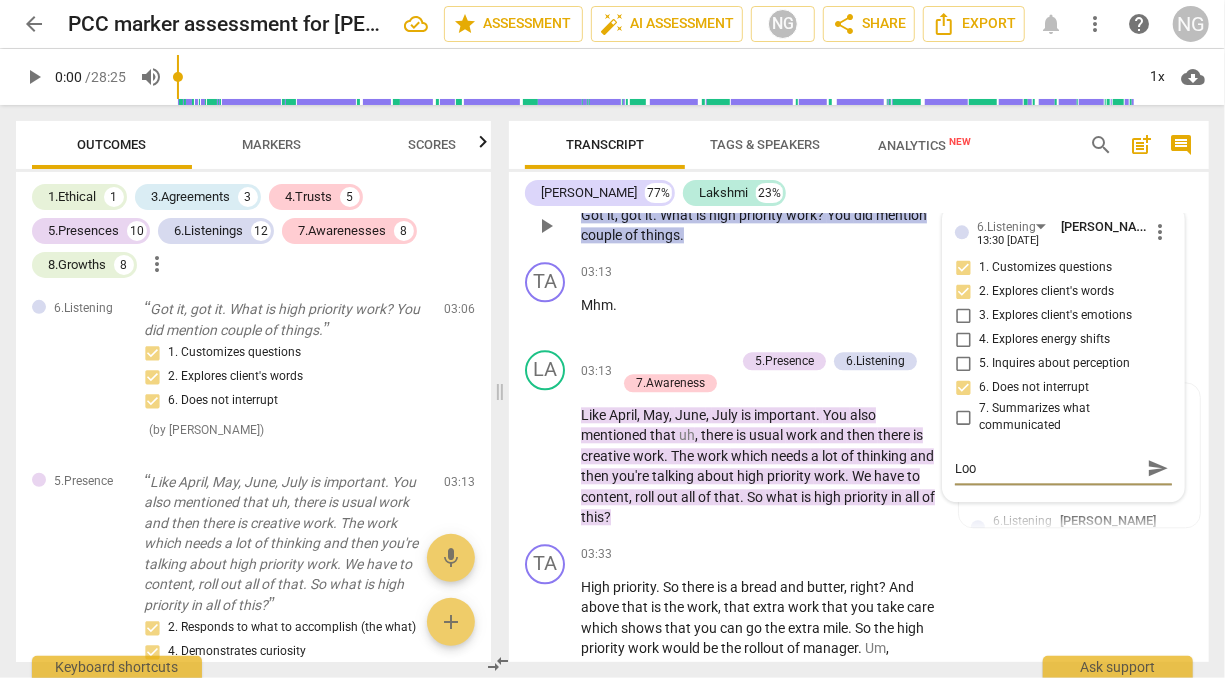 type on "Lo" 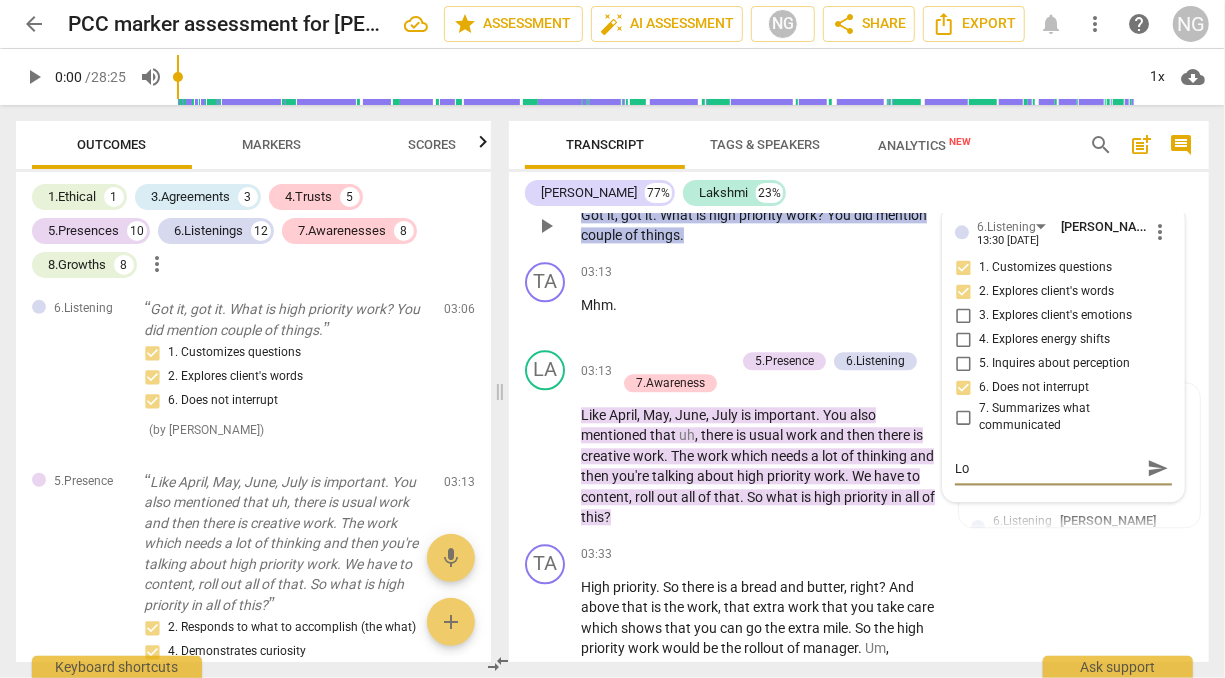 type on "L" 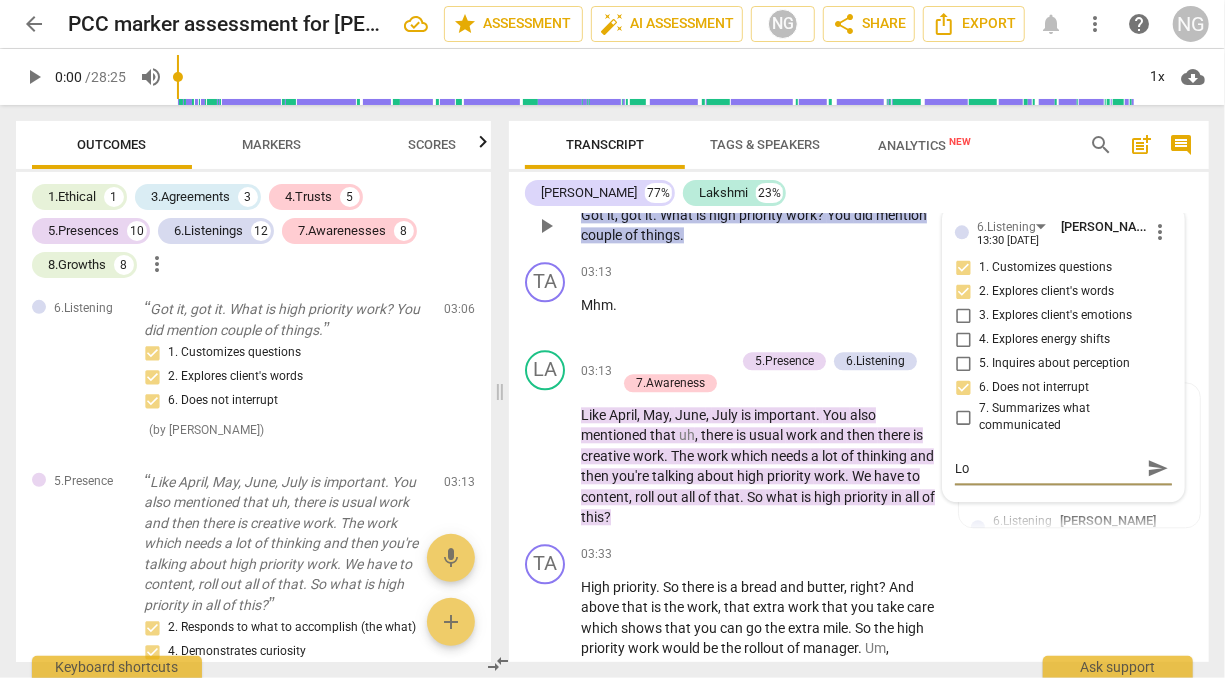 type on "L" 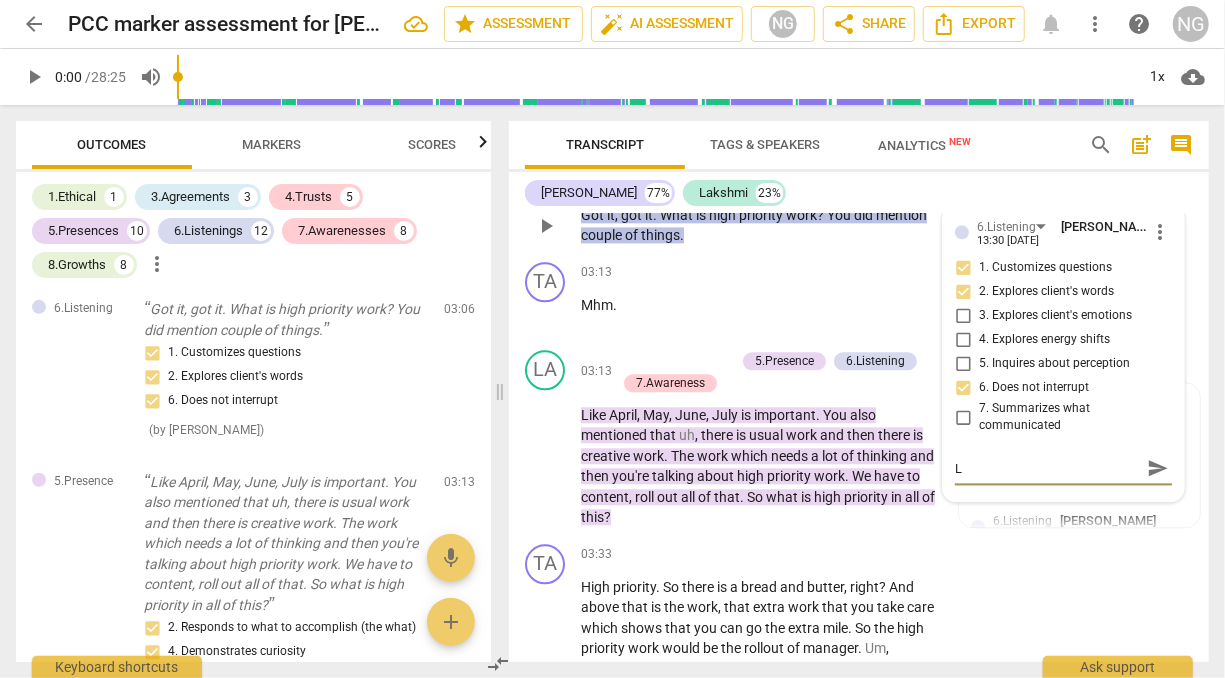 type 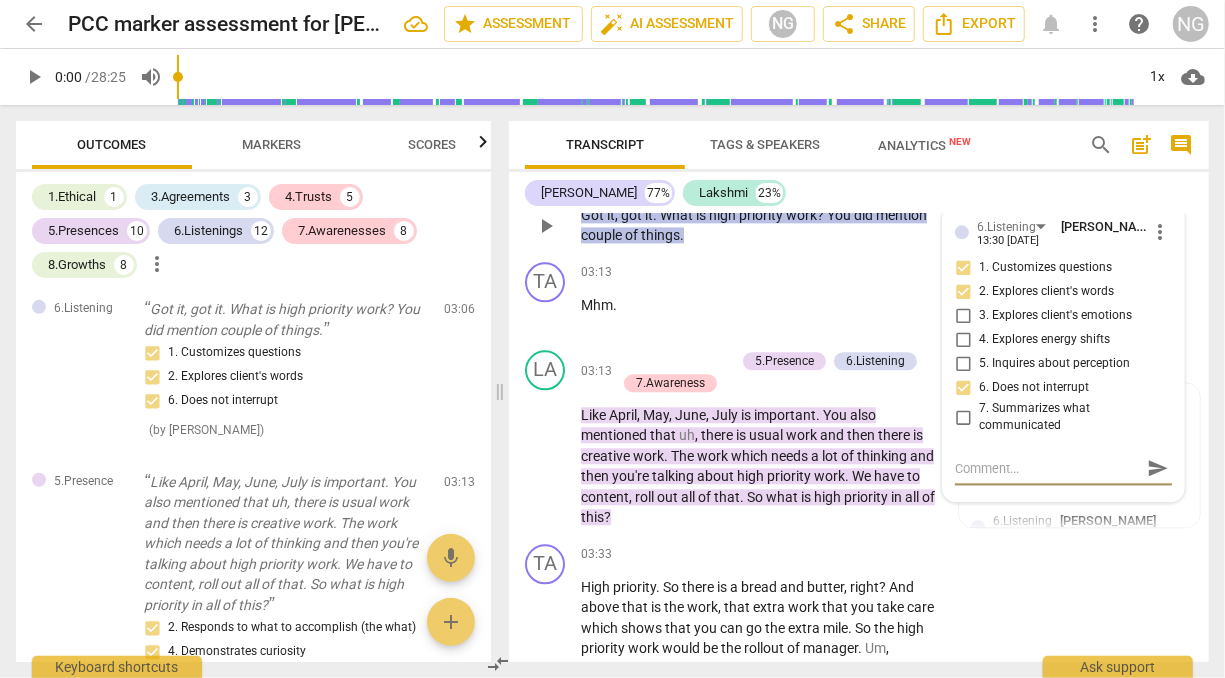 type 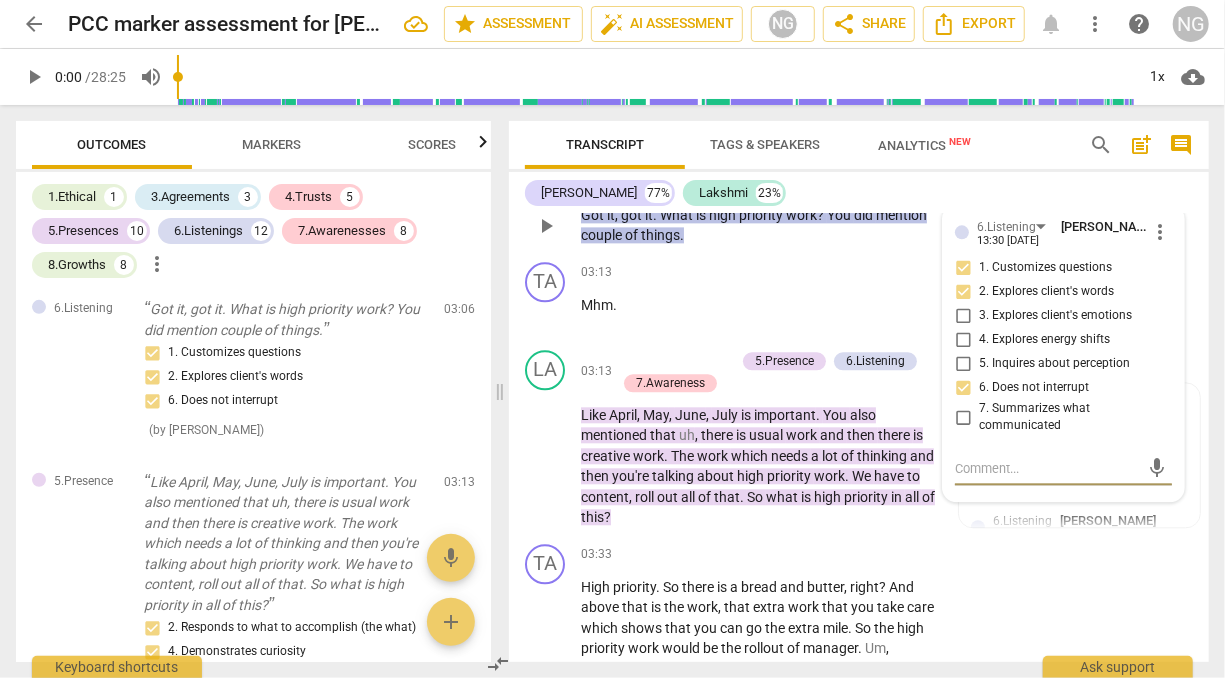 type on "I" 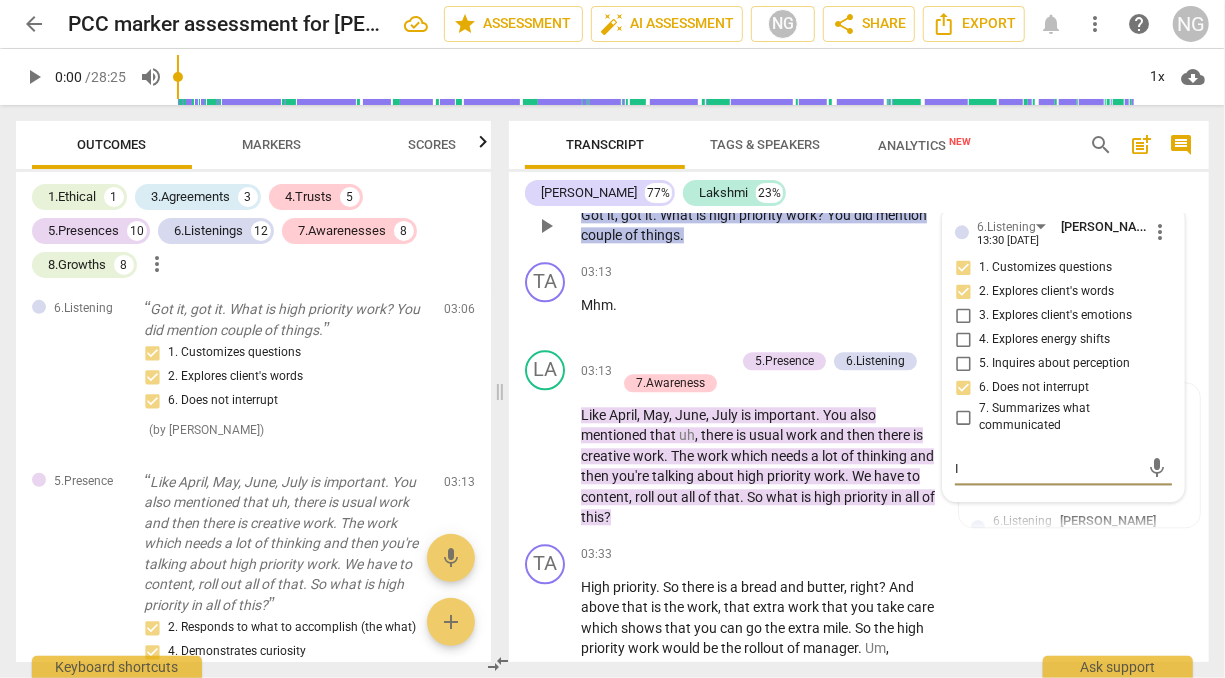type on "It" 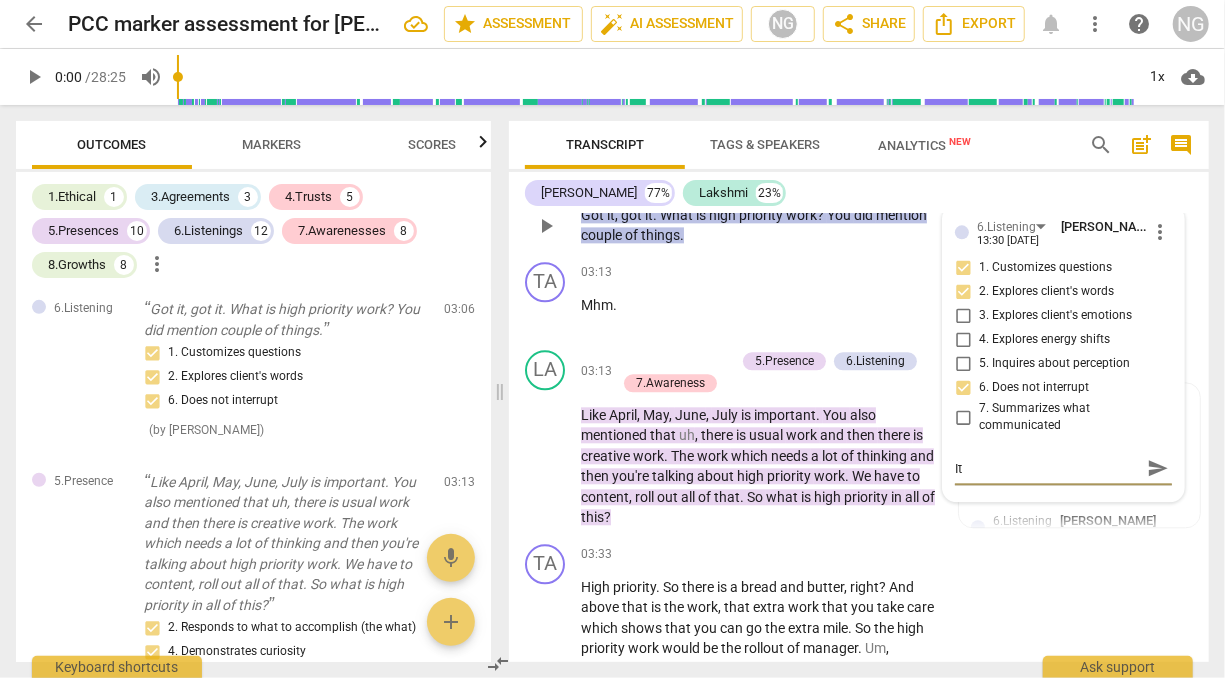 type on "It" 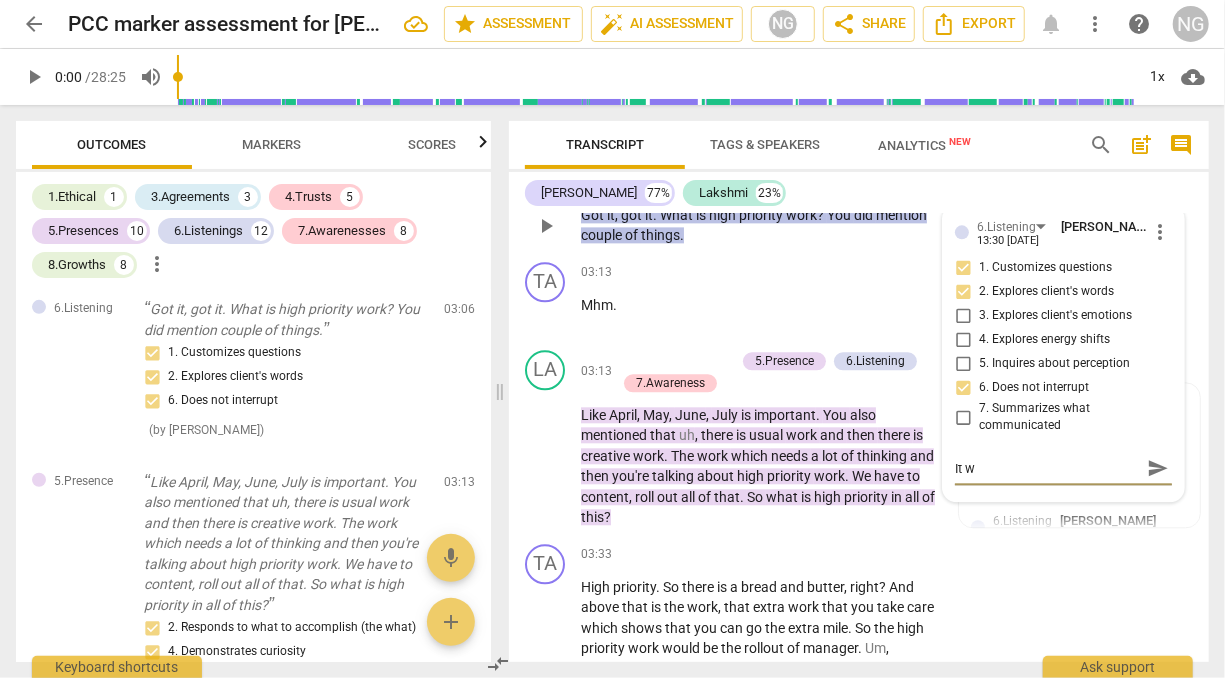 type on "It wm" 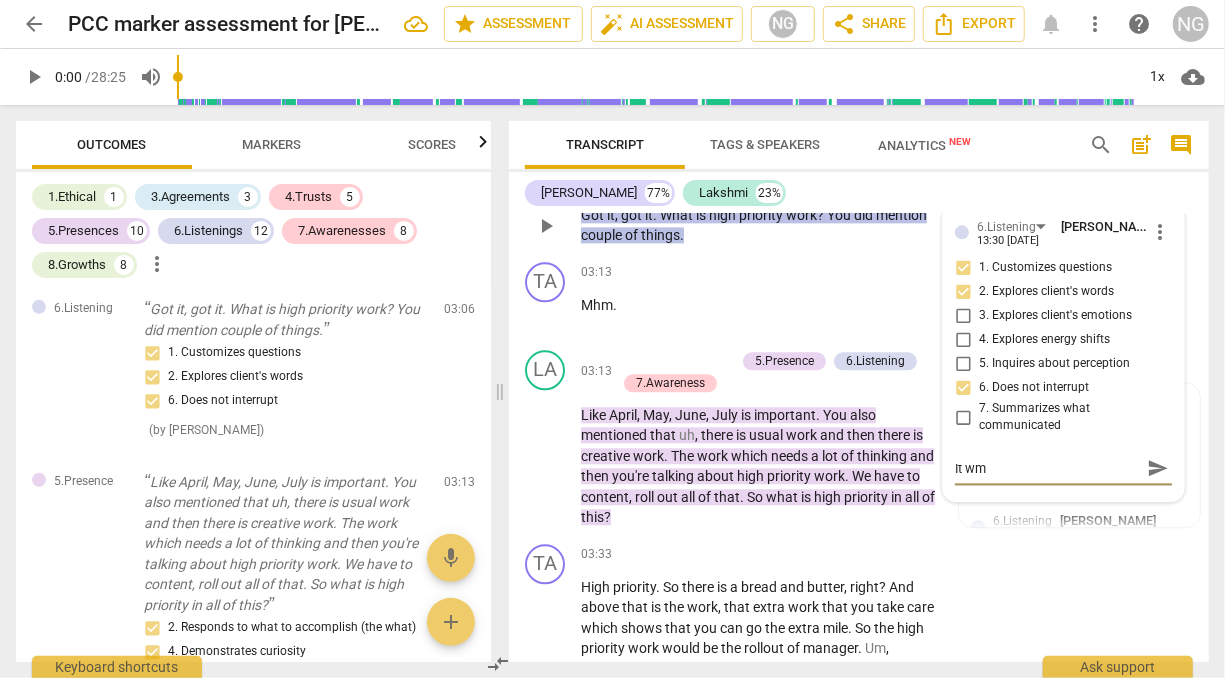 type on "It w" 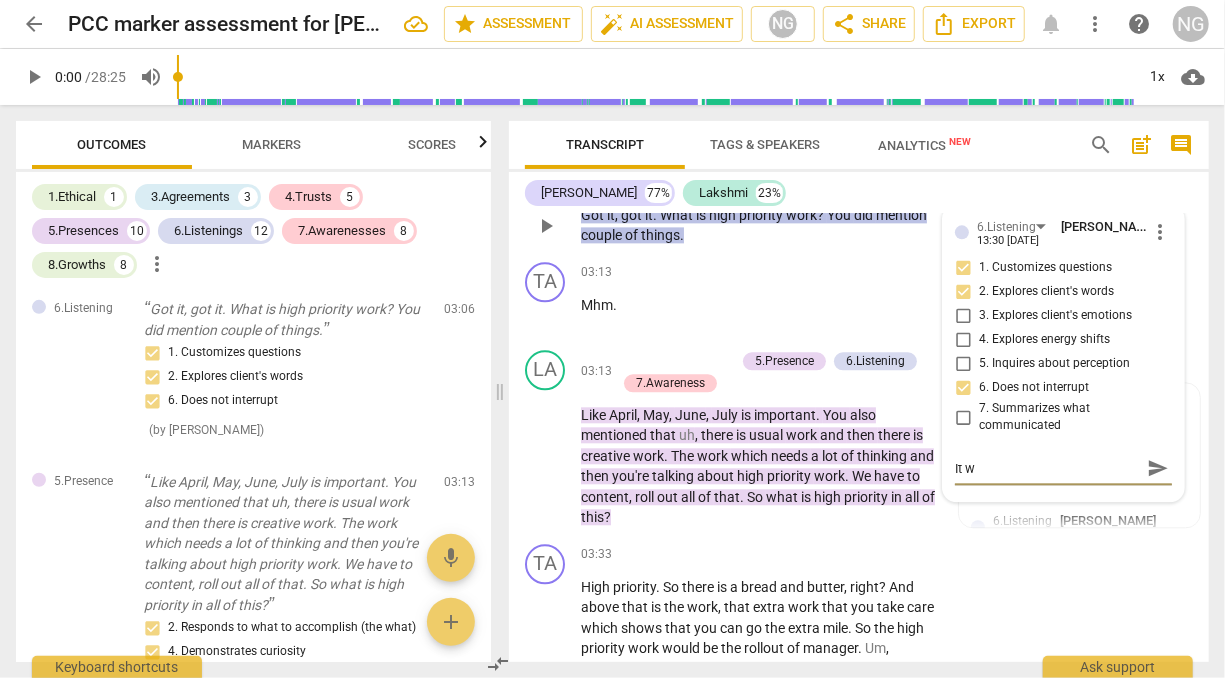 type on "It" 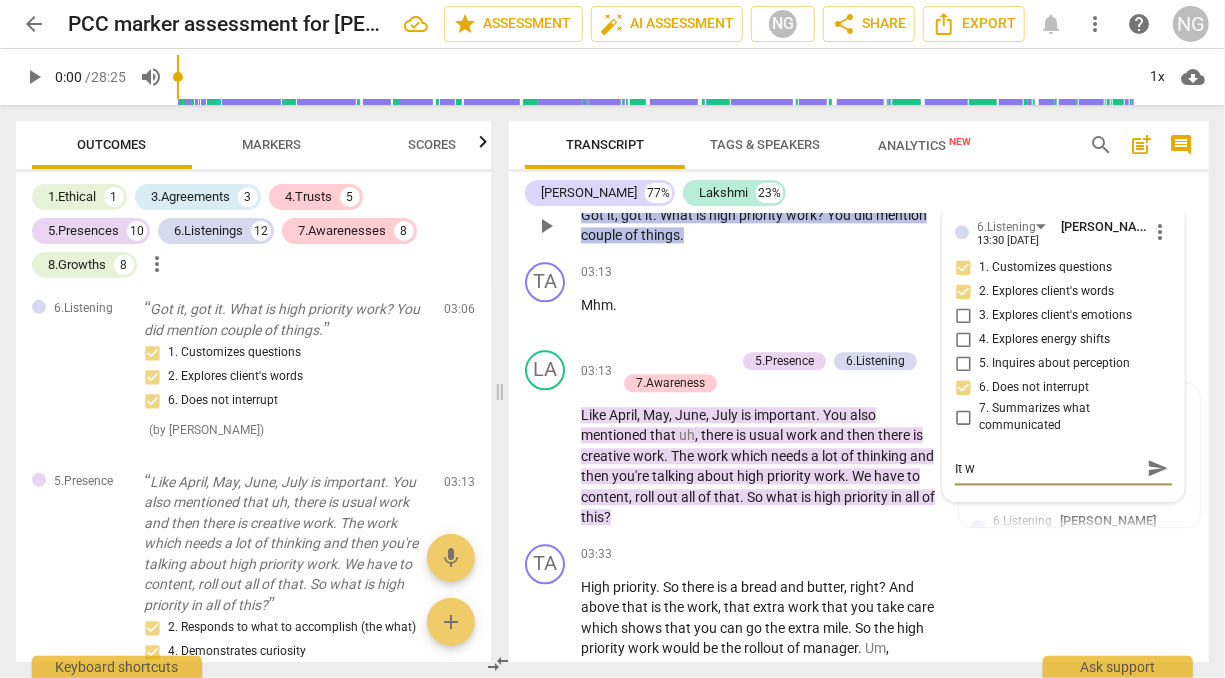 type on "It" 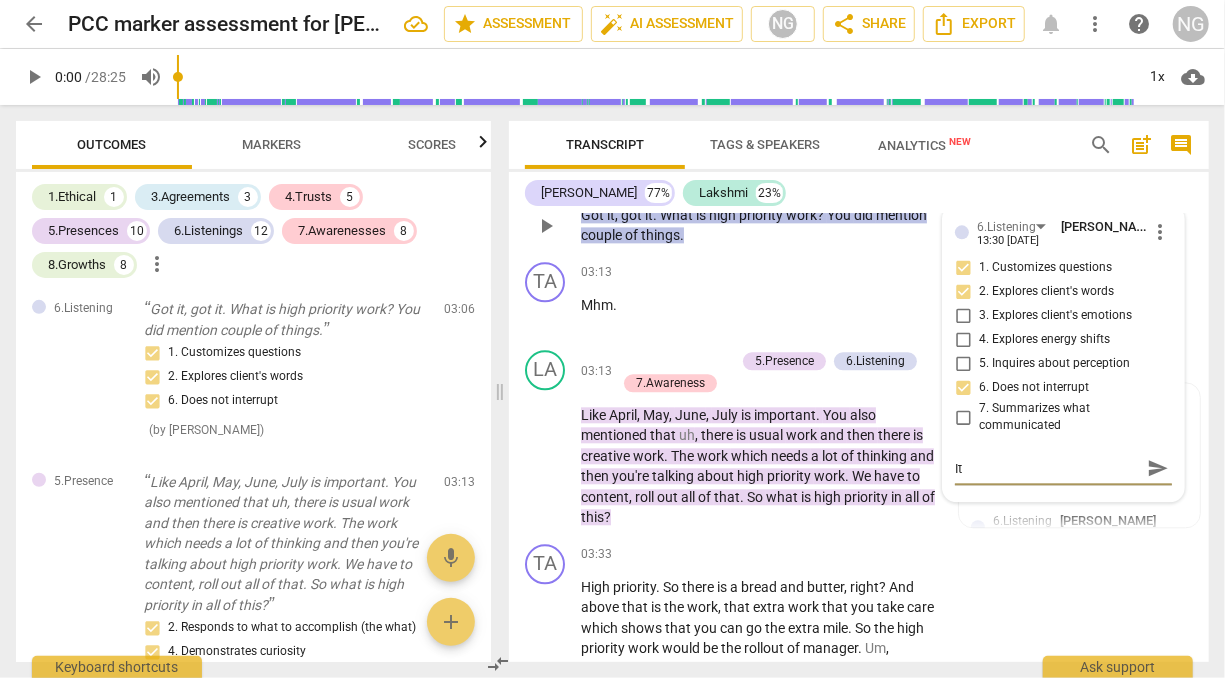 type on "It m" 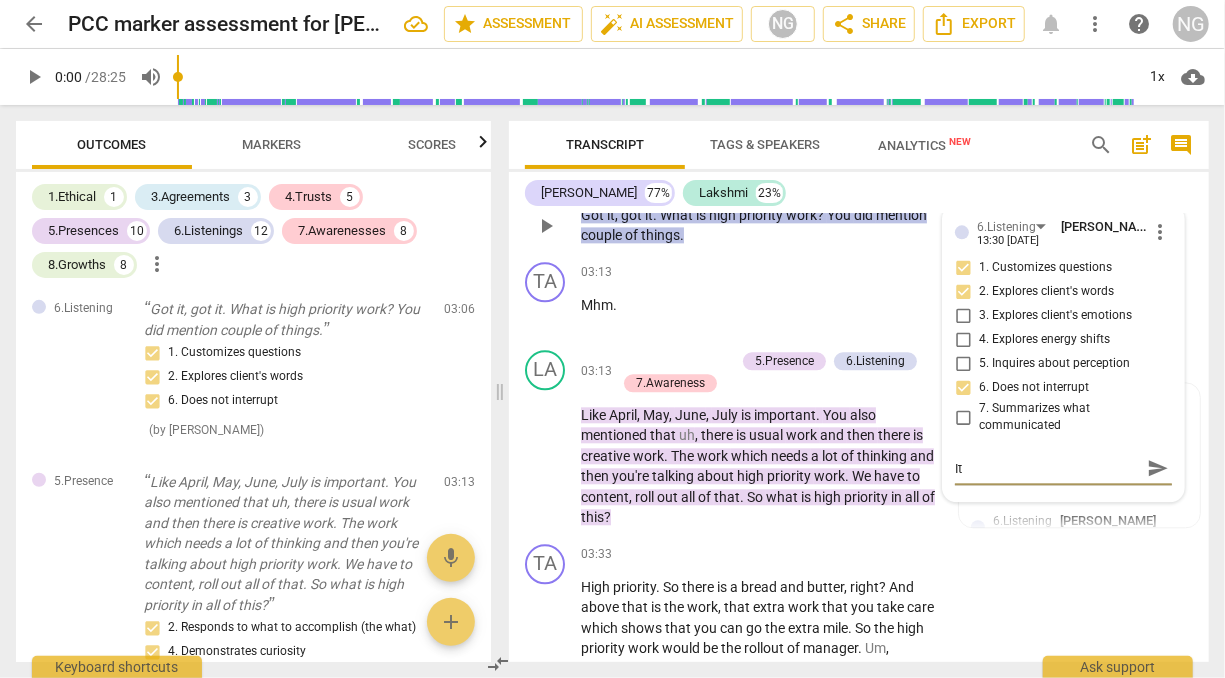 type on "It m" 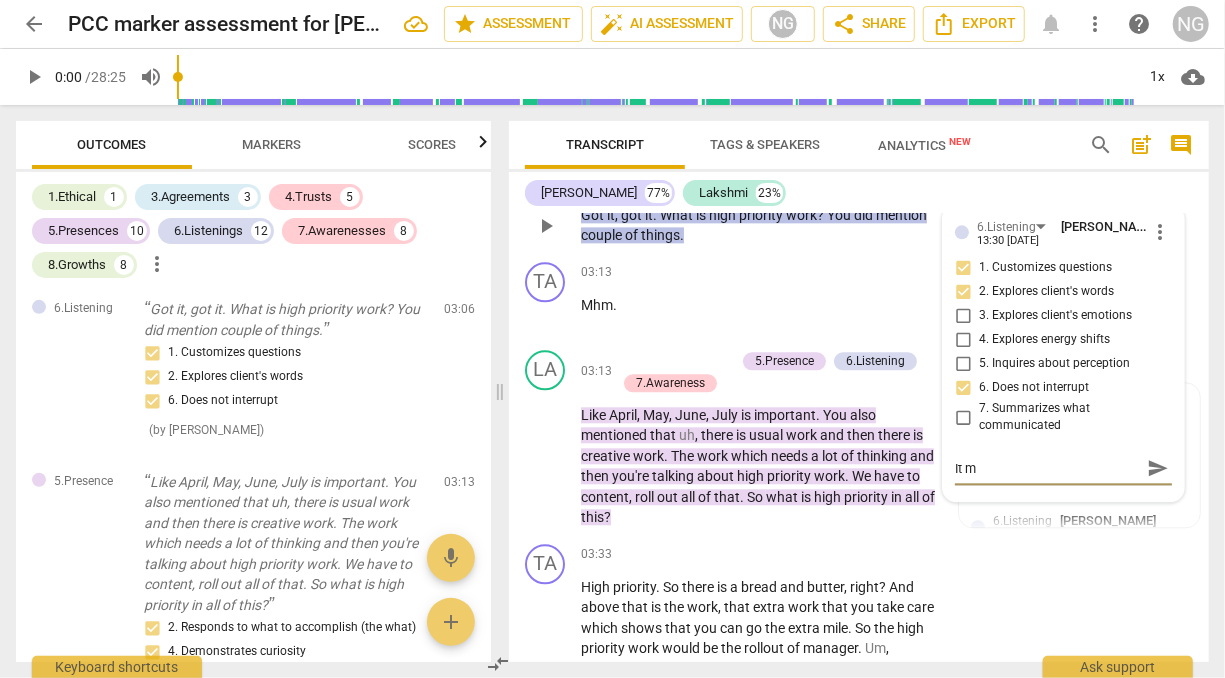 type on "It mi" 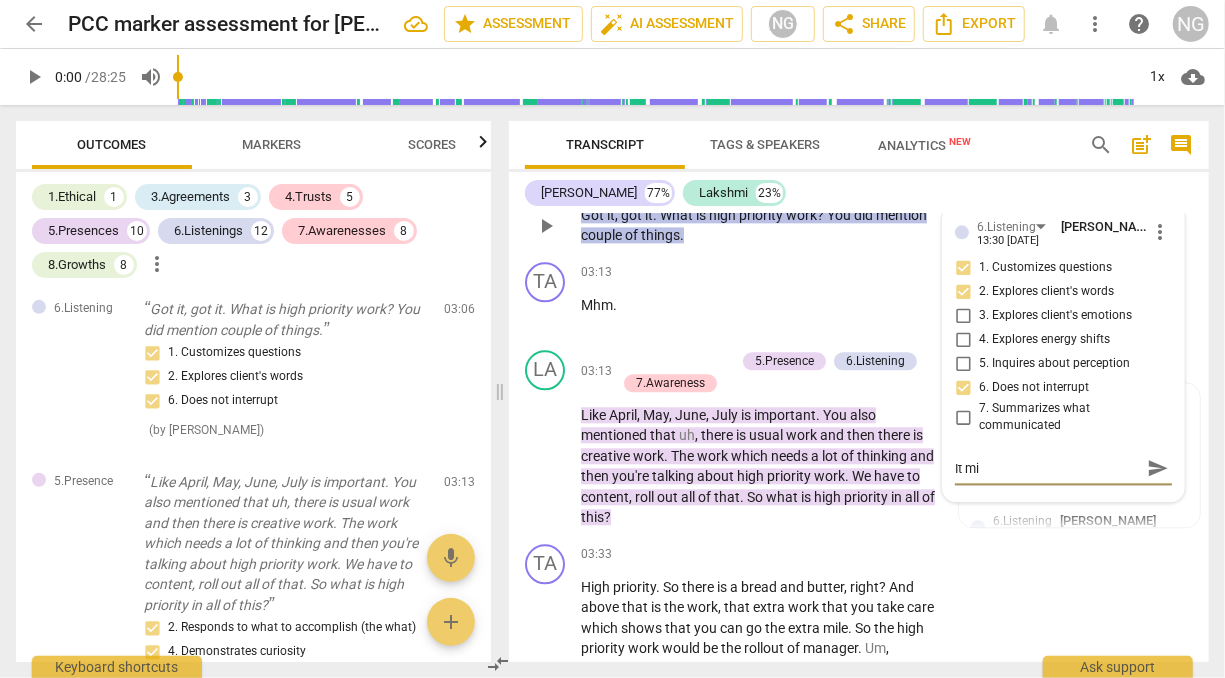 type on "It mig" 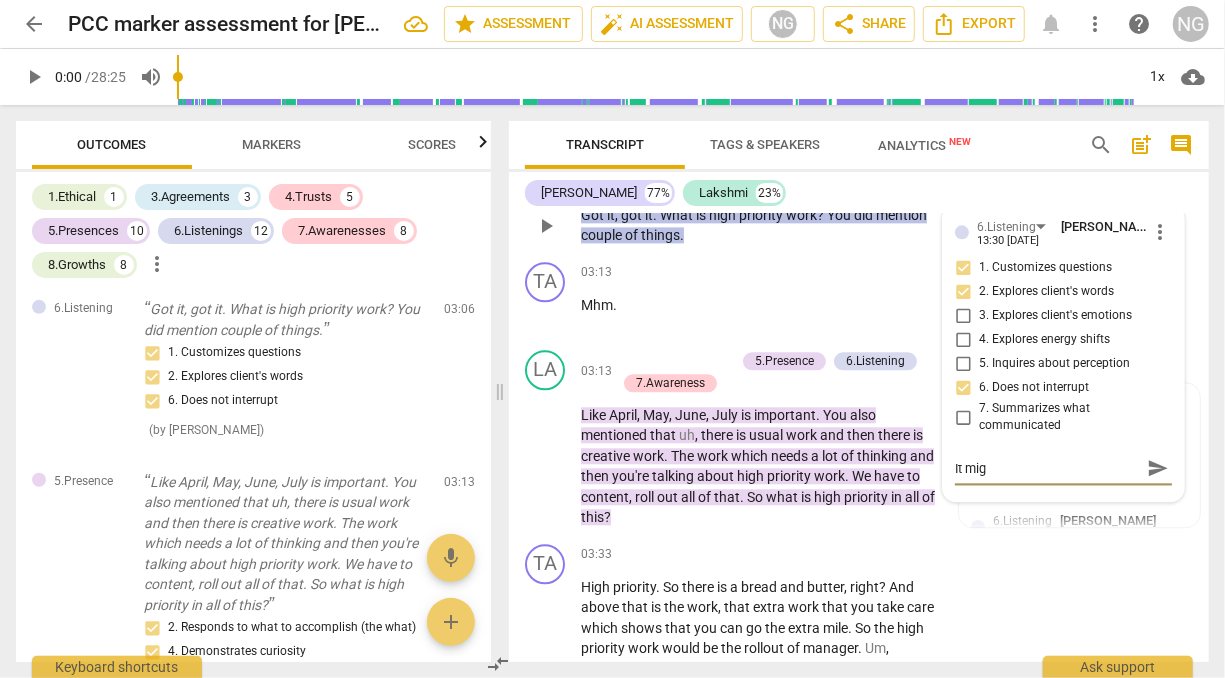 type on "It migh" 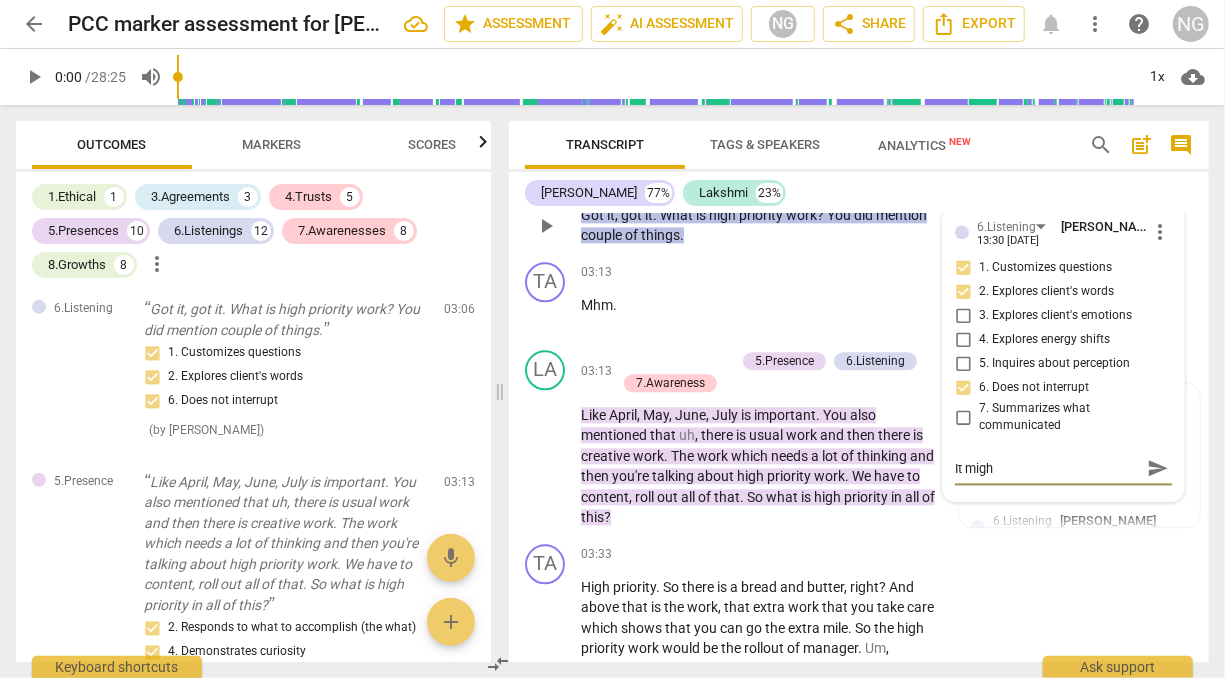 type on "It might" 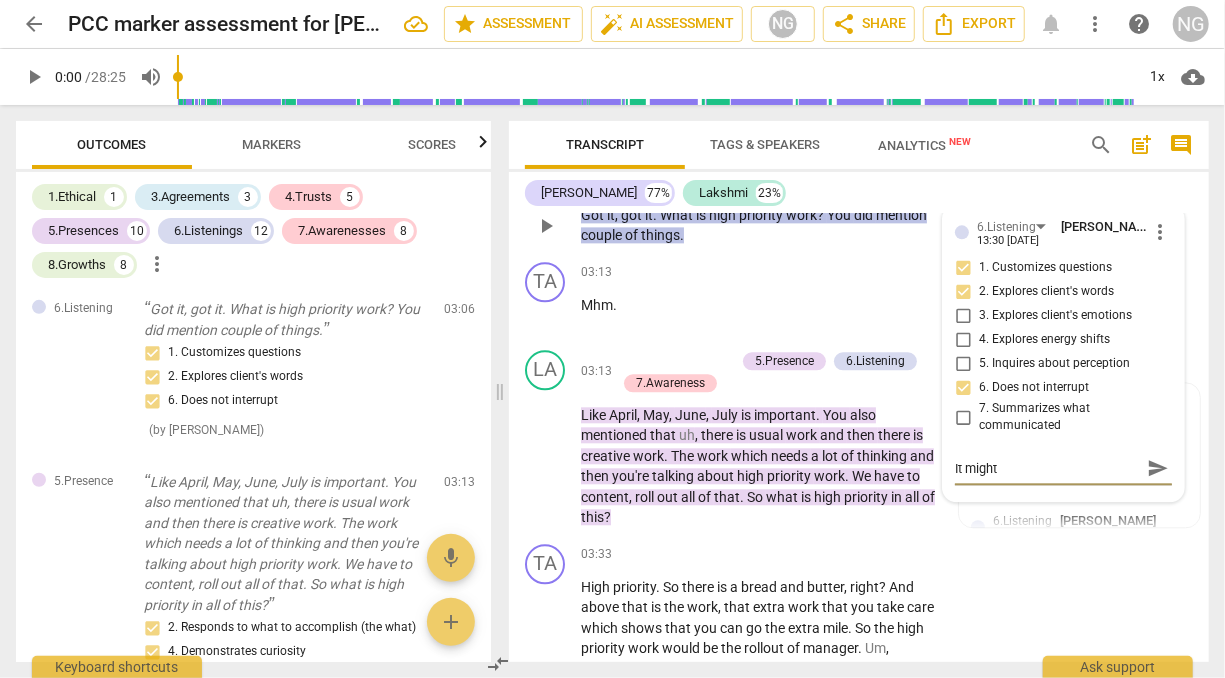type on "It might" 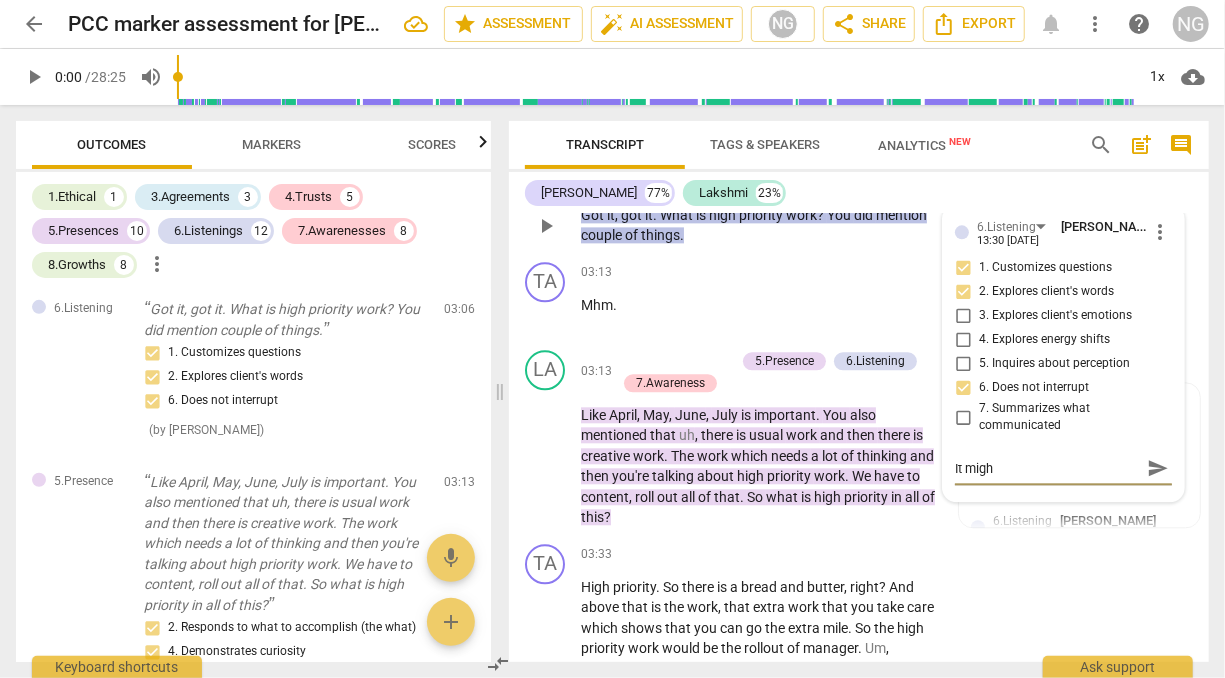 type on "It mig" 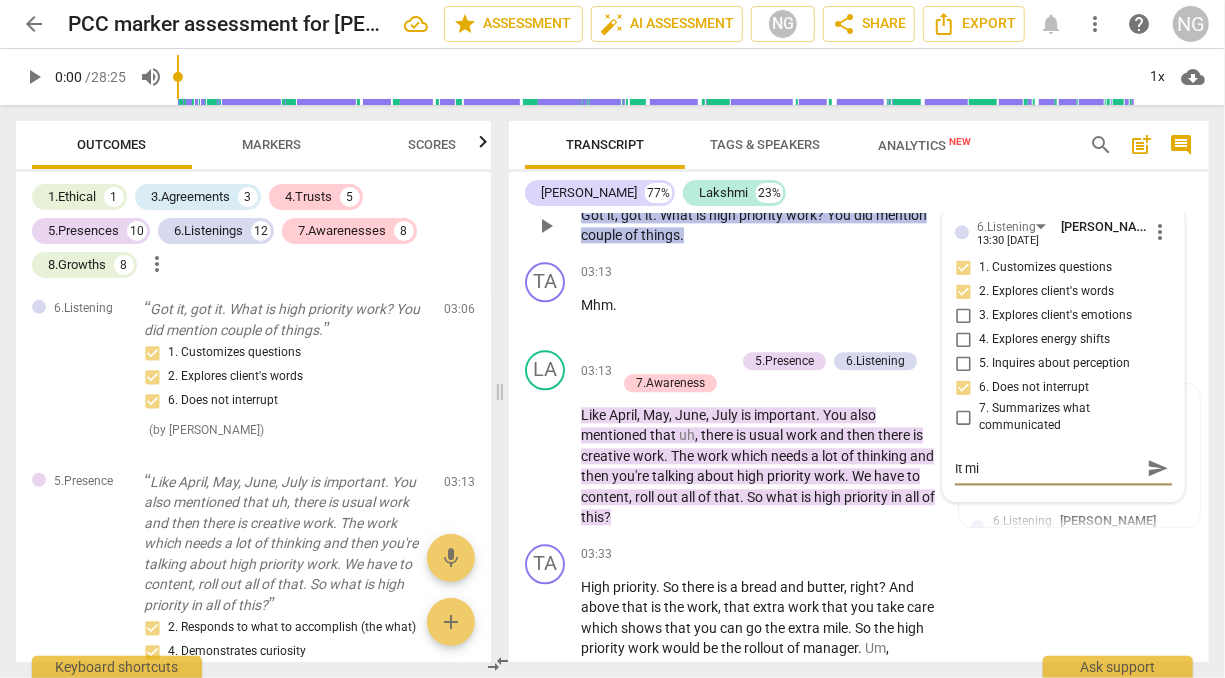type on "It m" 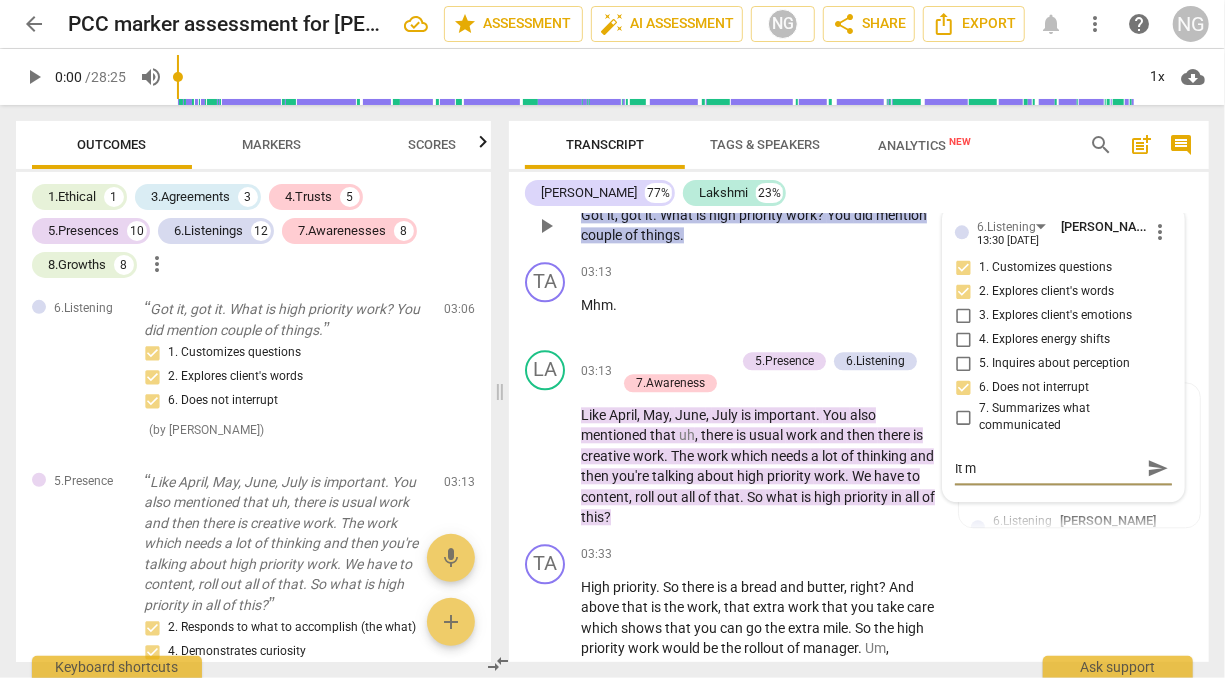 type on "It" 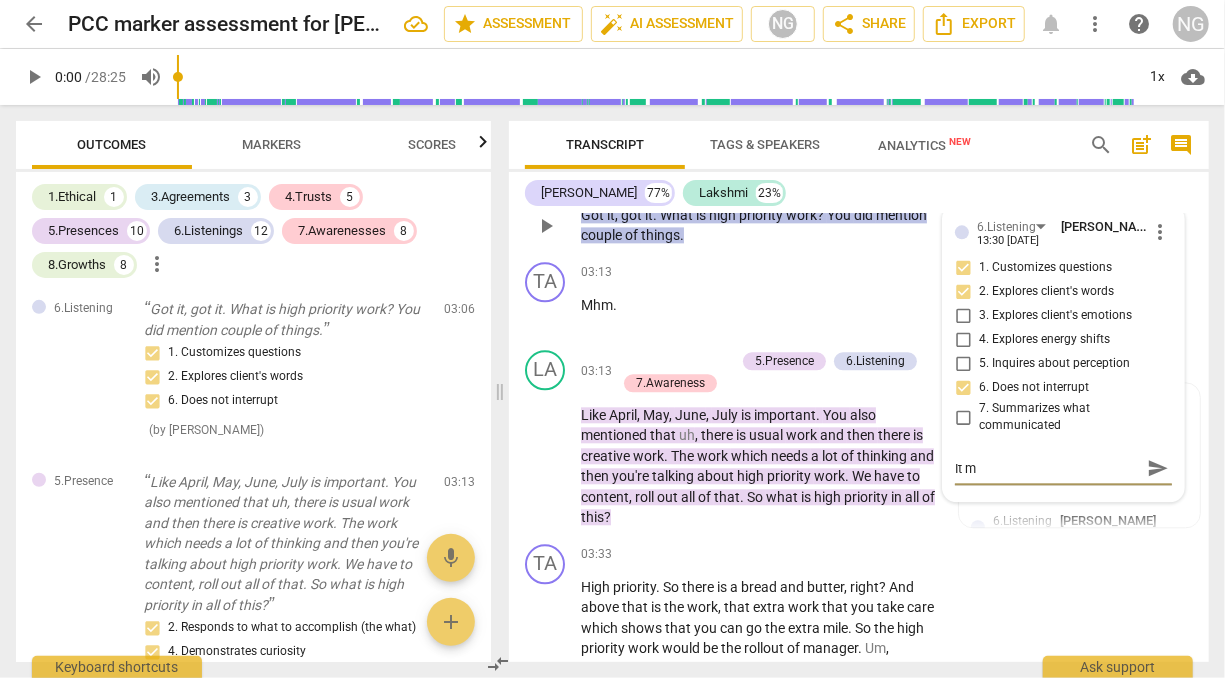 type on "It" 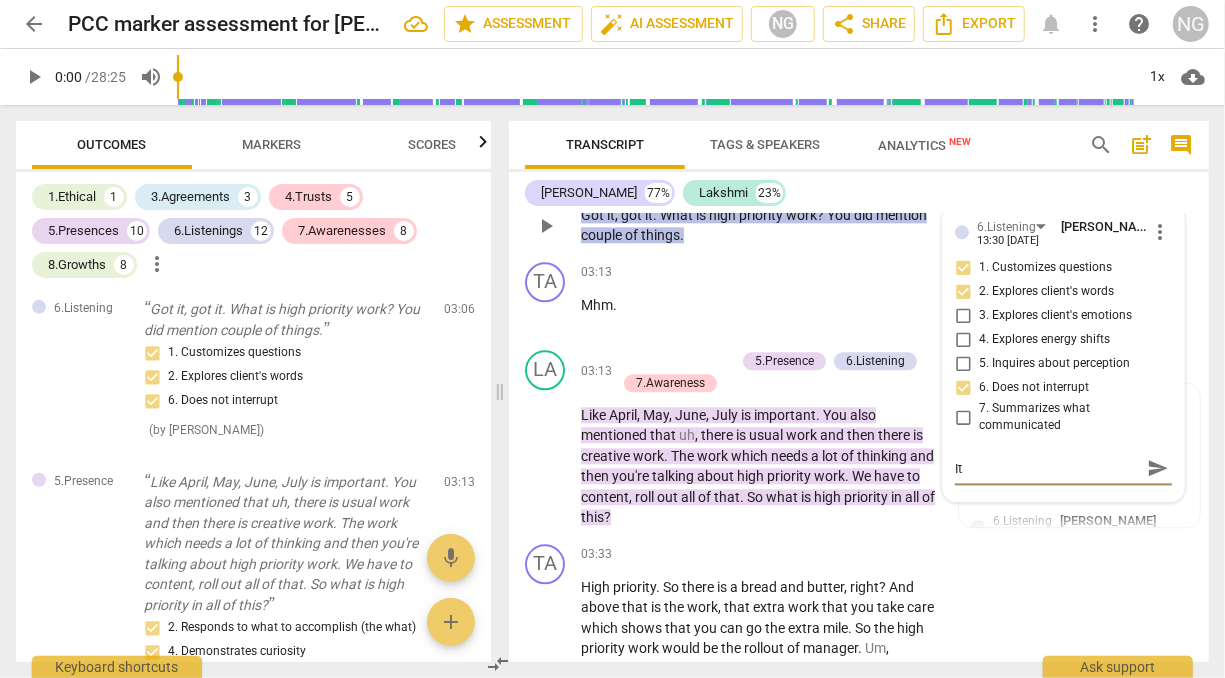 type on "It" 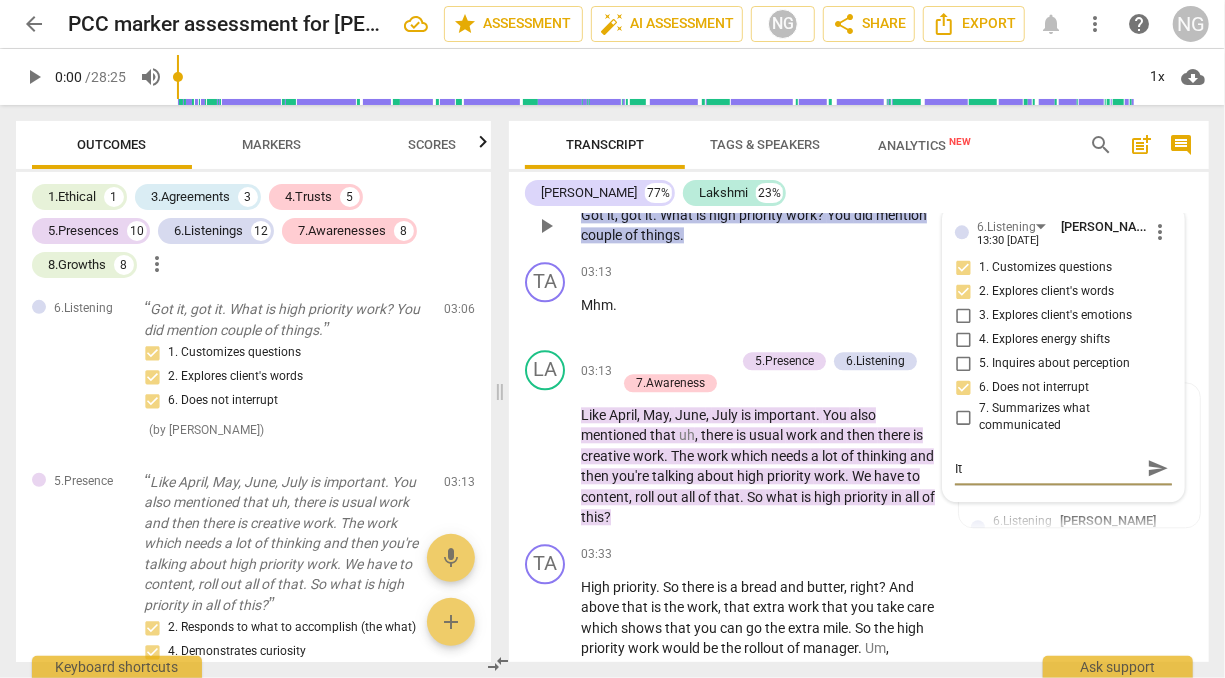 type on "It" 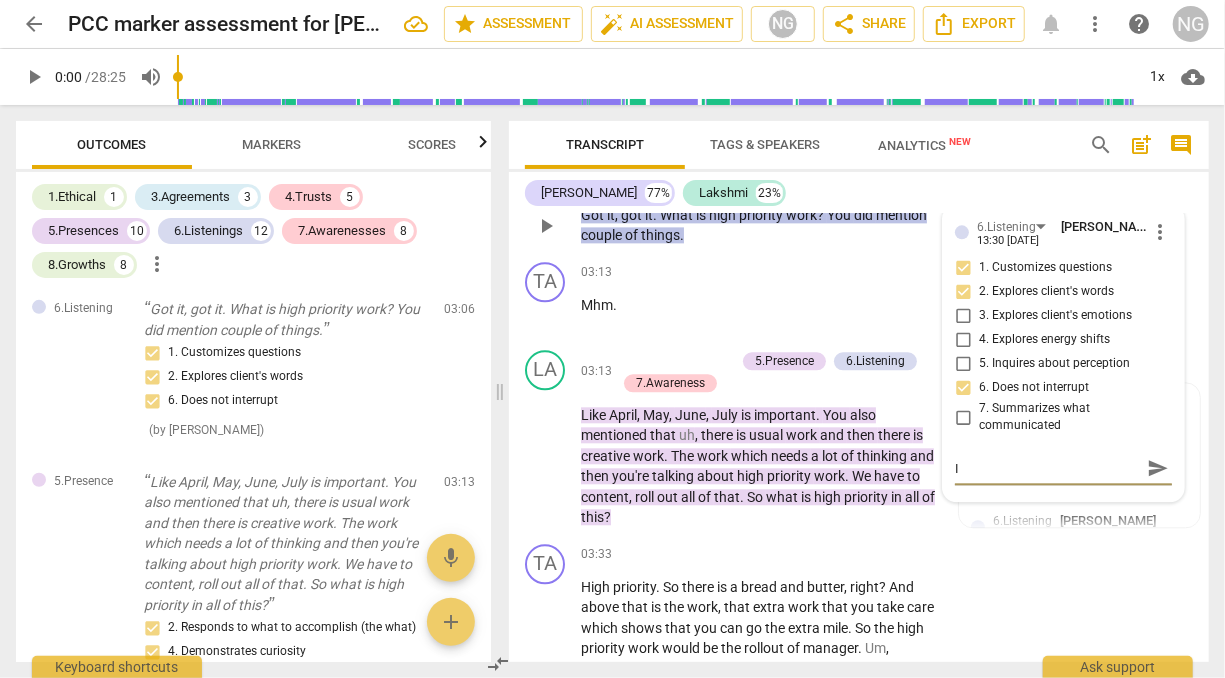 type 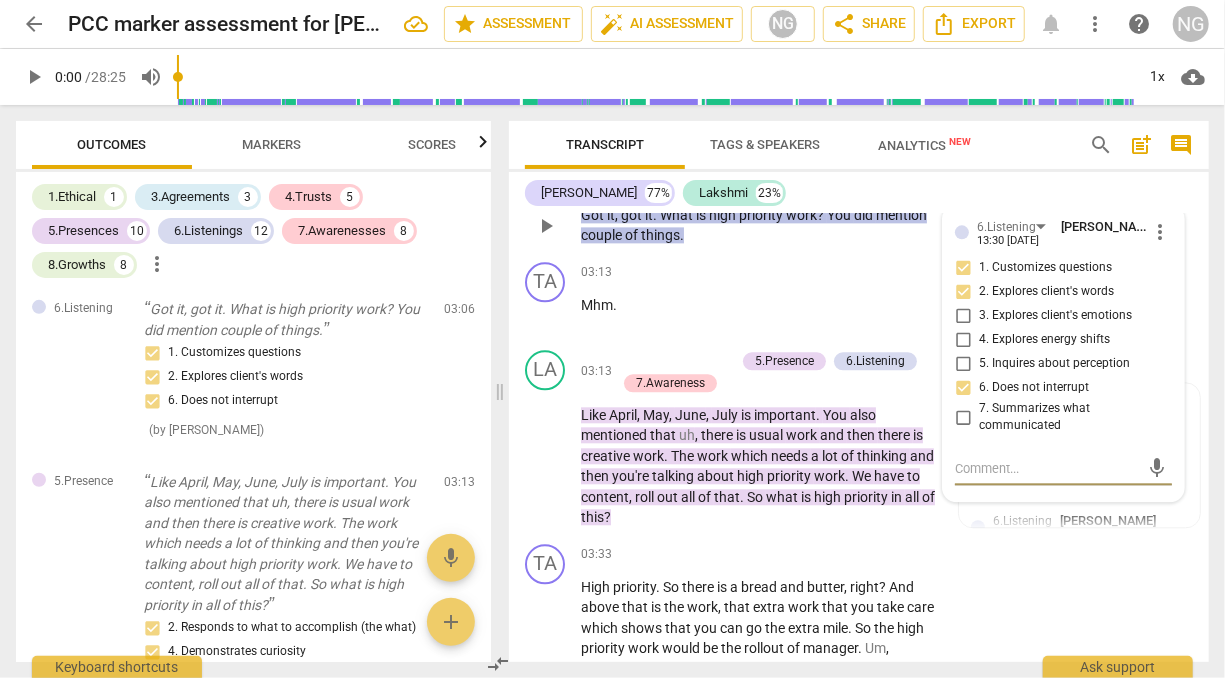 type on "C" 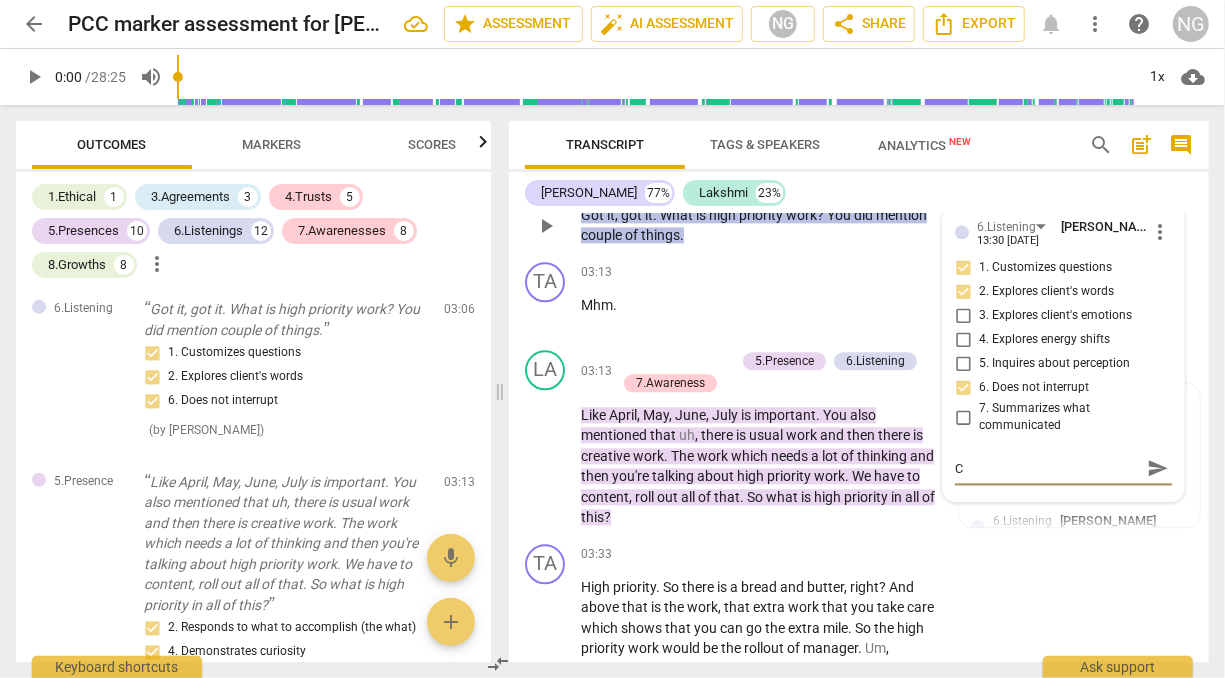 type on "Co" 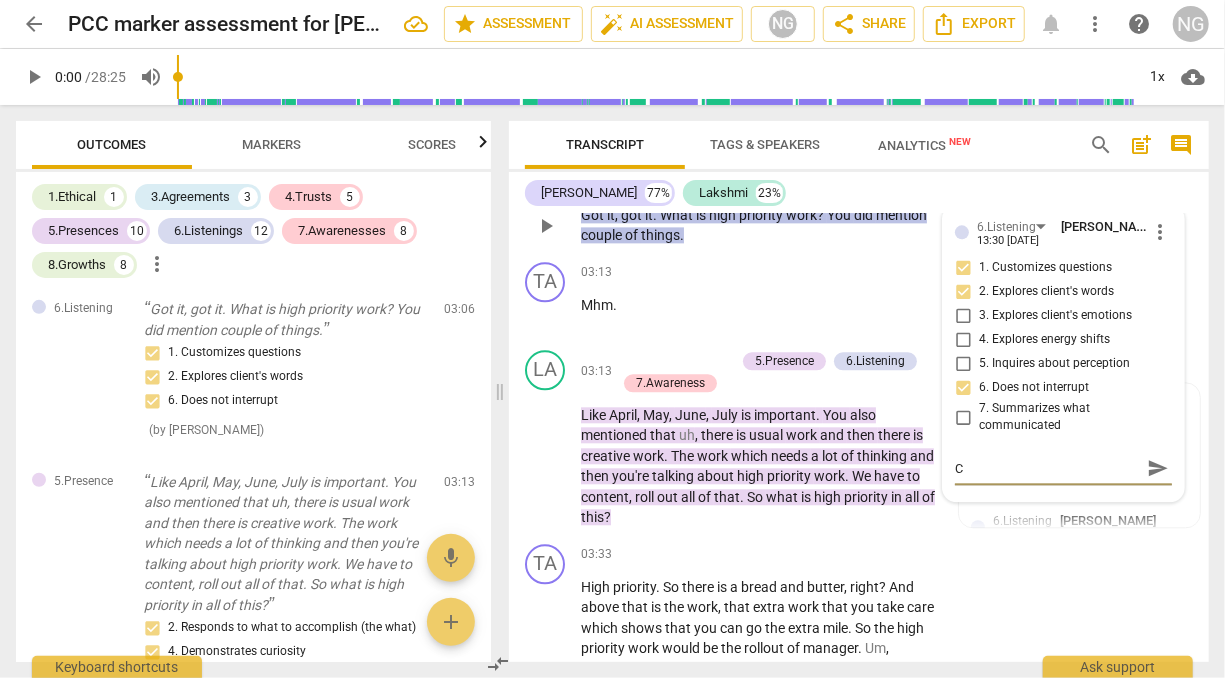type on "Co" 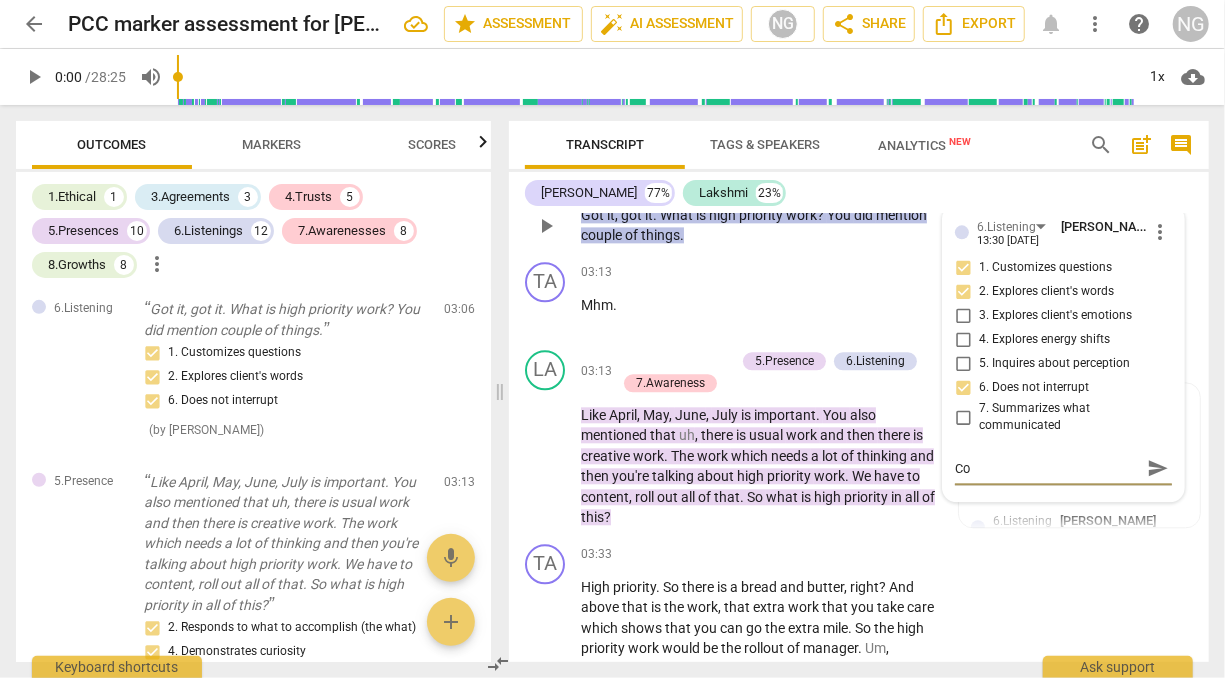 type on "Coa" 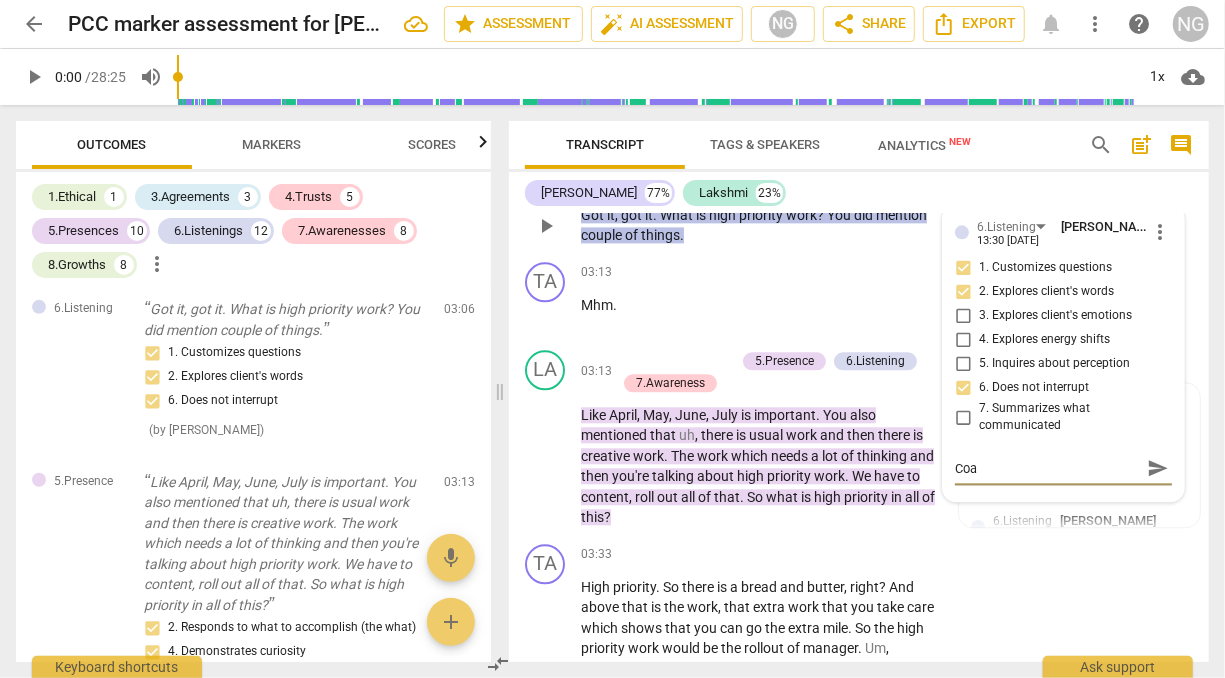 type on "Coau" 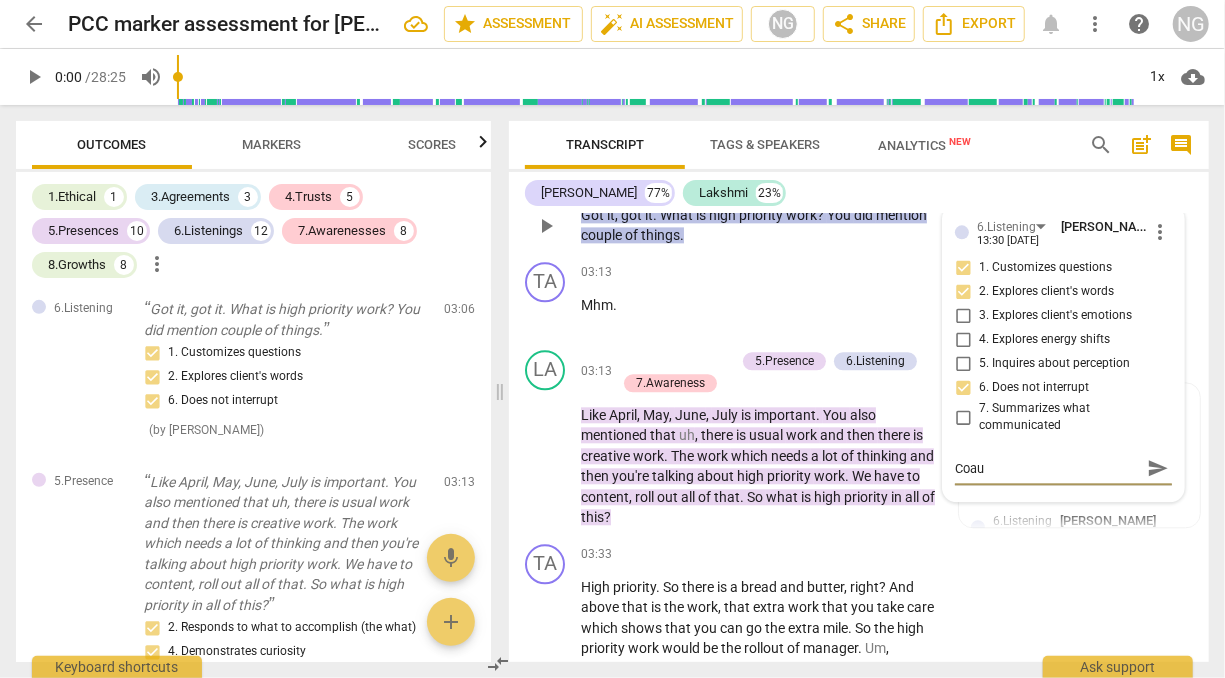 type on "Coa" 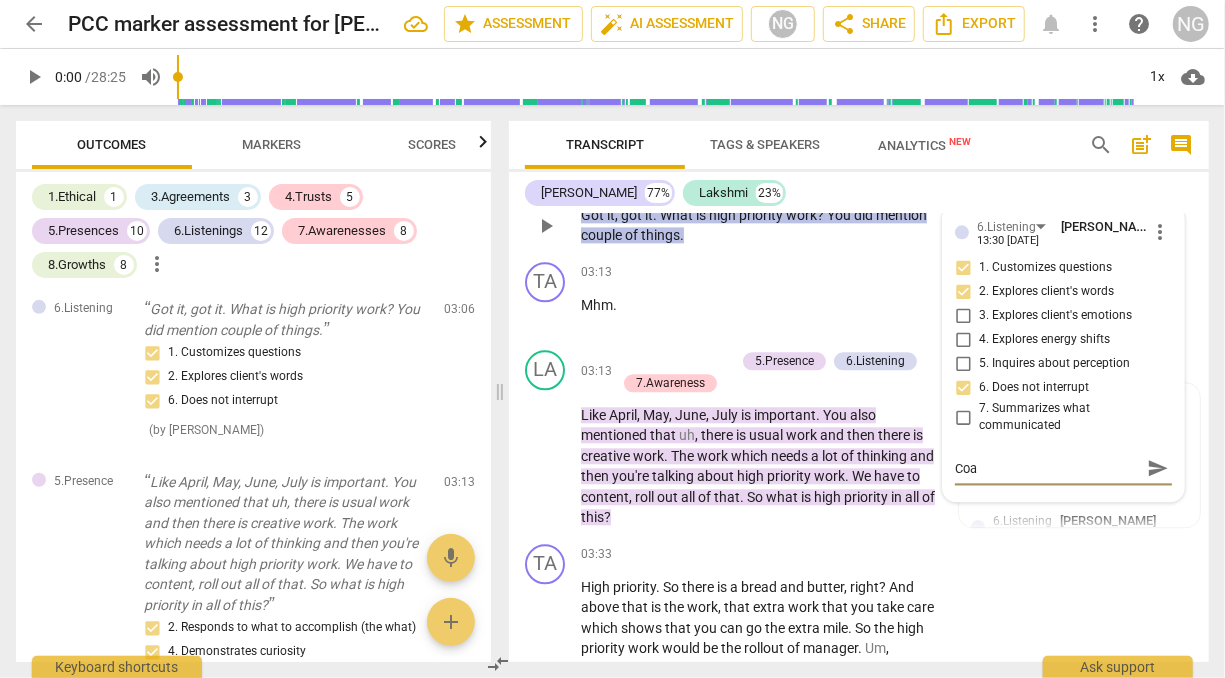 type on "Co" 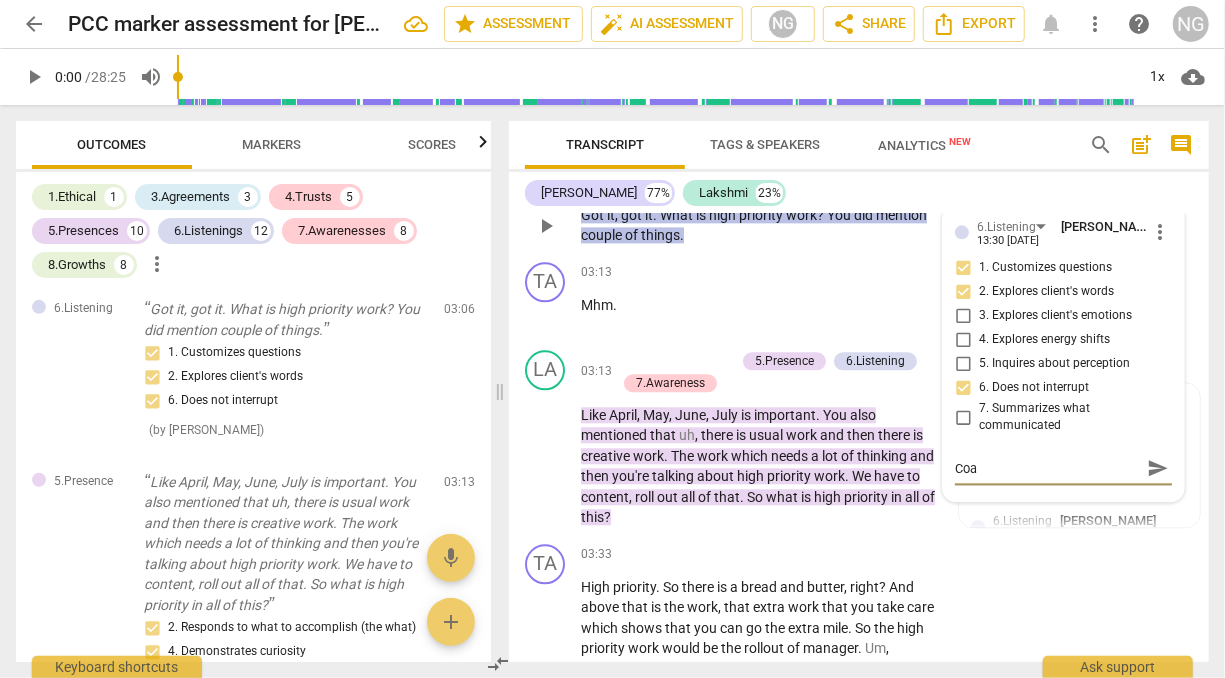 type on "Co" 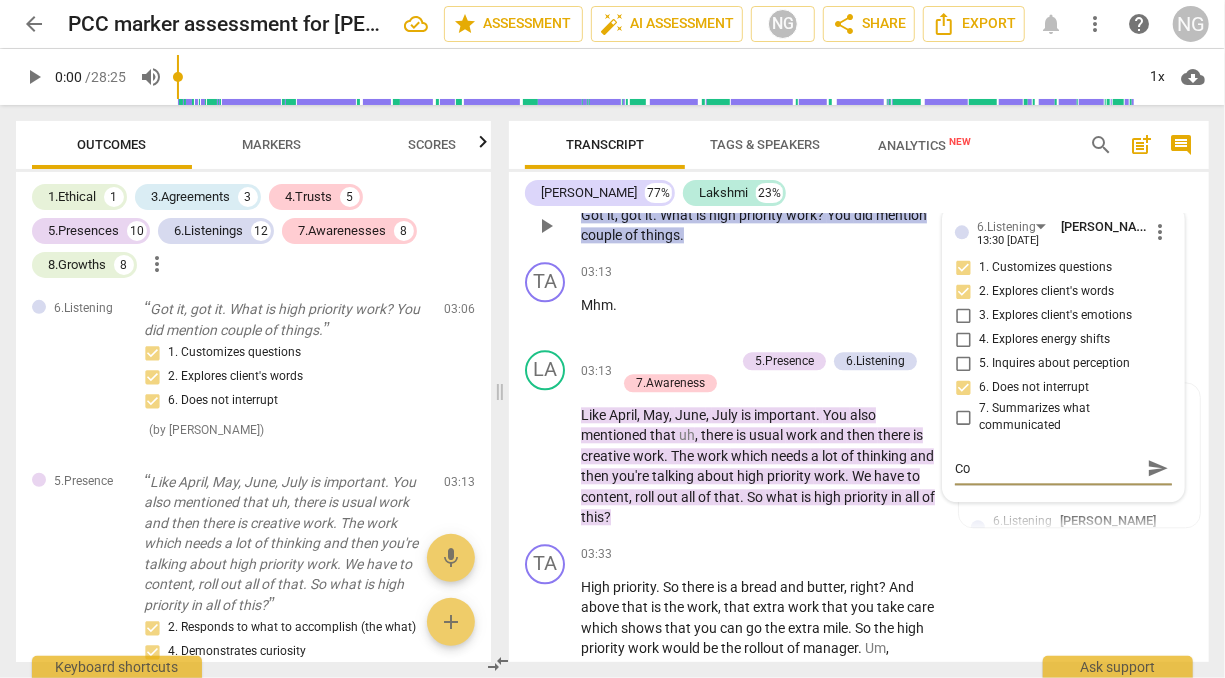 type on "C" 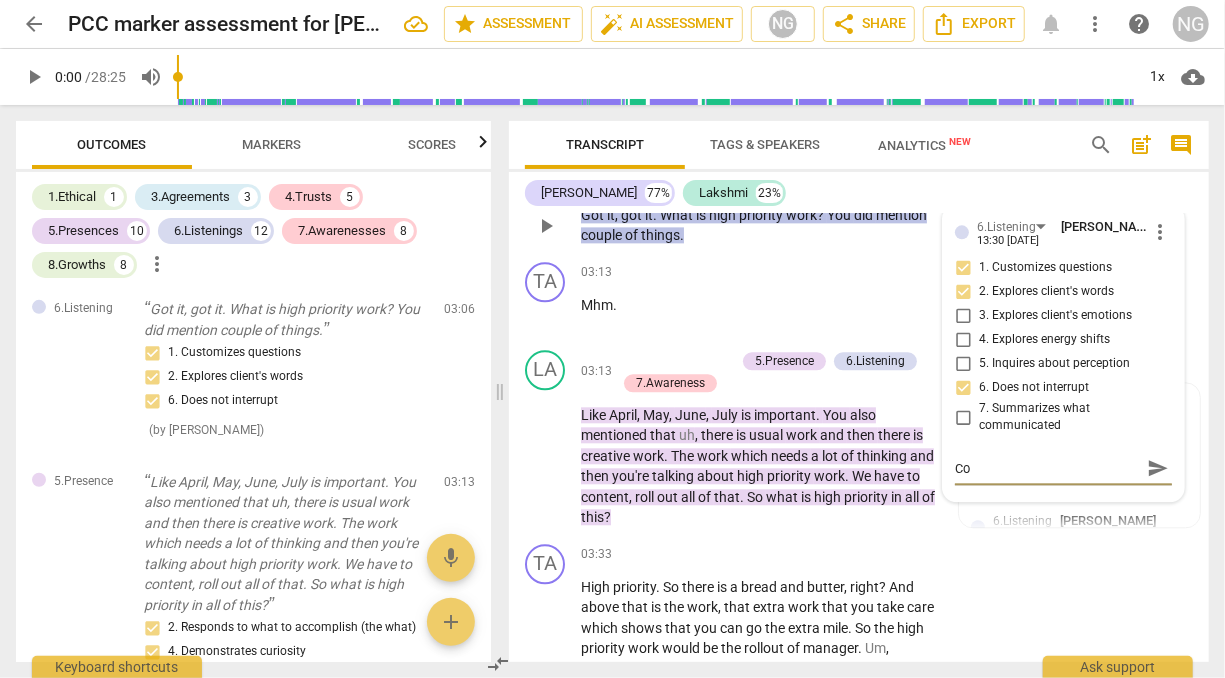 type on "C" 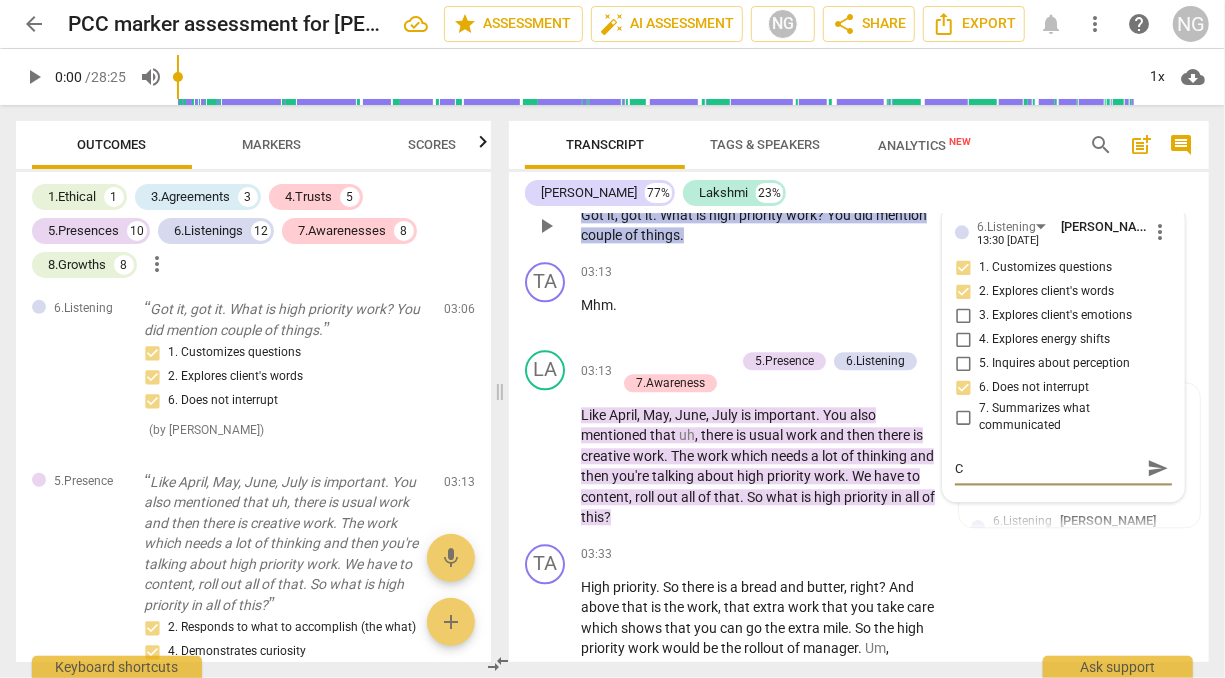 type 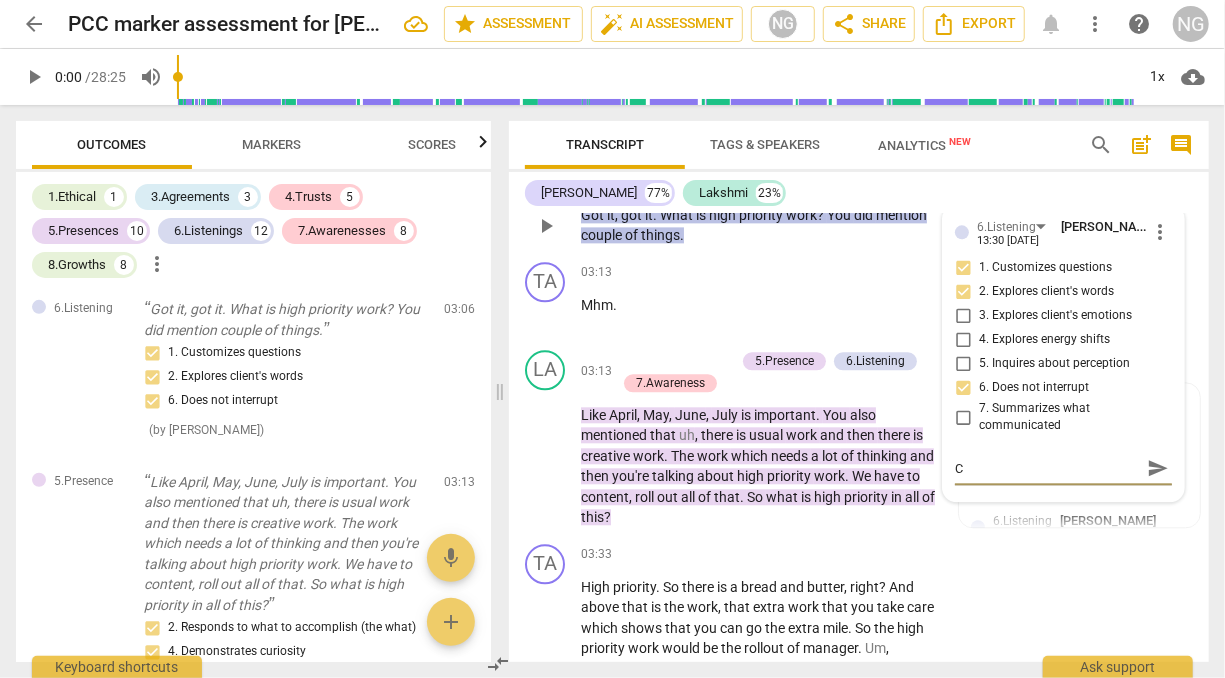 type 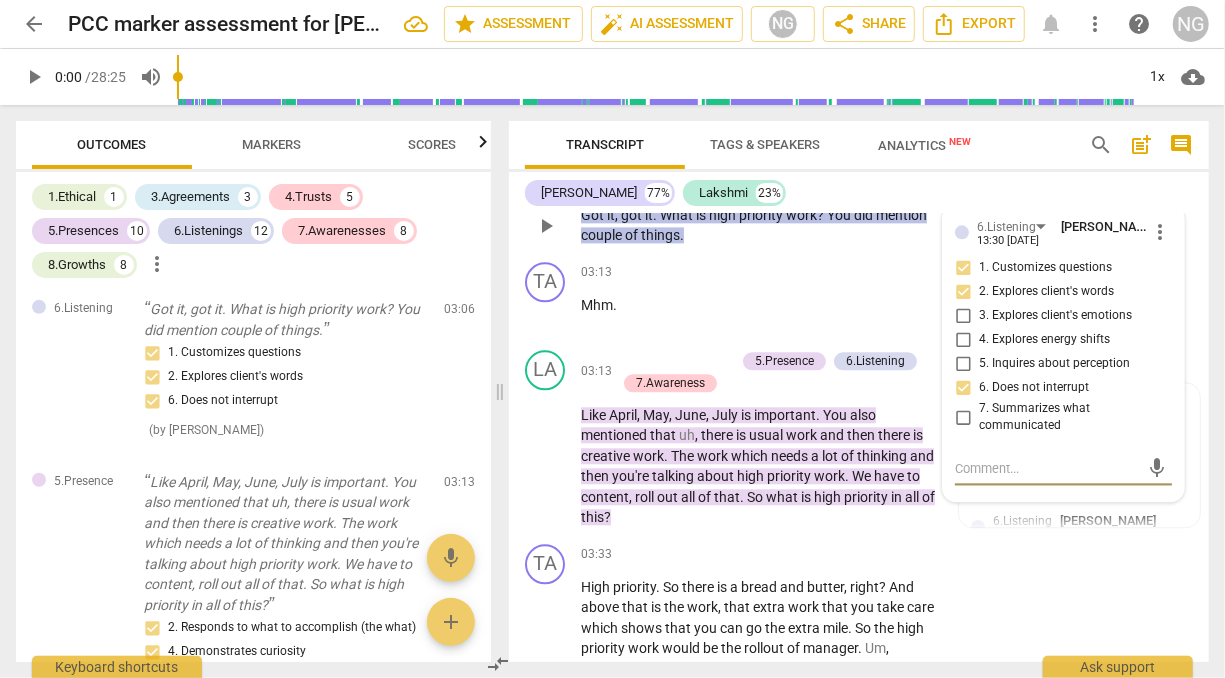 type on "C" 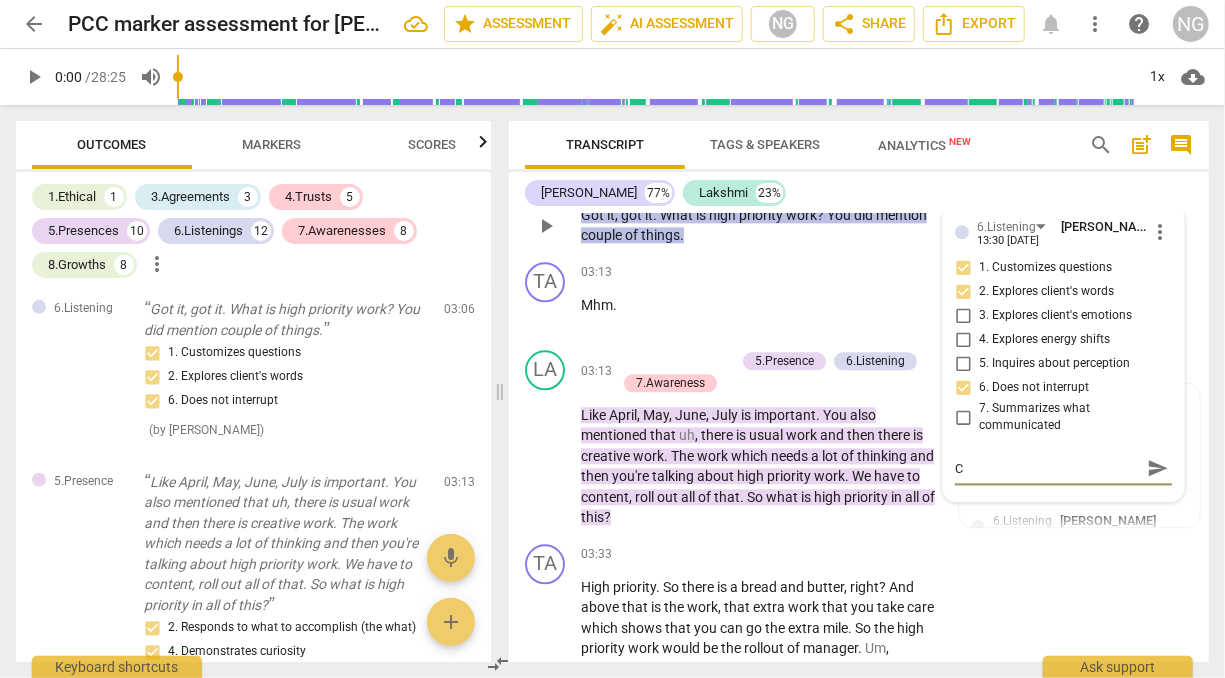 type on "Co" 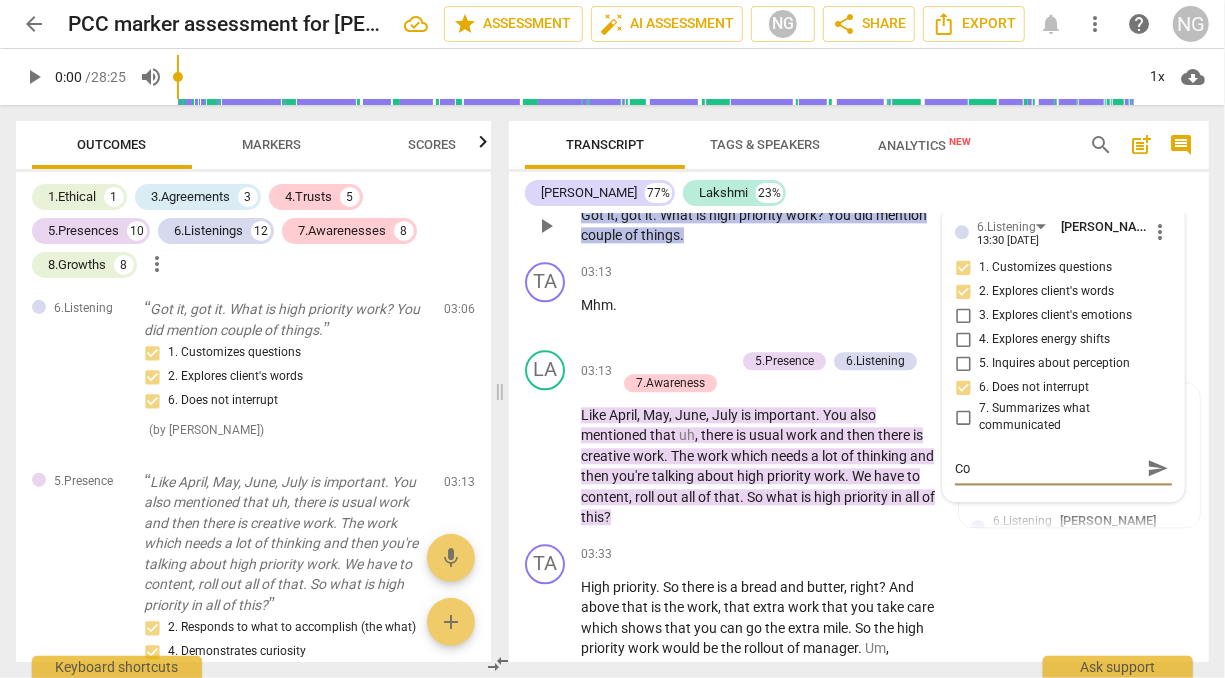 type on "Coa" 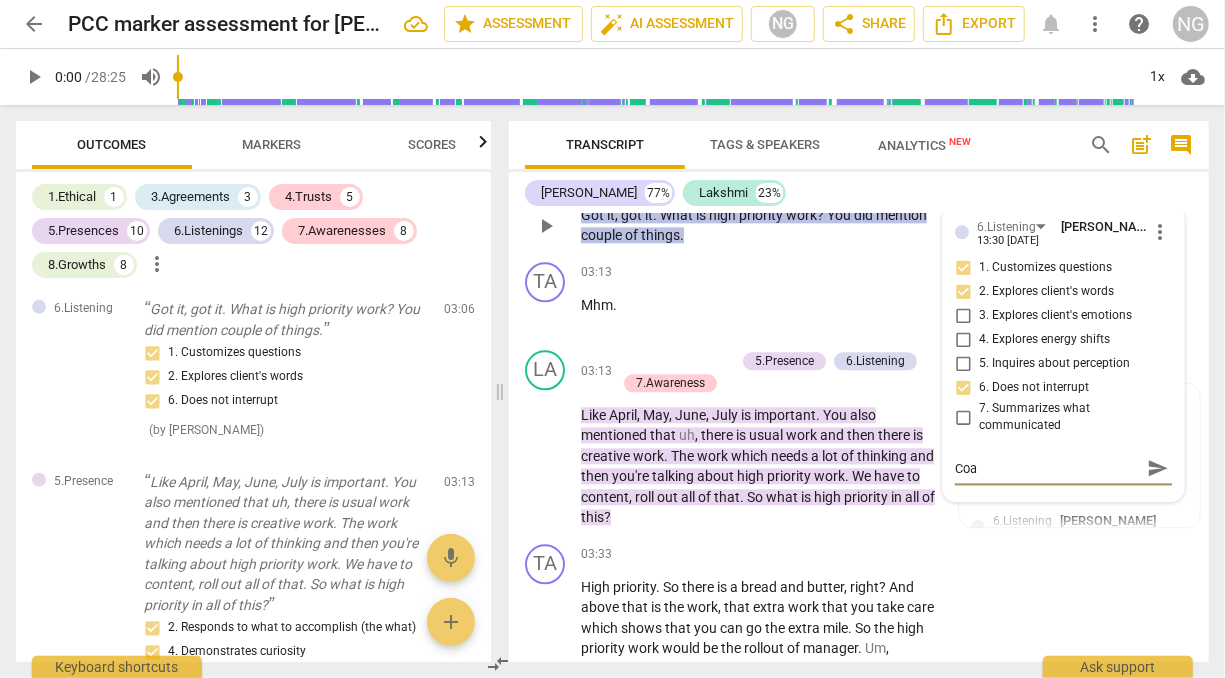 type on "Coa" 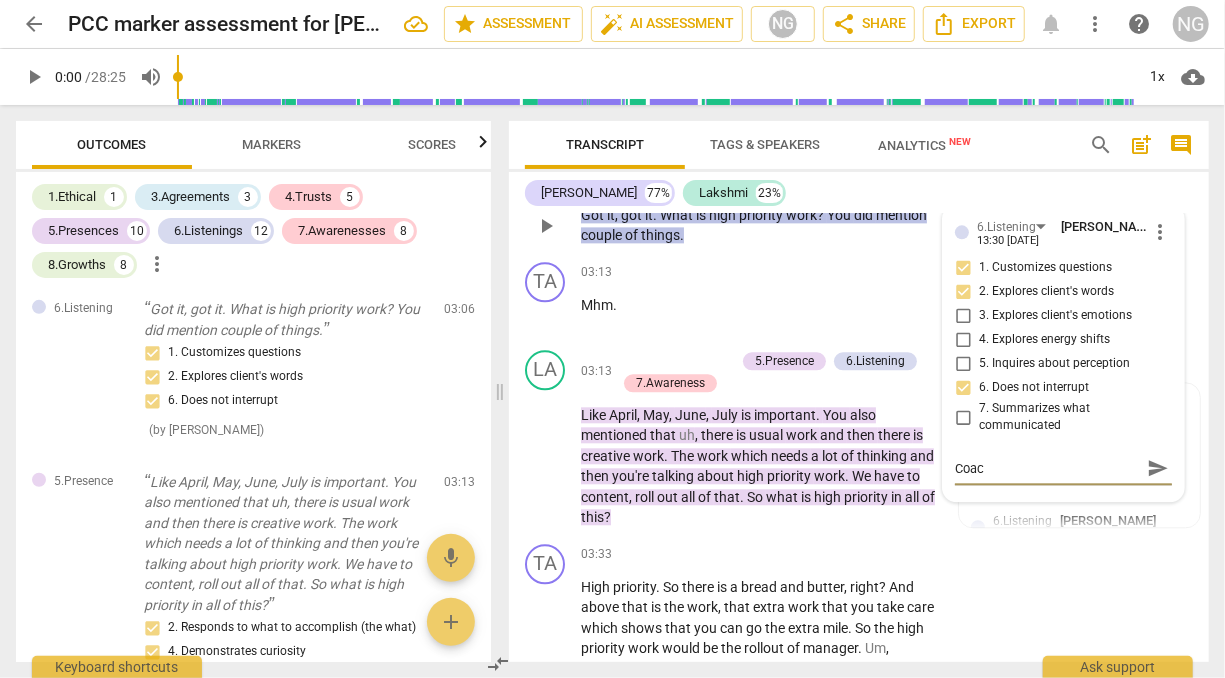 type on "Coach" 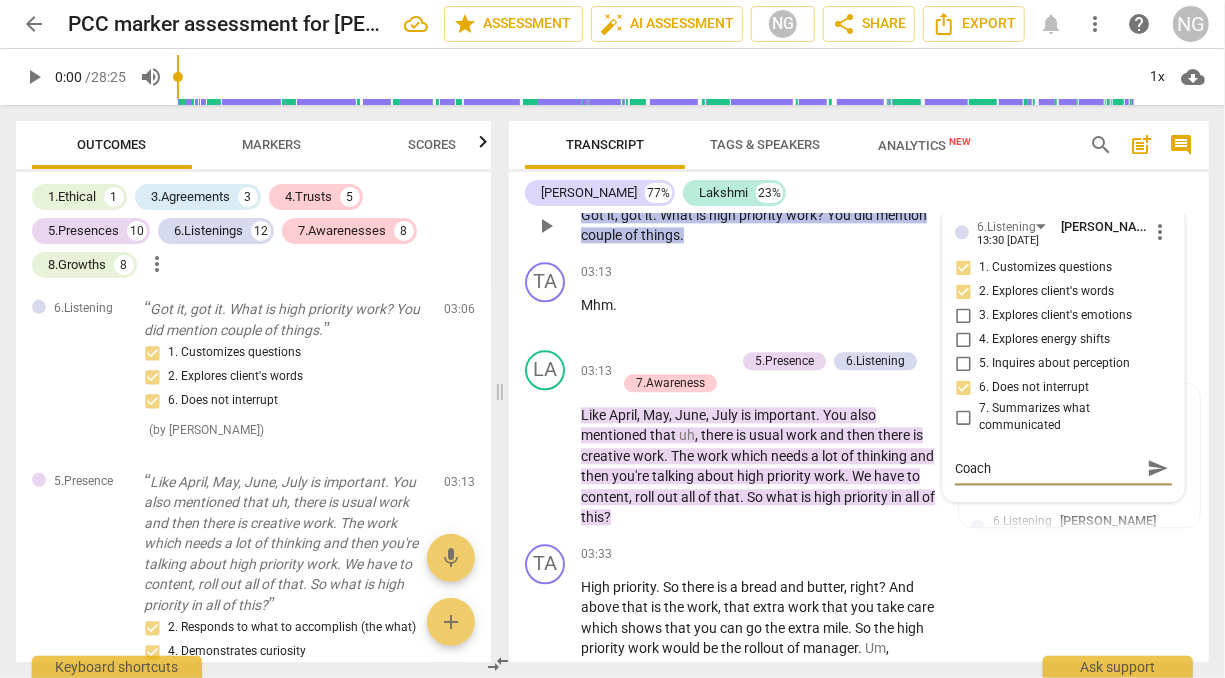type on "Coach" 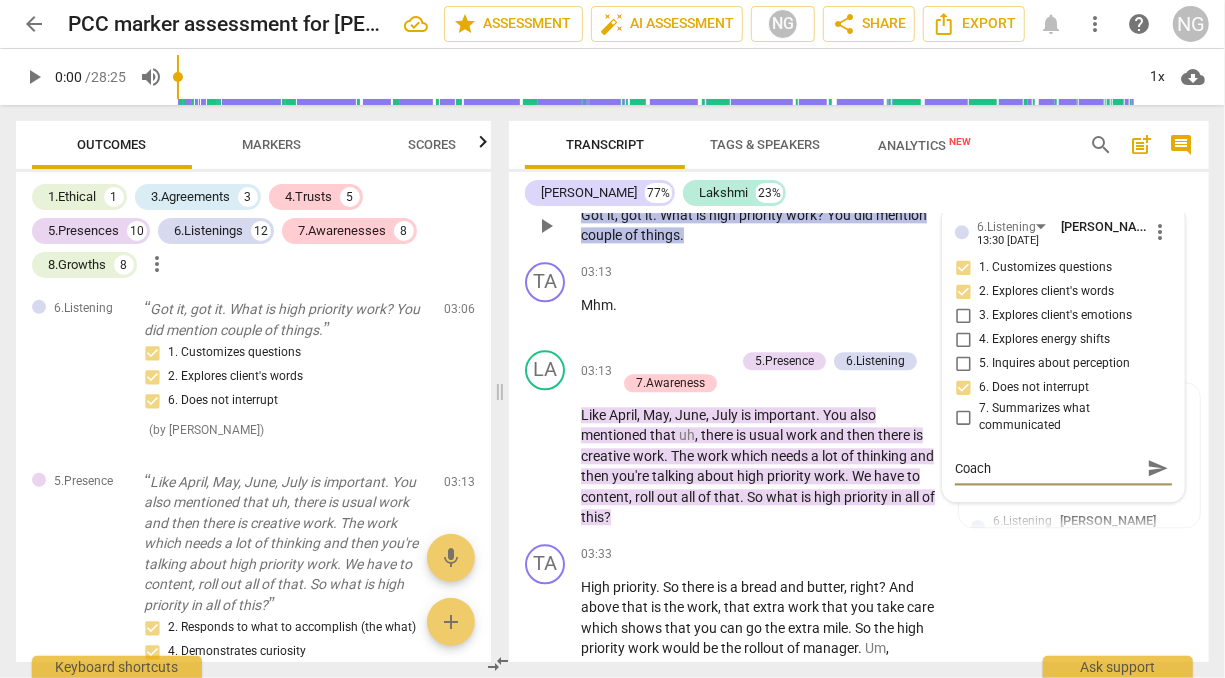 type on "Coach h" 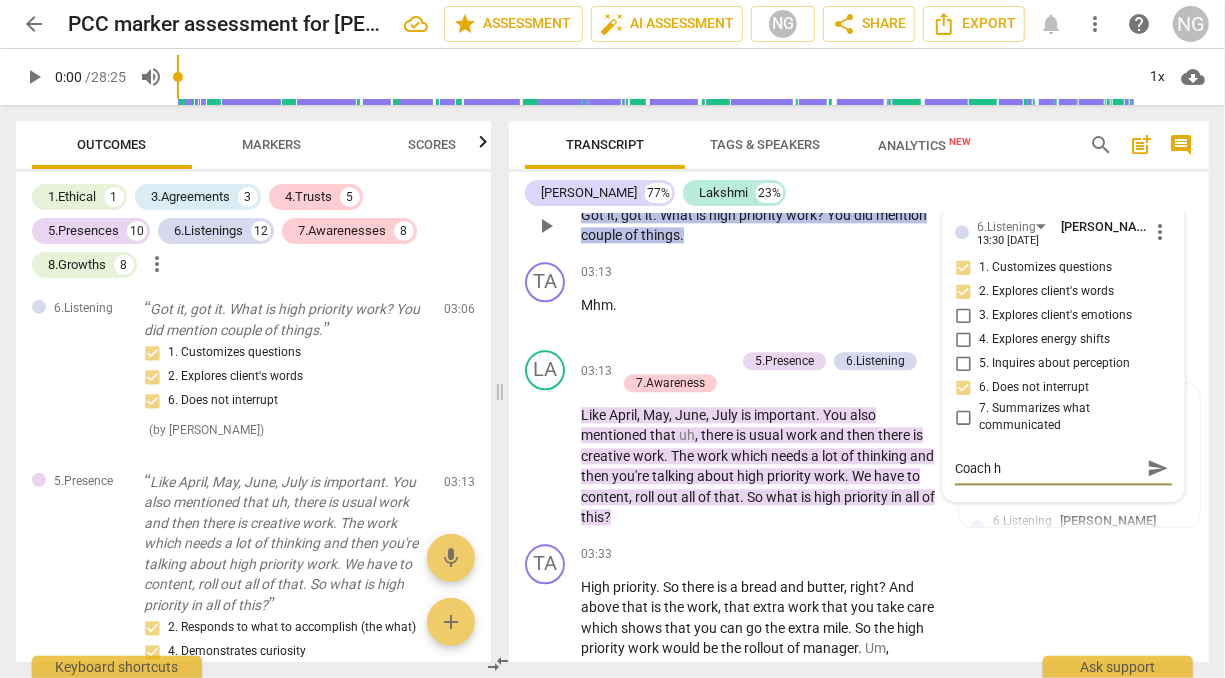 type on "Coach [PERSON_NAME]" 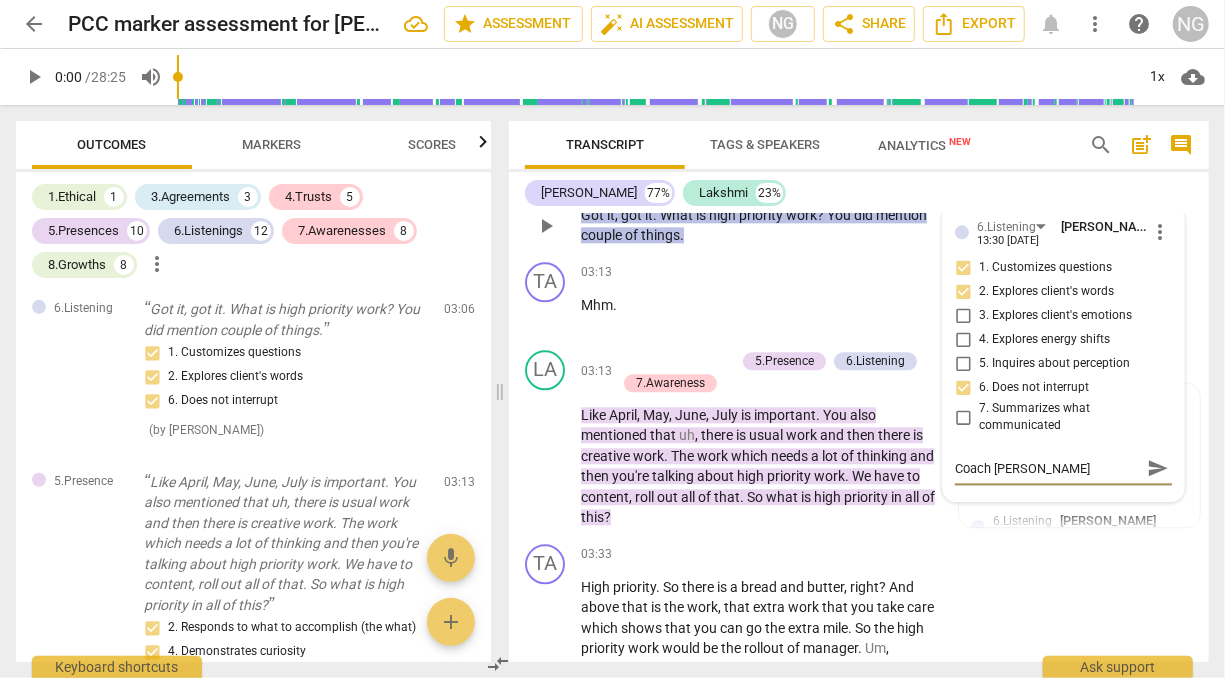 type on "Coach her" 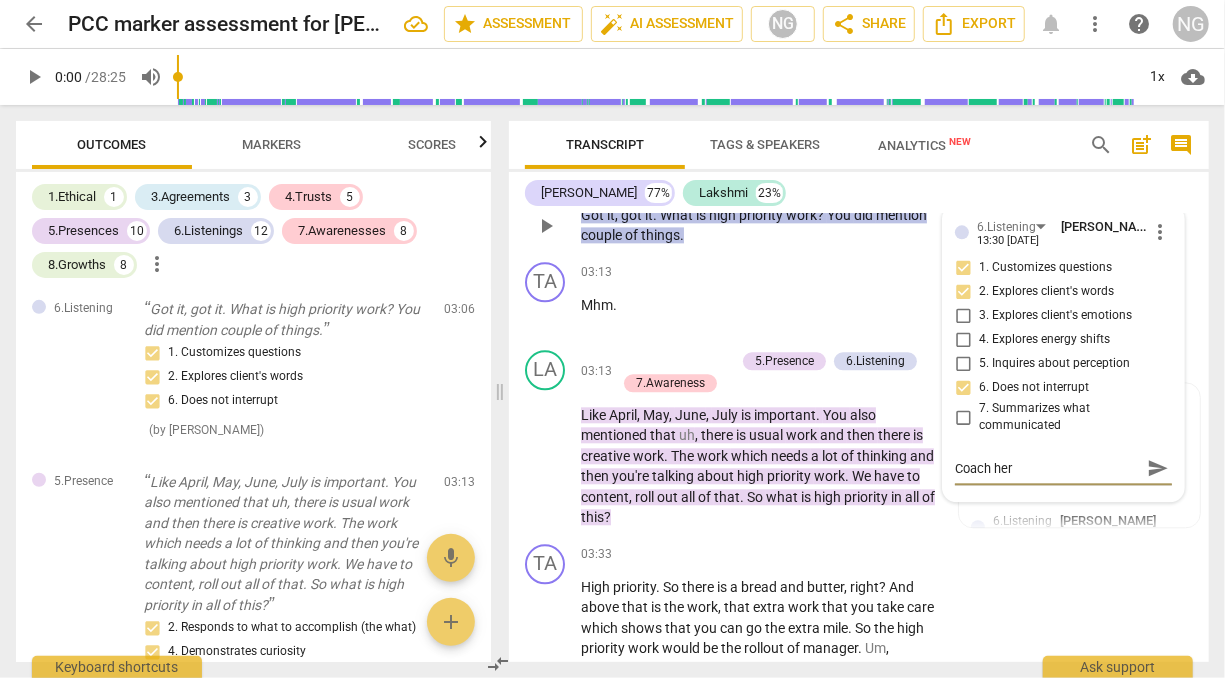type on "Coach here" 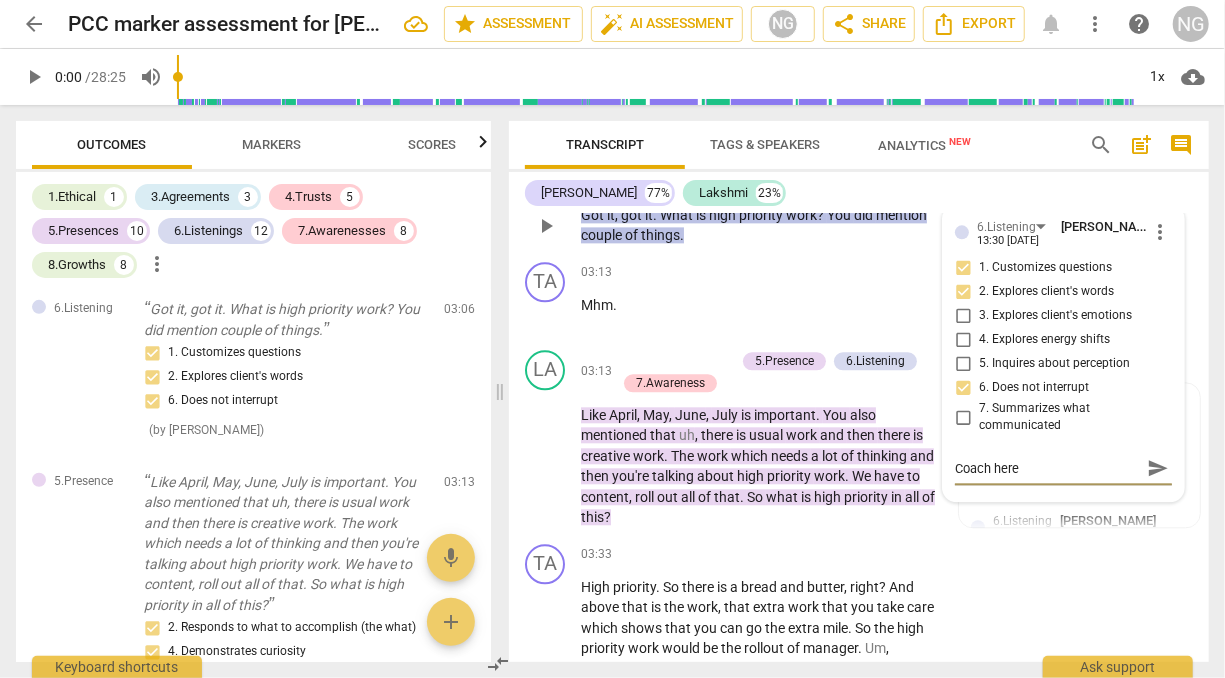 type on "Coach here" 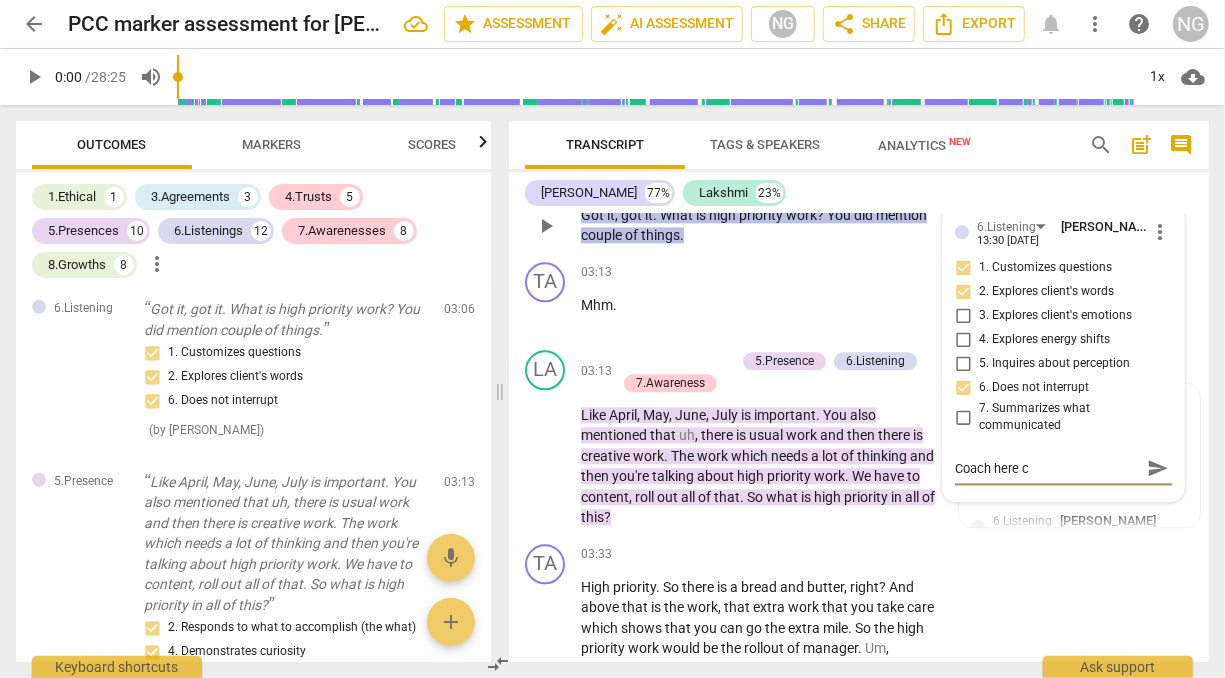 type on "Coach here co" 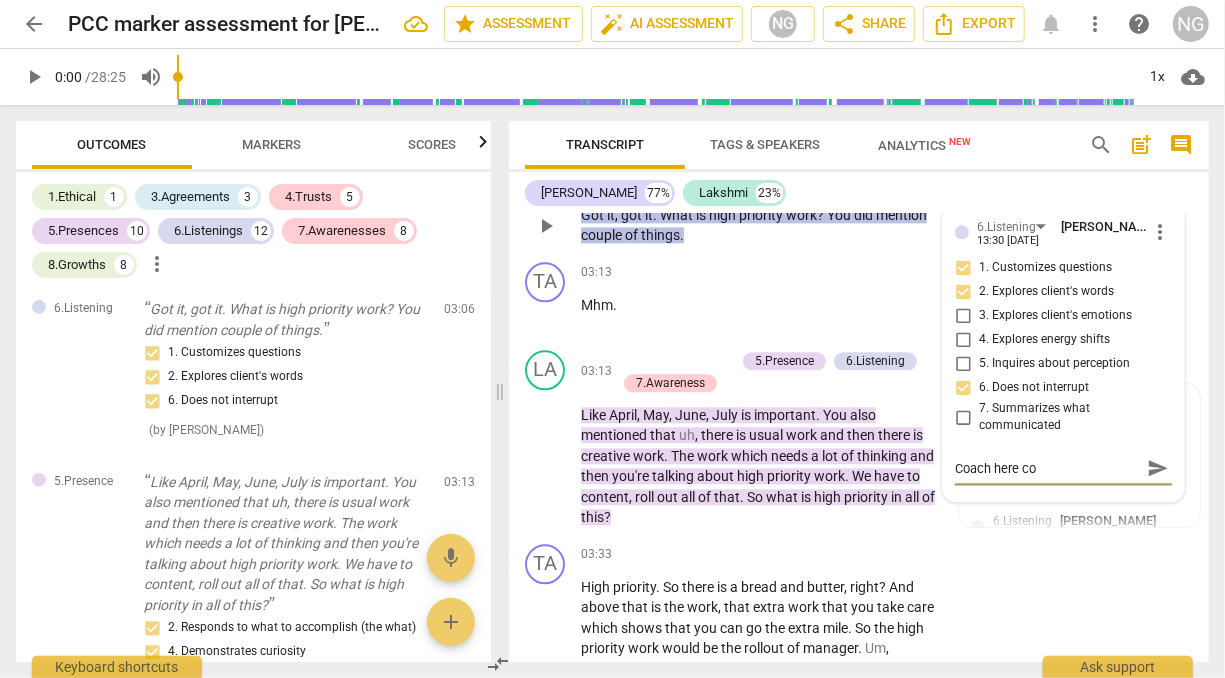 type on "Coach here cou" 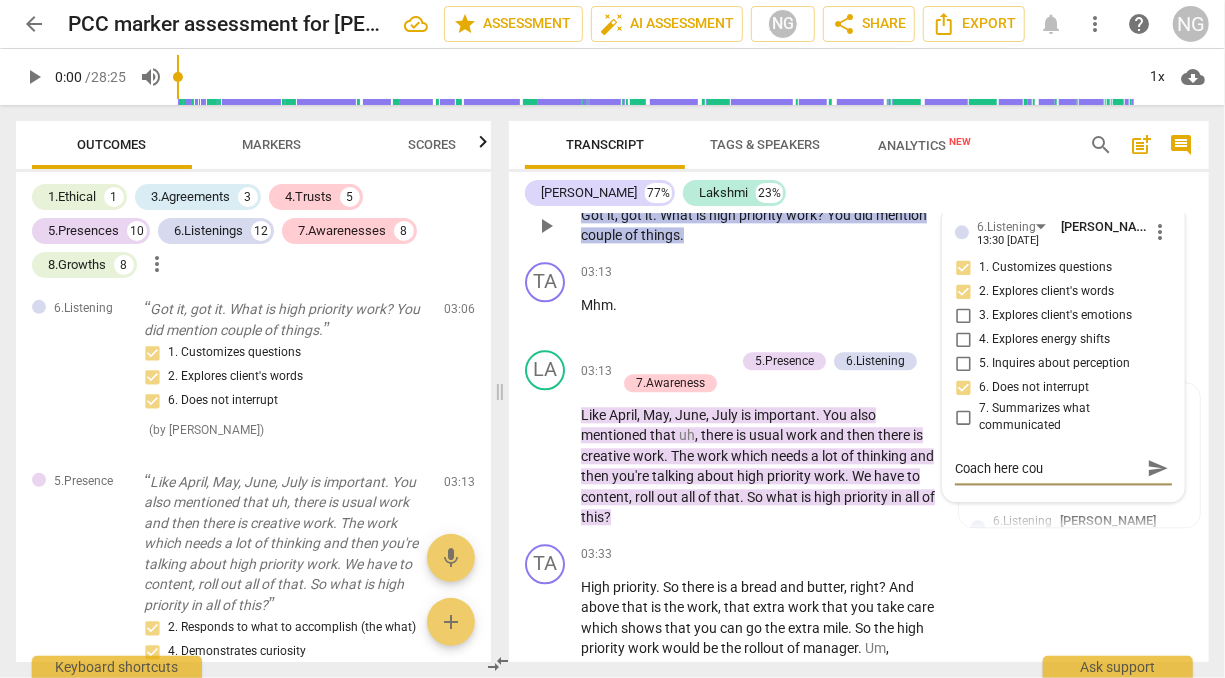 type on "Coach here coul" 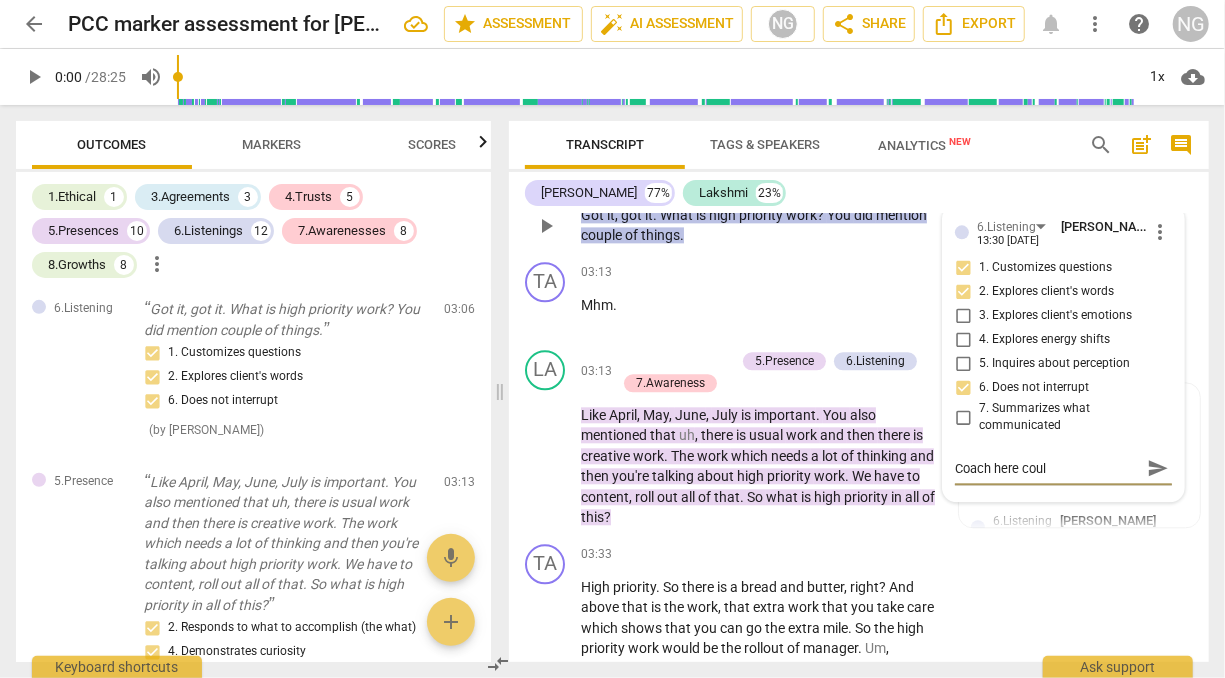 type on "Coach here could" 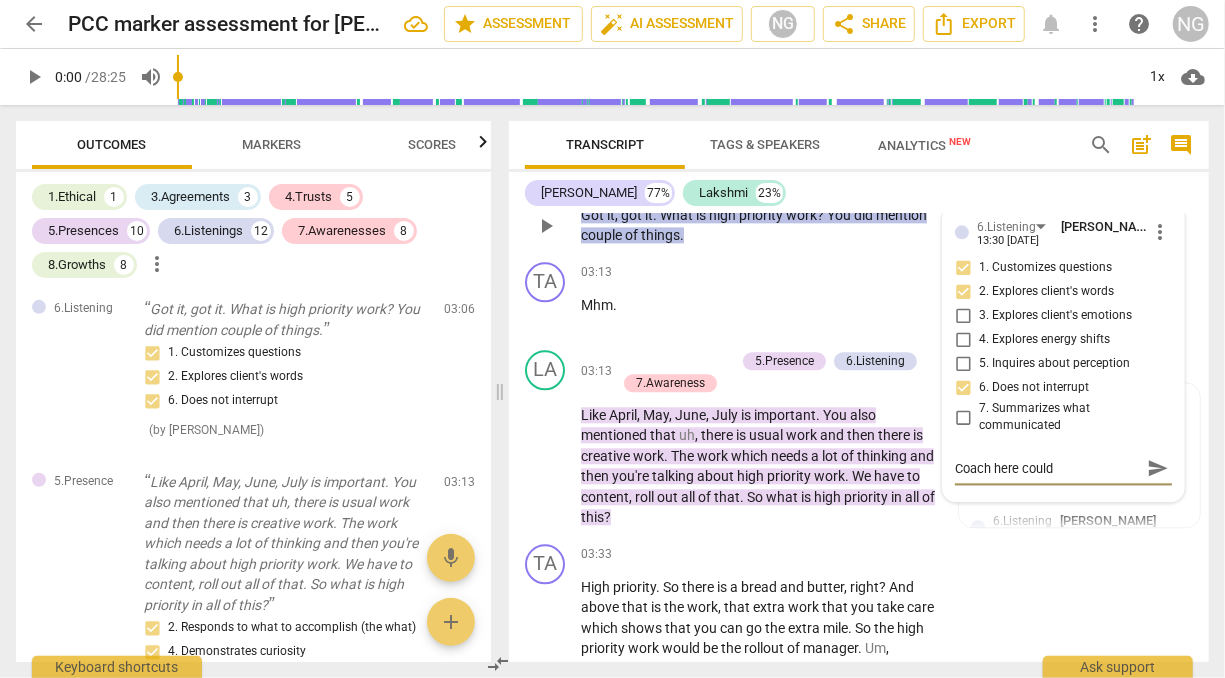 type on "Coach here could" 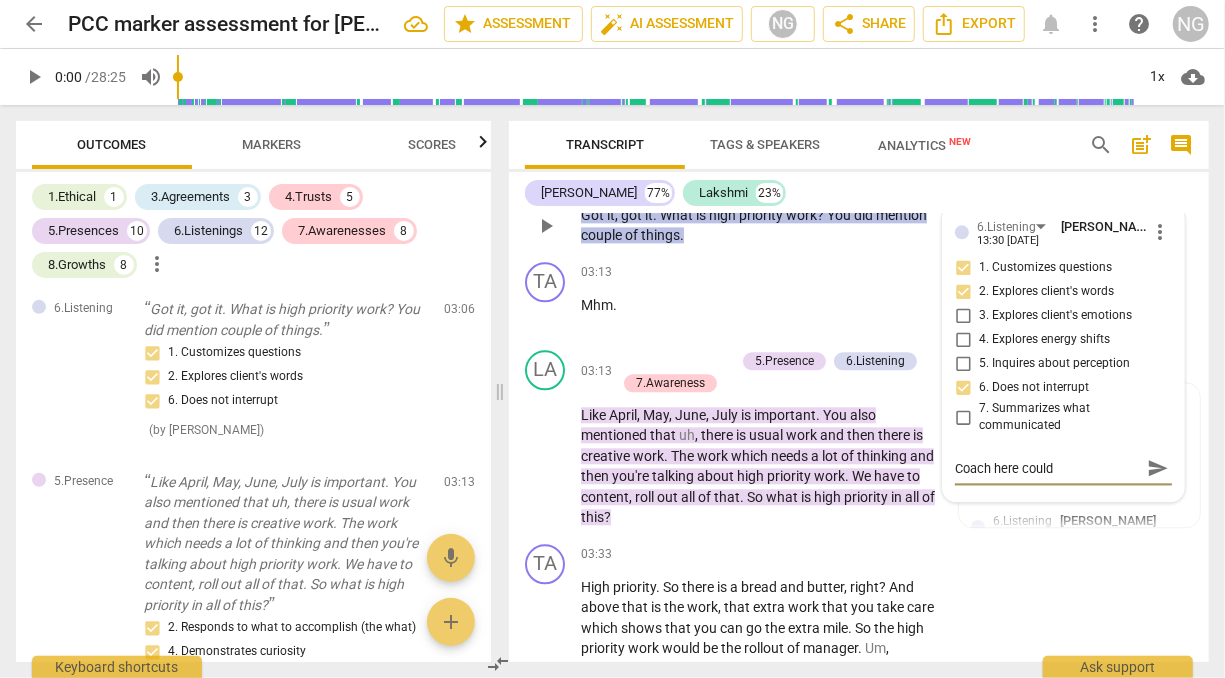 type on "Coach here could a" 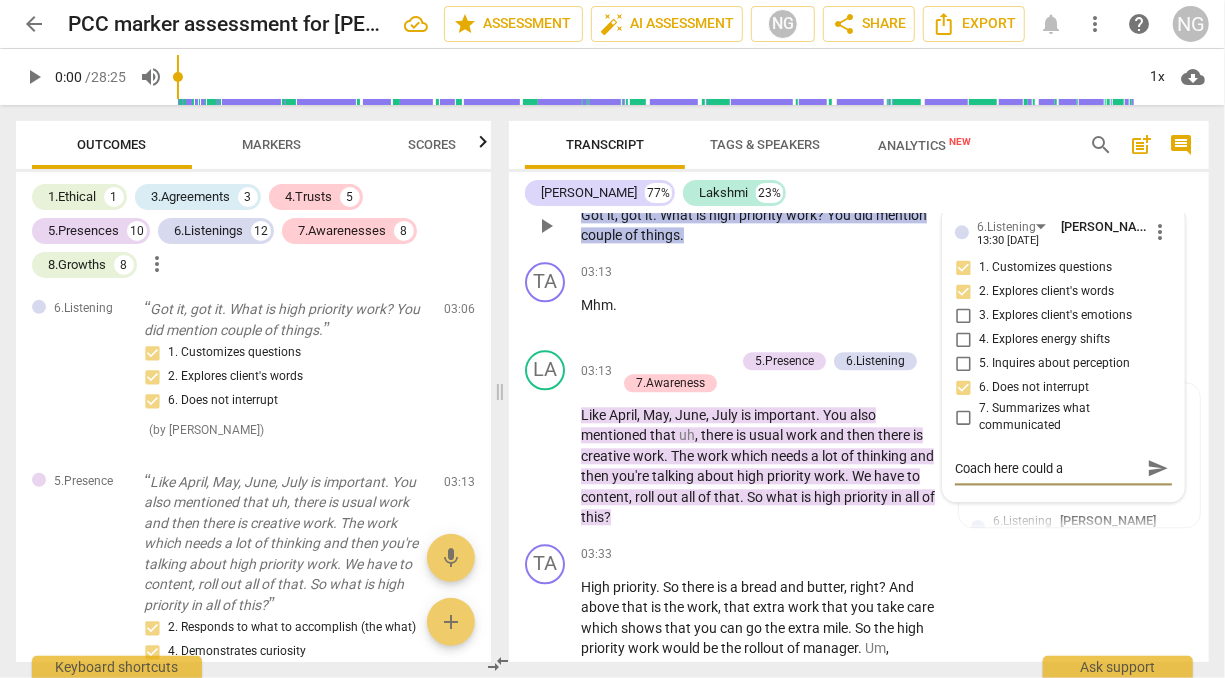 type on "Coach here could al" 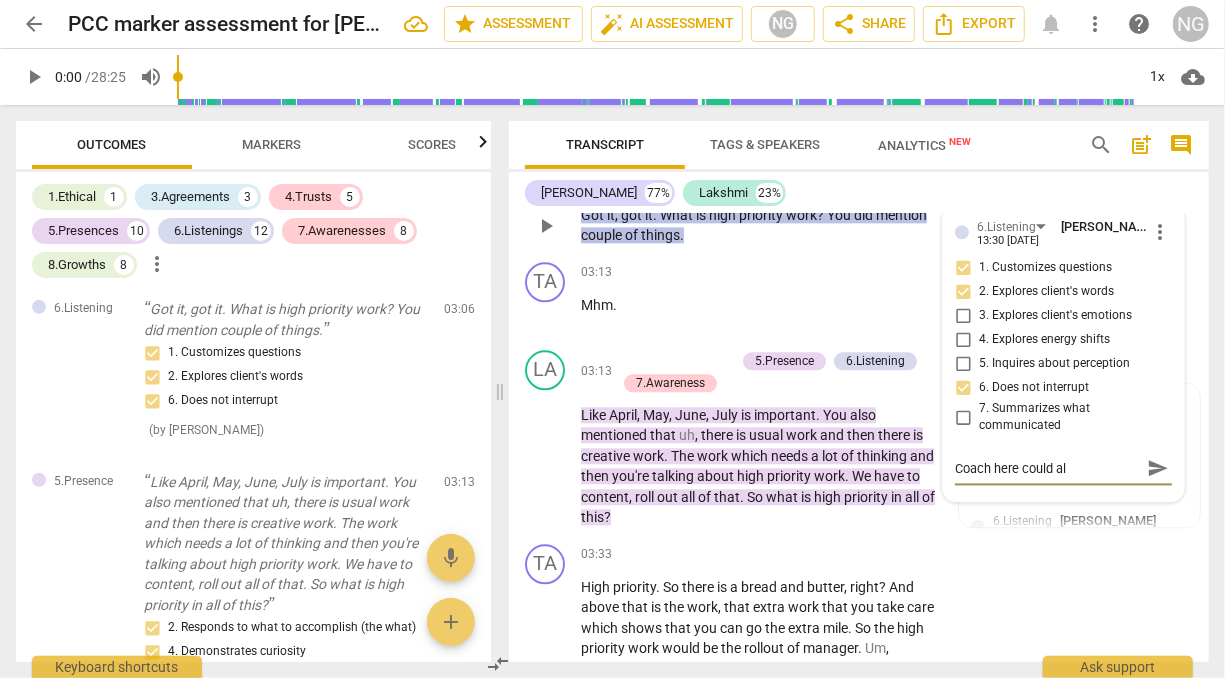 type on "Coach here could als" 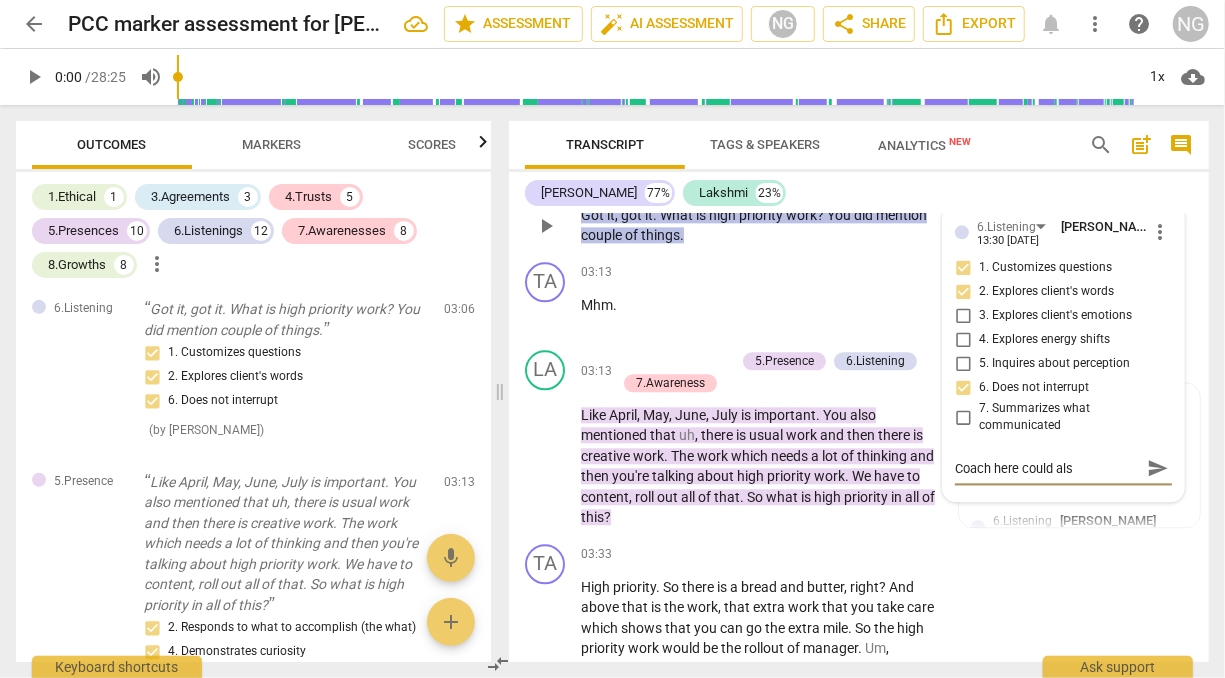 type on "Coach here could also" 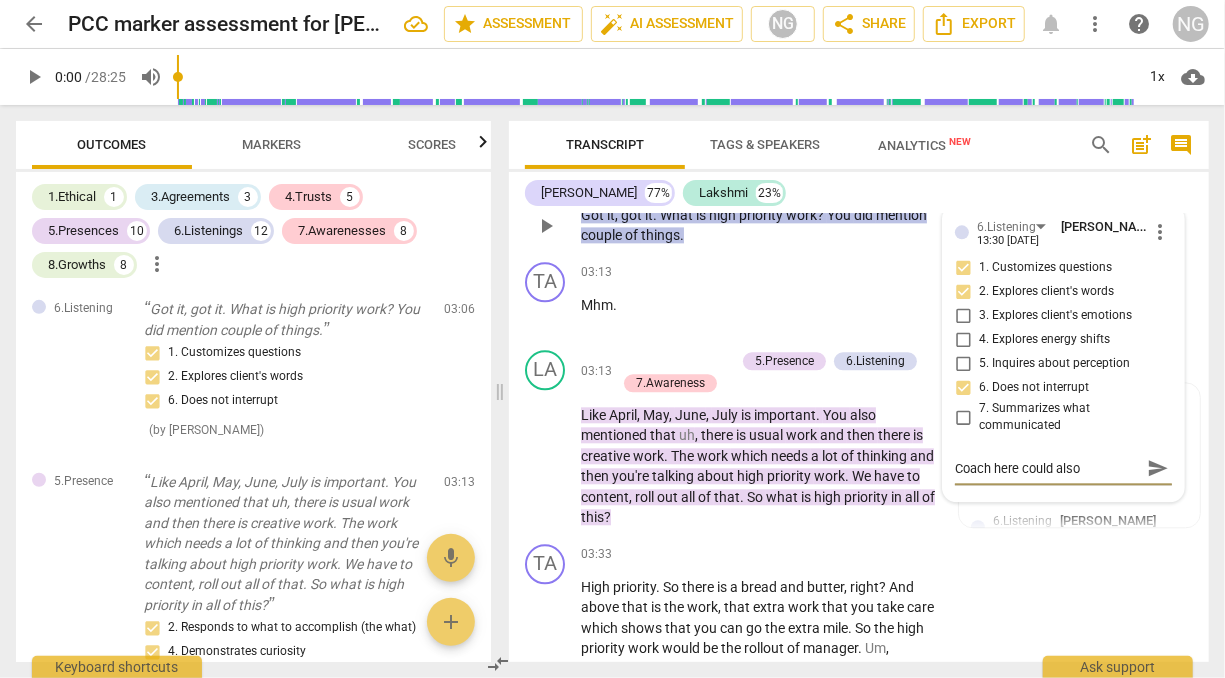 type on "Coach here could also" 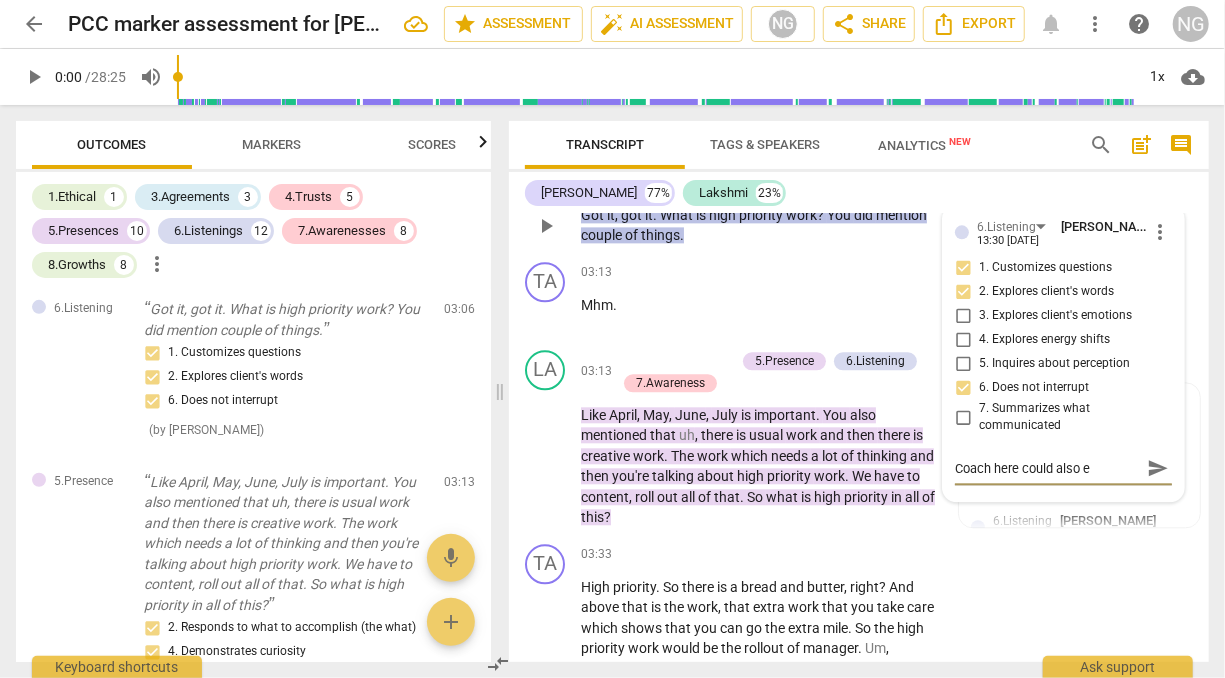 type on "Coach here could also ex" 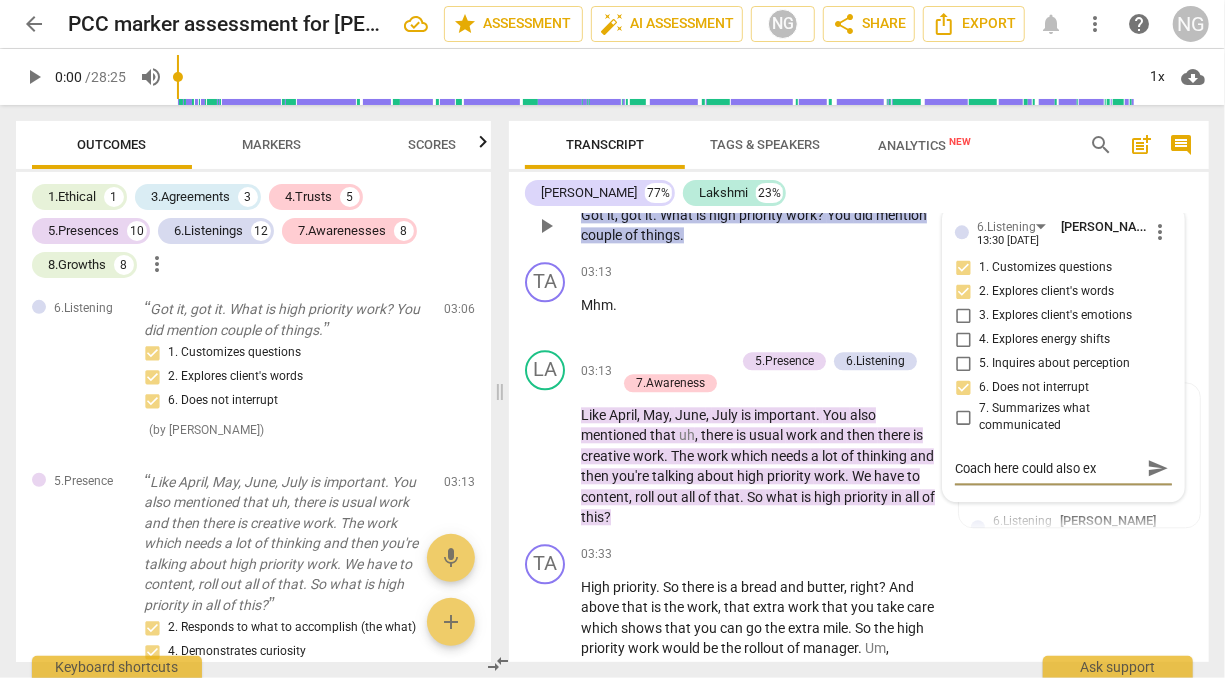 type on "Coach here could also exp" 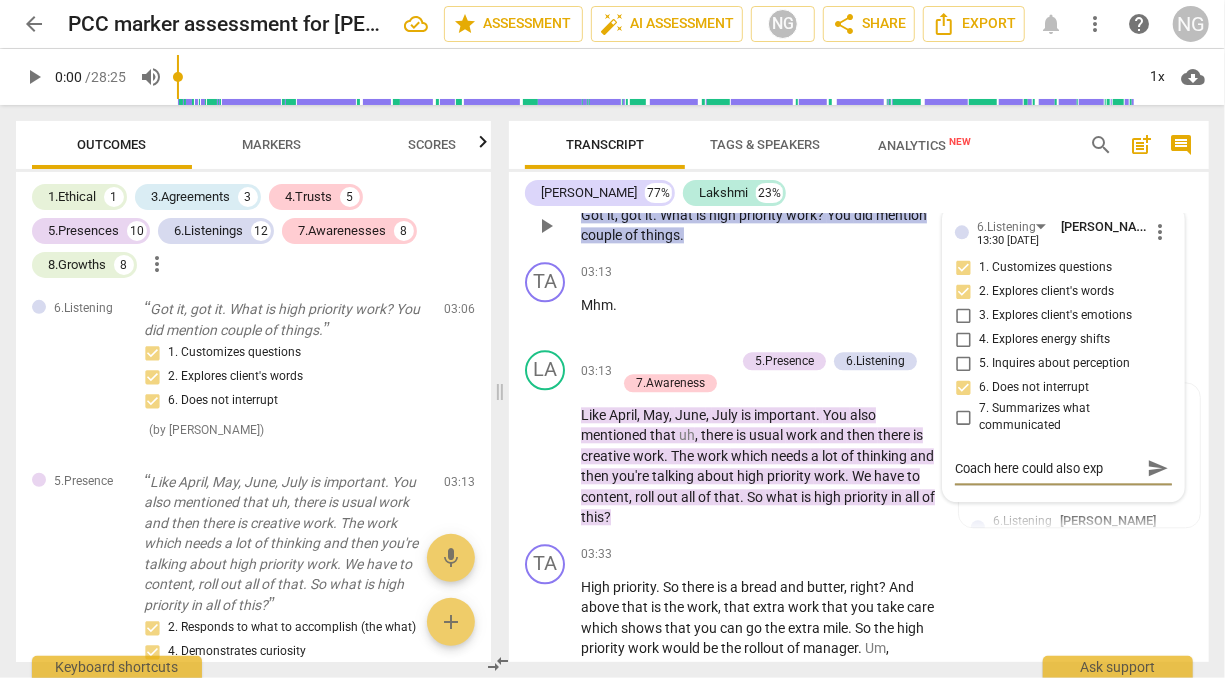 type on "Coach here could also expl" 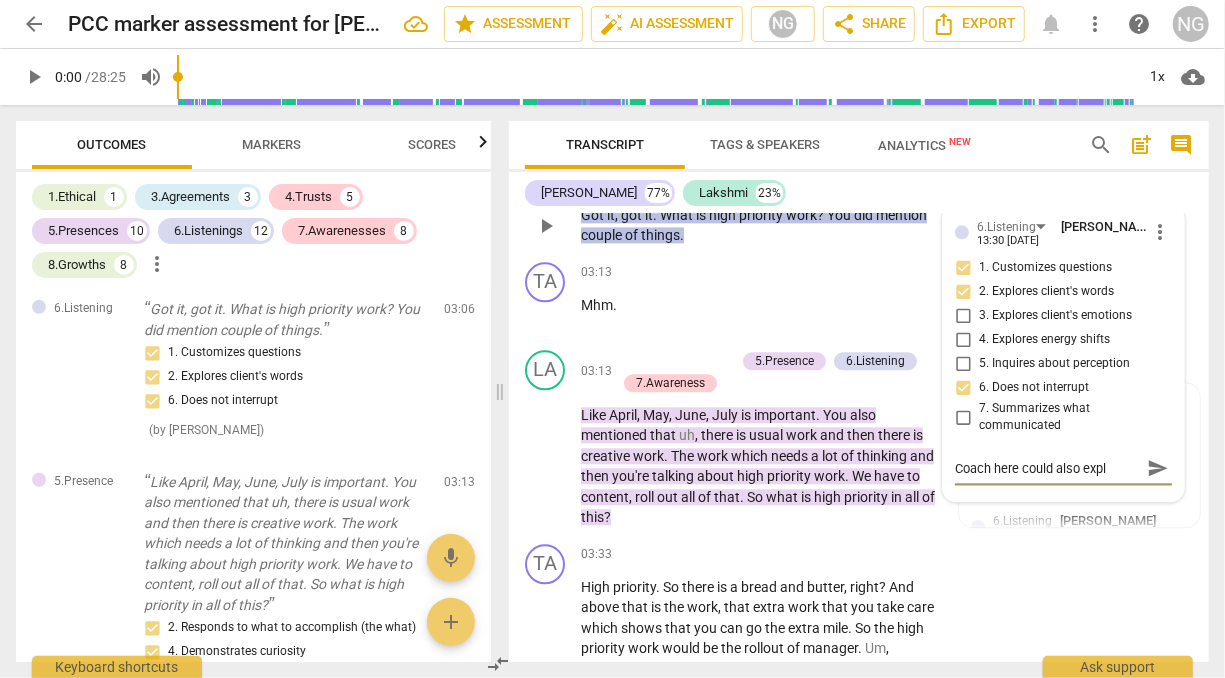 type on "Coach here could also explo" 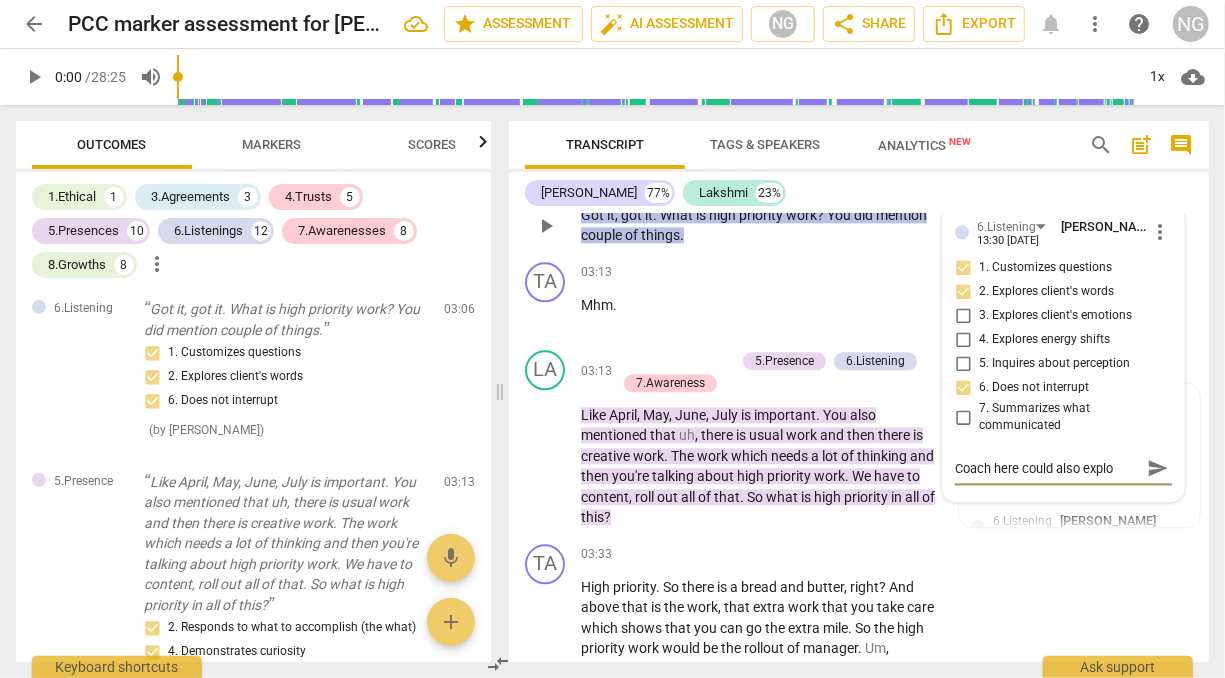type on "Coach here could also explor" 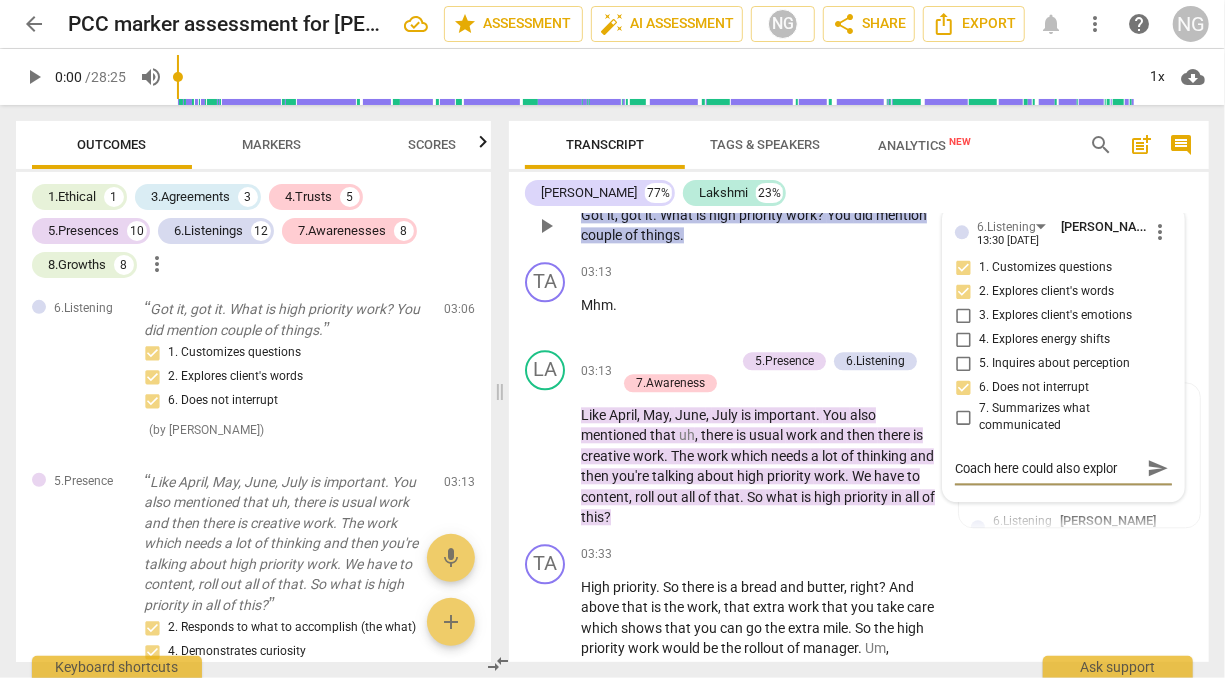 type on "Coach here could also explore" 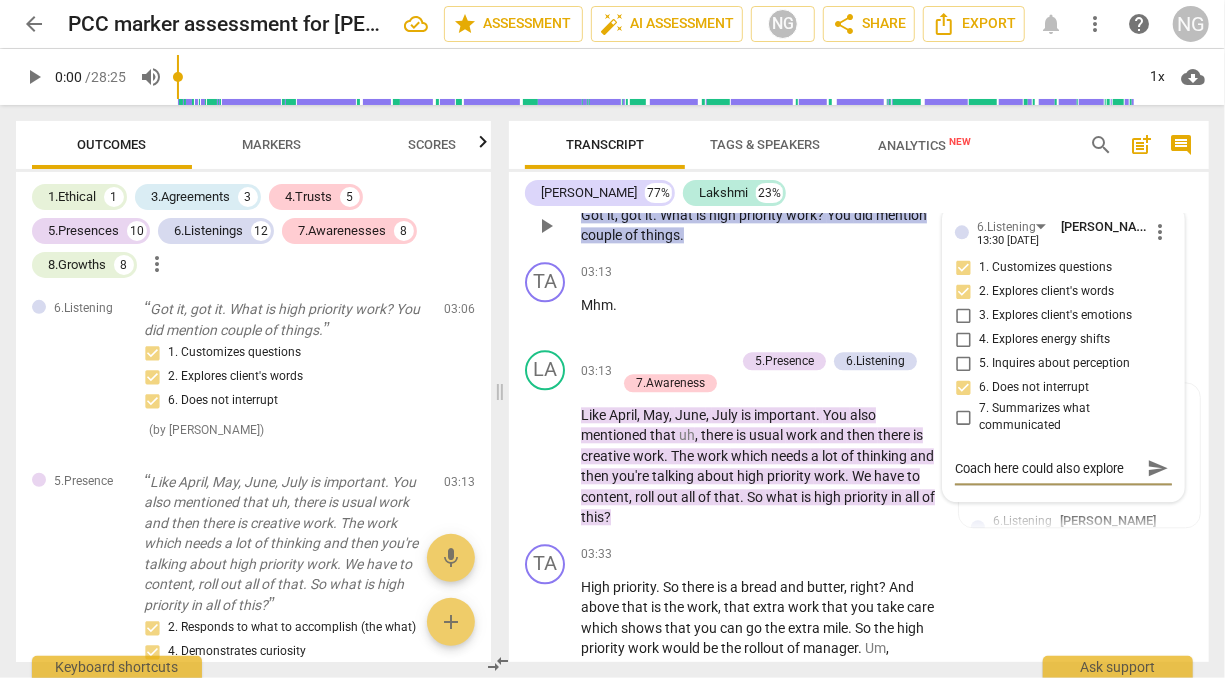 type on "Coach here could also explore" 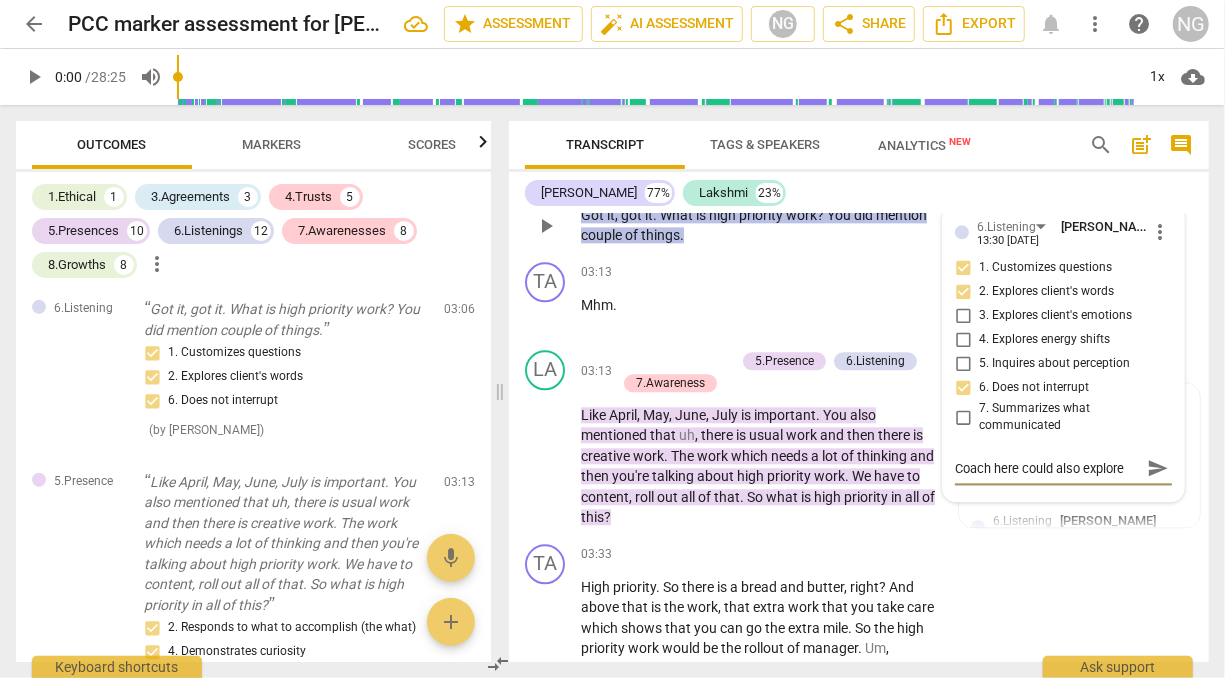 type on "Coach here could also explore w" 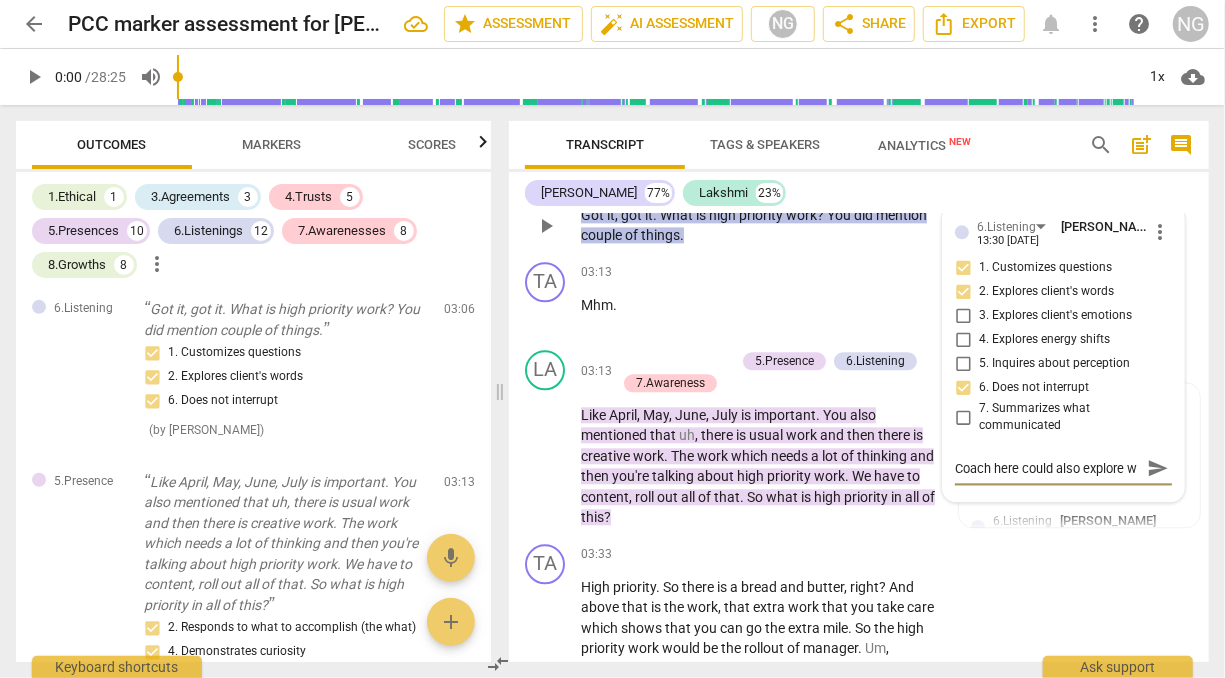 scroll, scrollTop: 17, scrollLeft: 0, axis: vertical 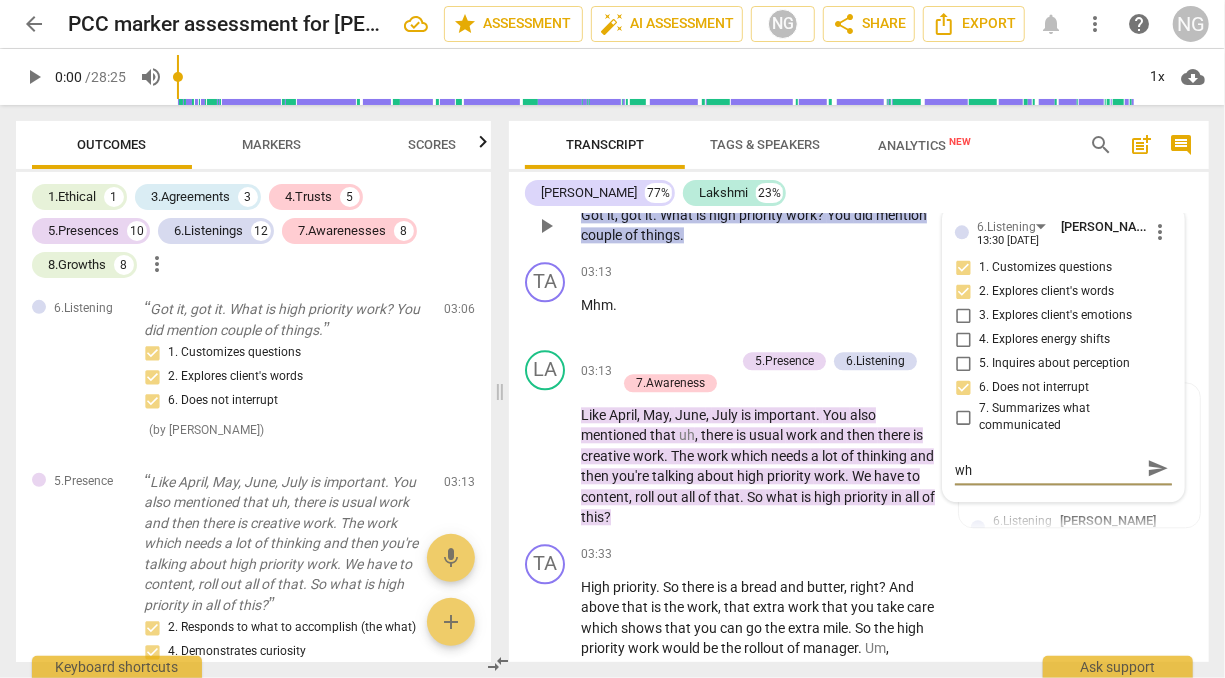 type on "Coach here could also explore wha" 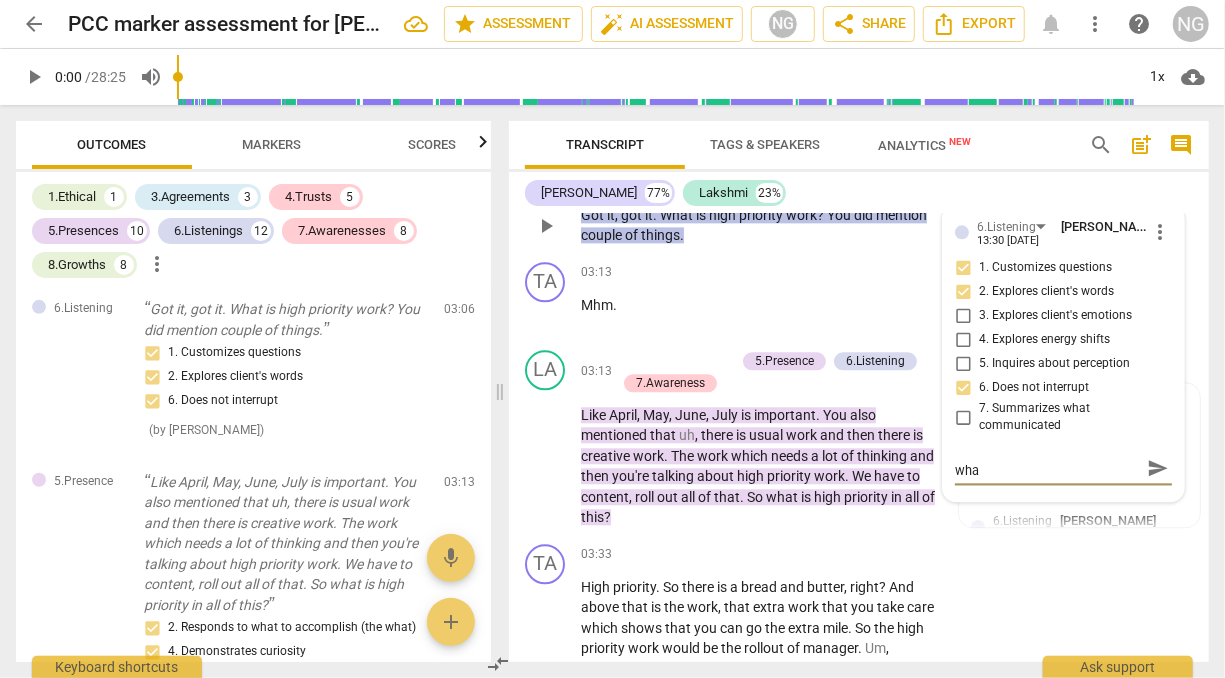 type on "Coach here could also explore what" 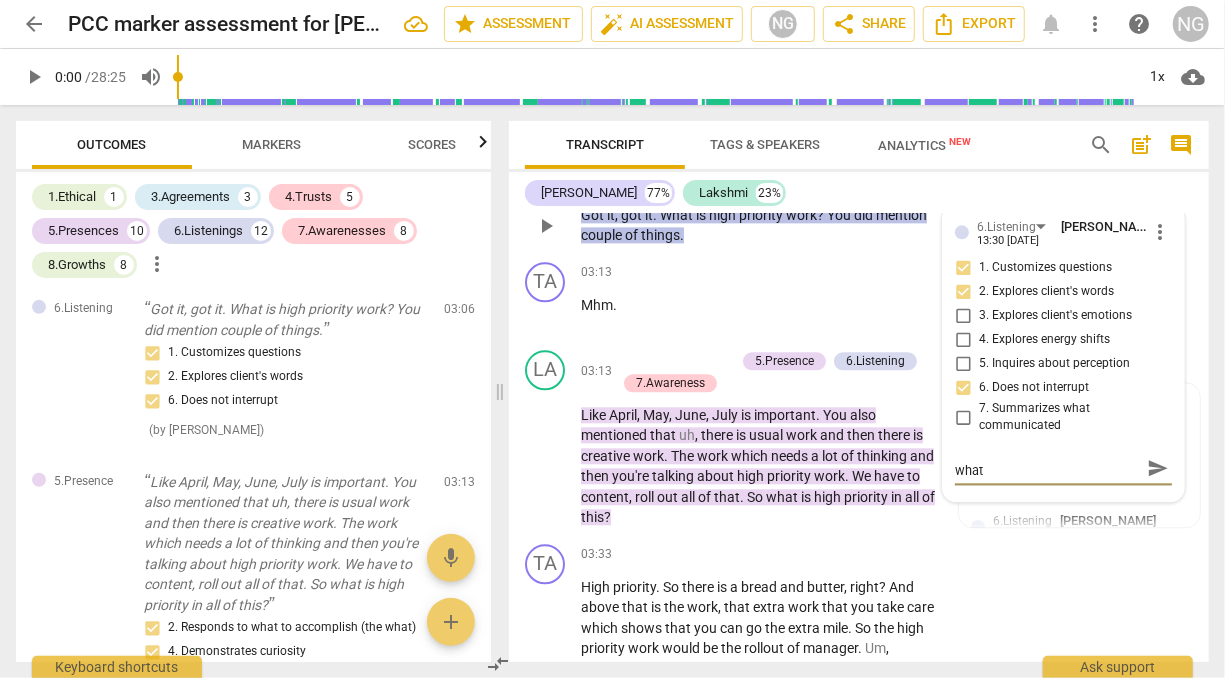 type on "Coach here could also explore what" 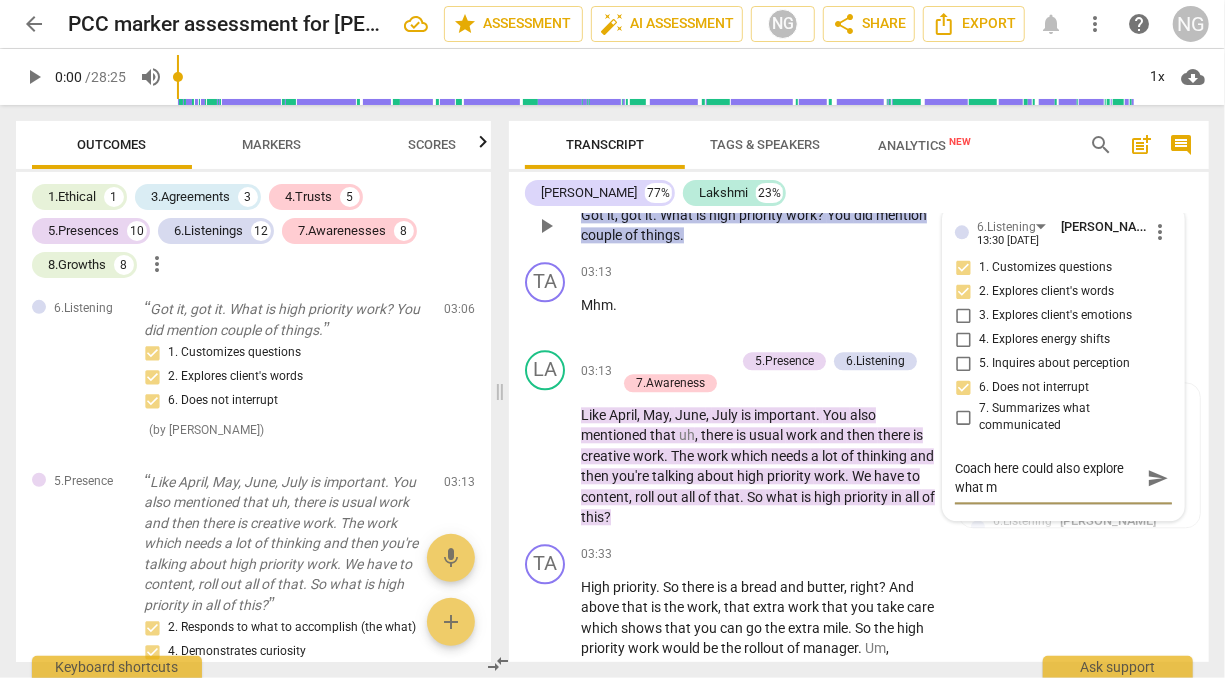 scroll, scrollTop: 0, scrollLeft: 0, axis: both 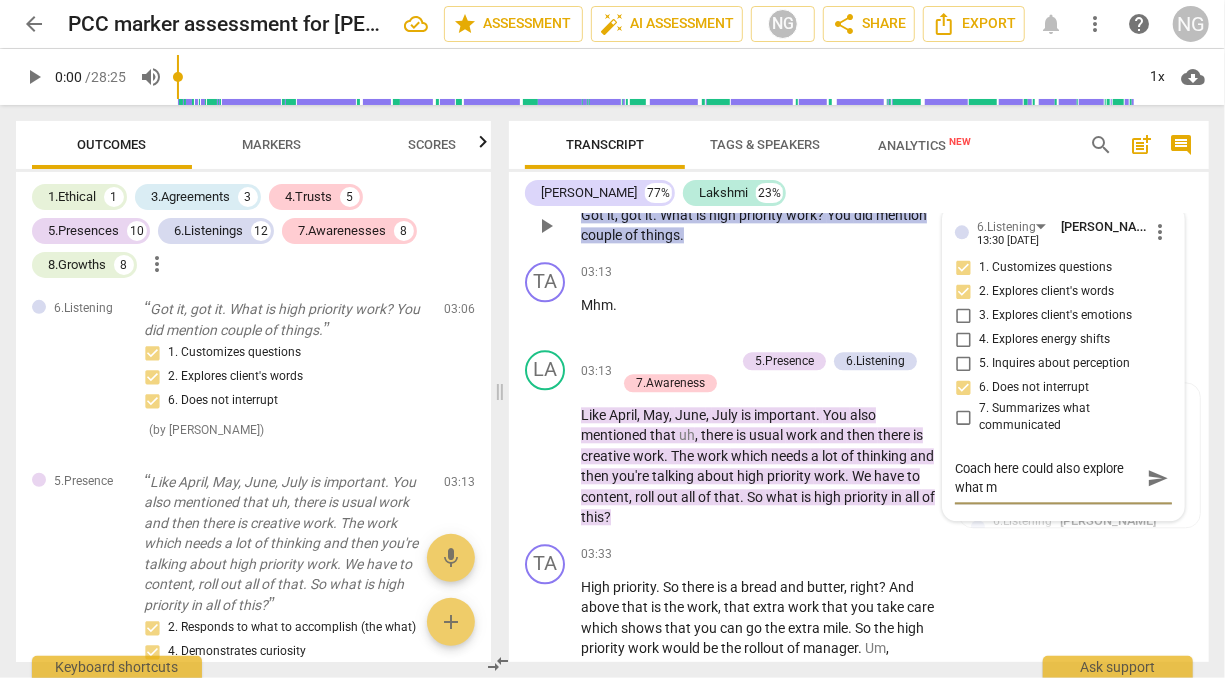 type on "Coach here could also explore what" 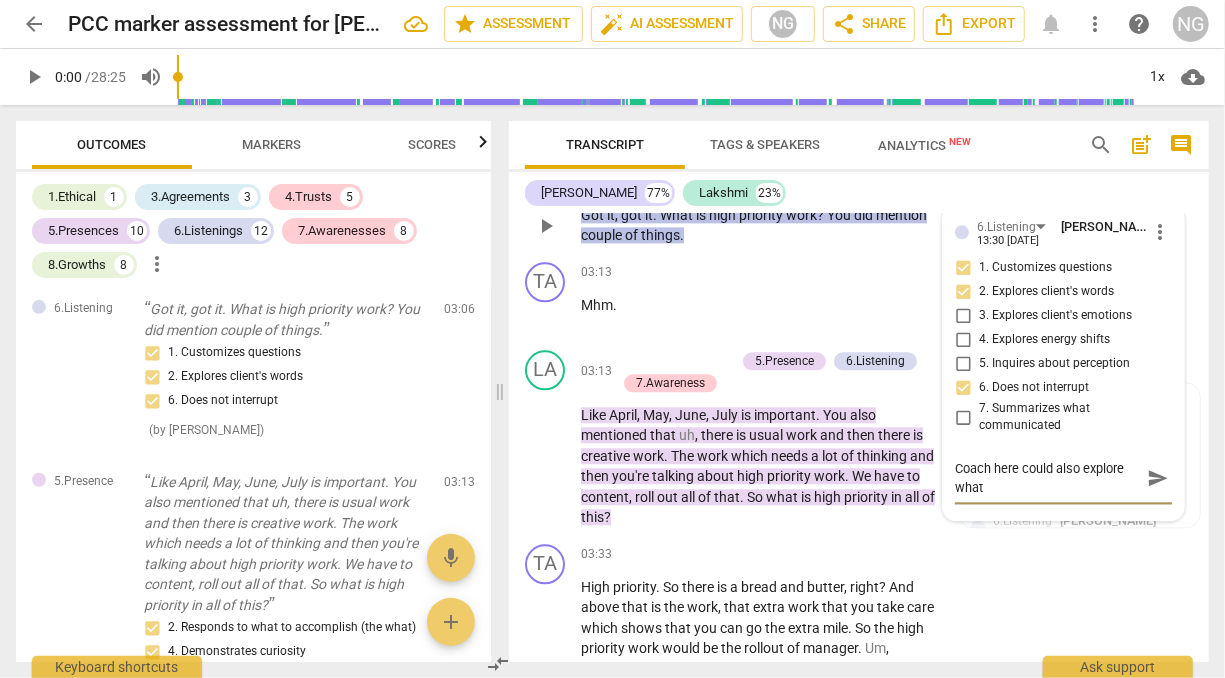 scroll, scrollTop: 17, scrollLeft: 0, axis: vertical 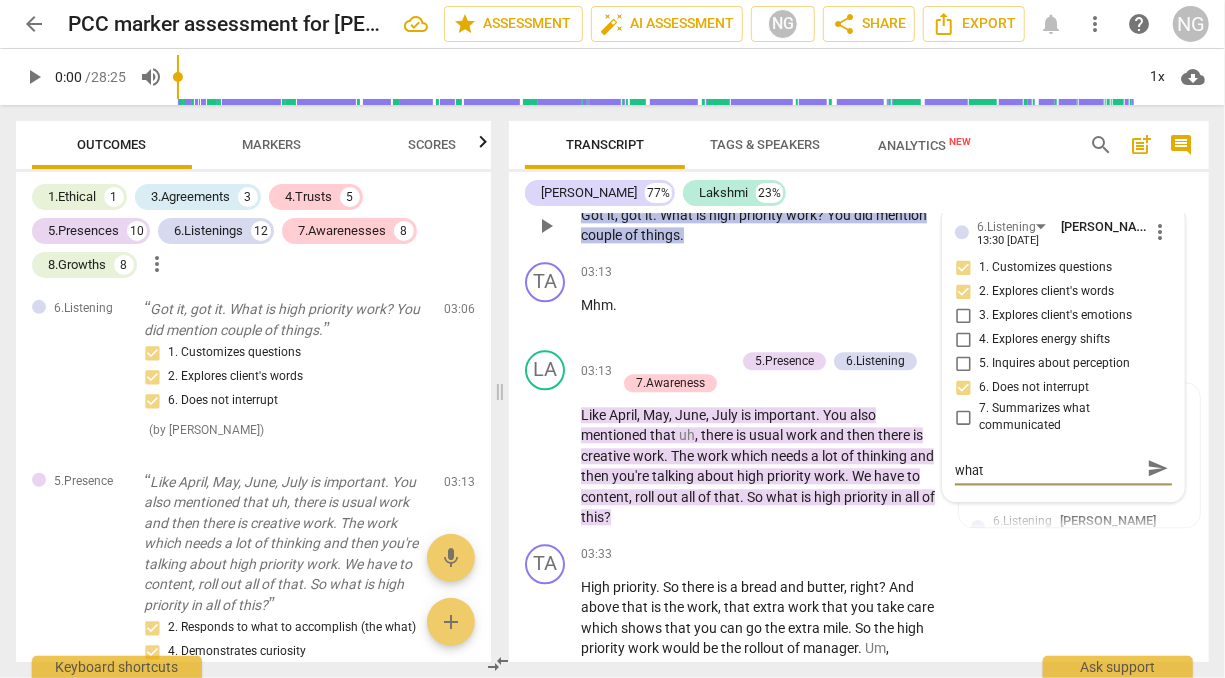 type on "Coach here could also explore what" 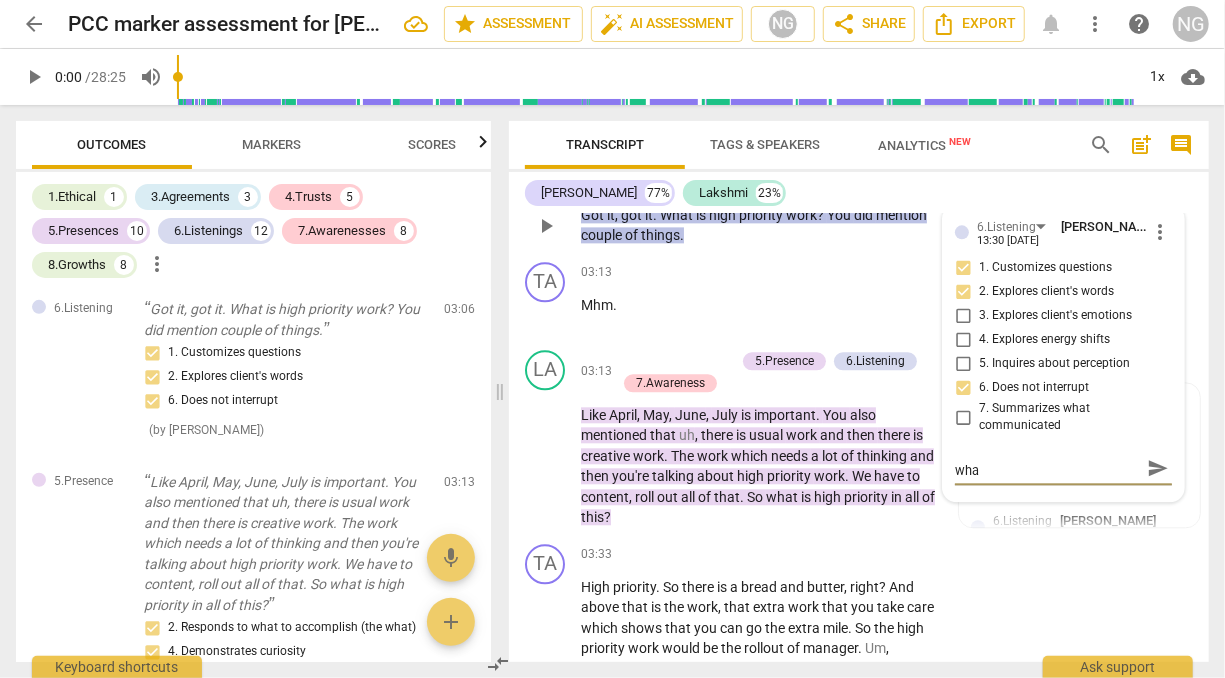 type on "Coach here could also explore wh" 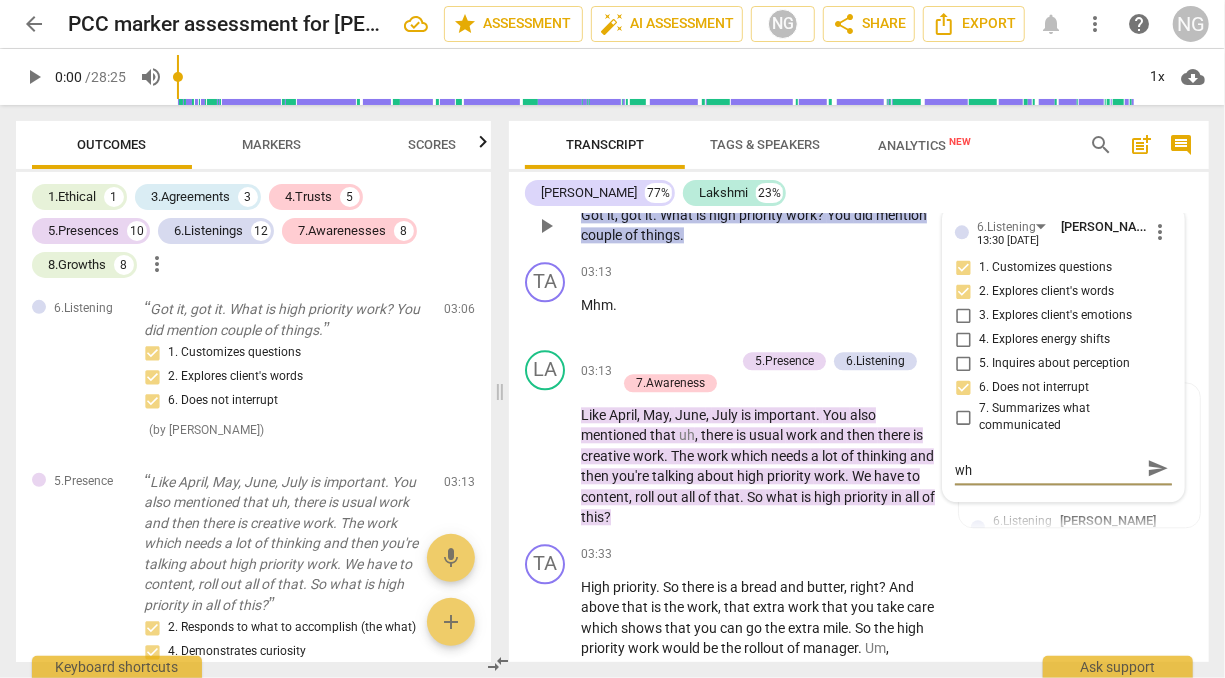 type on "Coach here could also explore w" 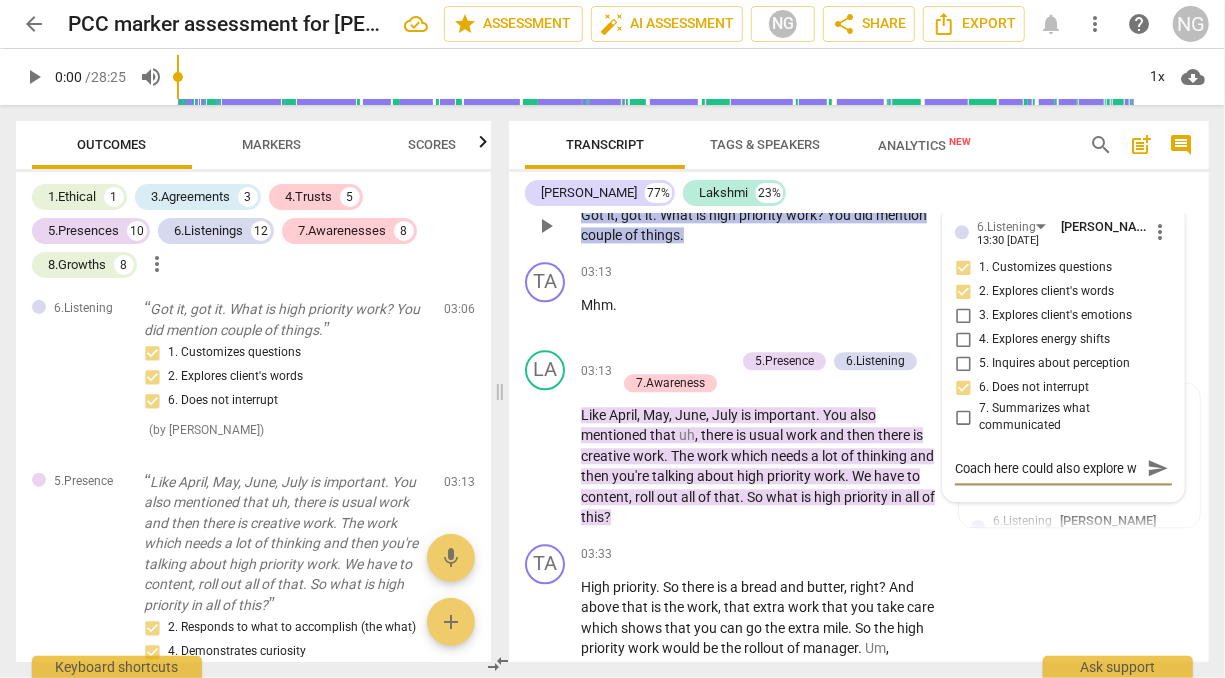 type on "Coach here could also explore" 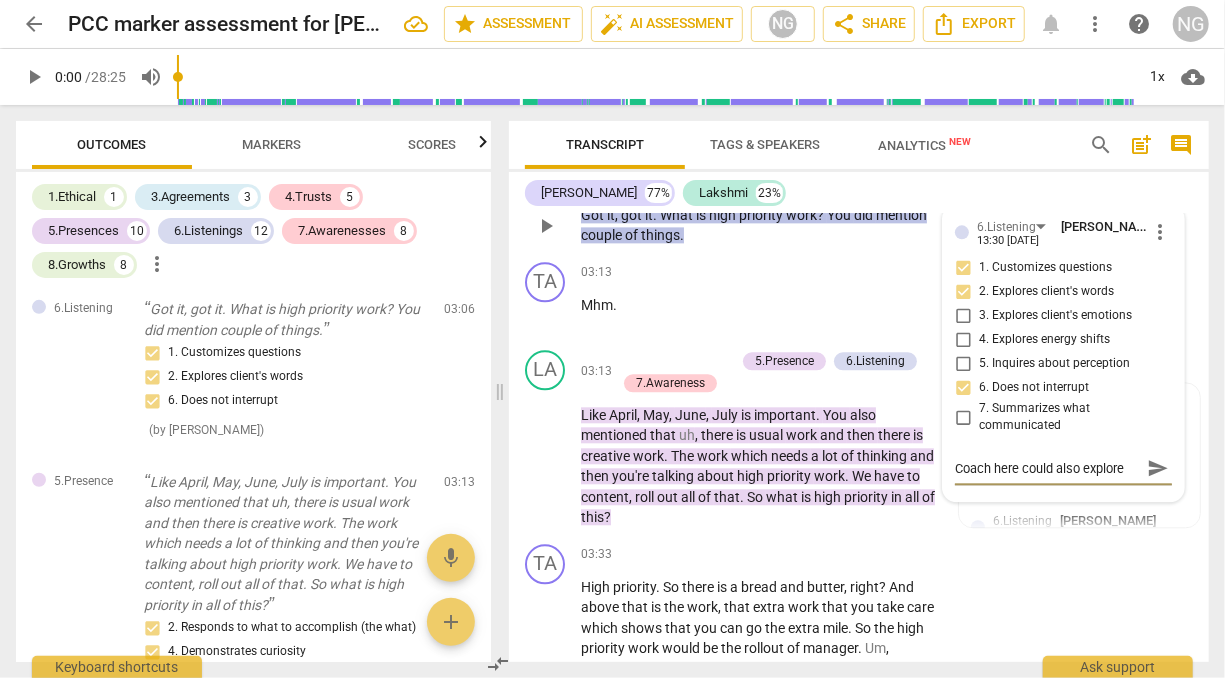 scroll, scrollTop: 0, scrollLeft: 0, axis: both 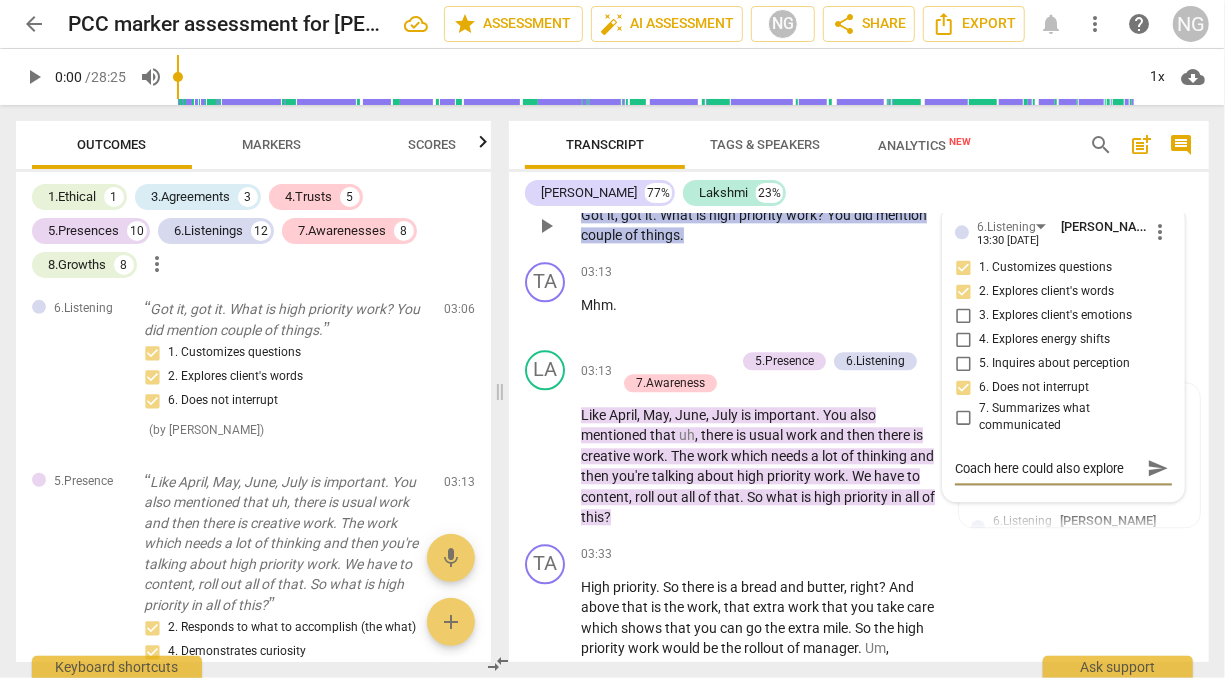 type on "Coach here could also explore w" 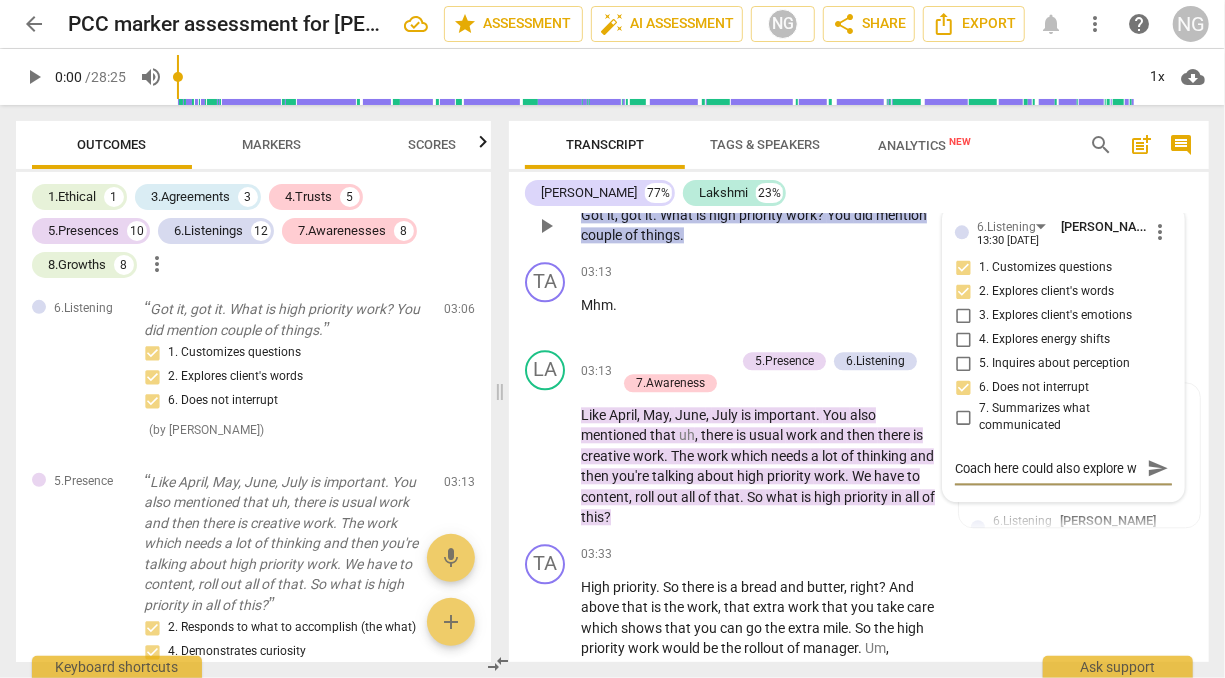 scroll, scrollTop: 17, scrollLeft: 0, axis: vertical 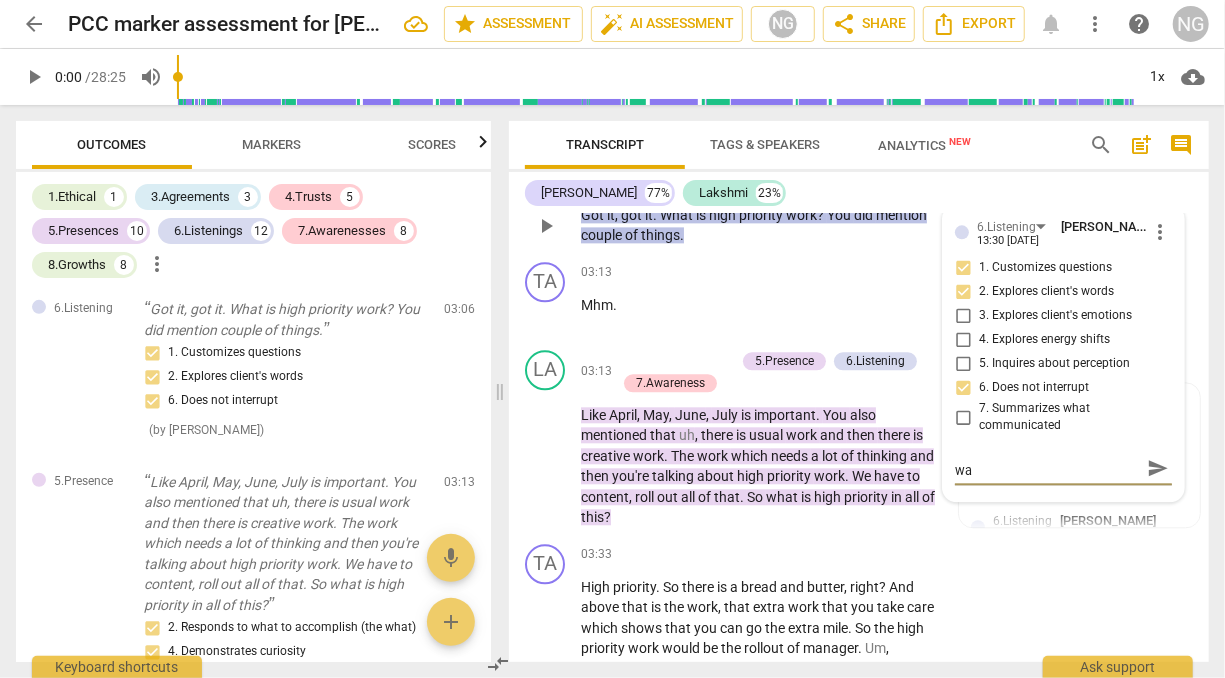 type on "Coach here could also explore wah" 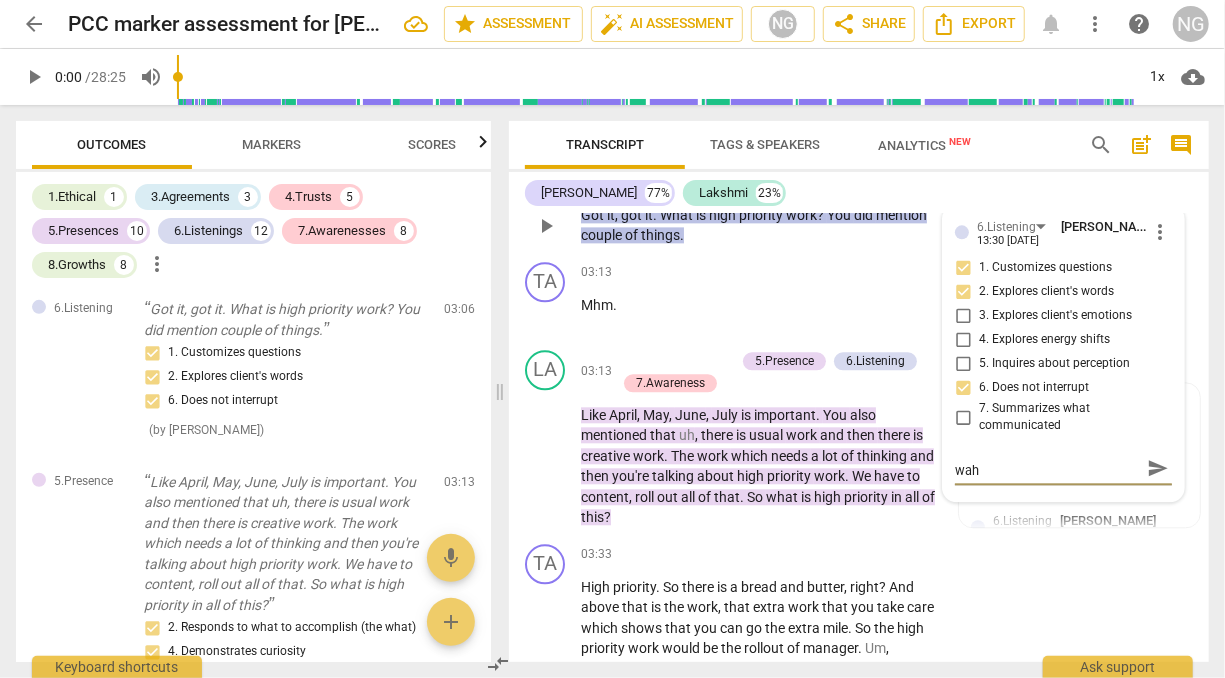 scroll, scrollTop: 16, scrollLeft: 0, axis: vertical 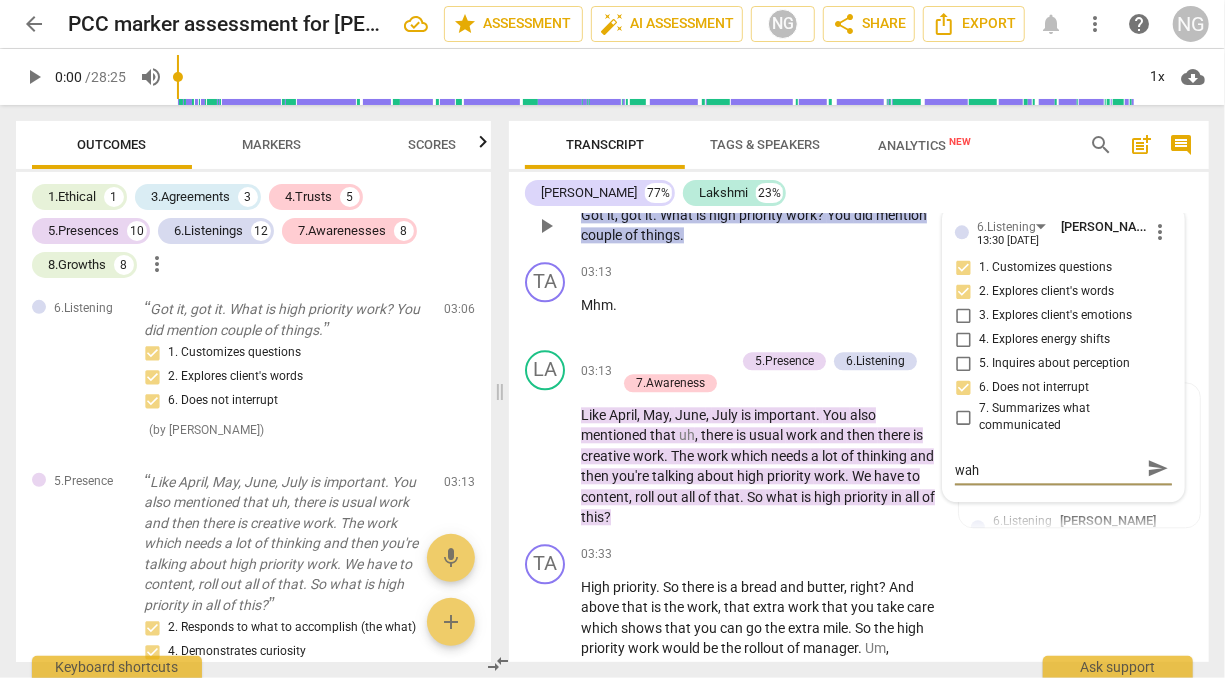 type on "Coach here could also explore waht" 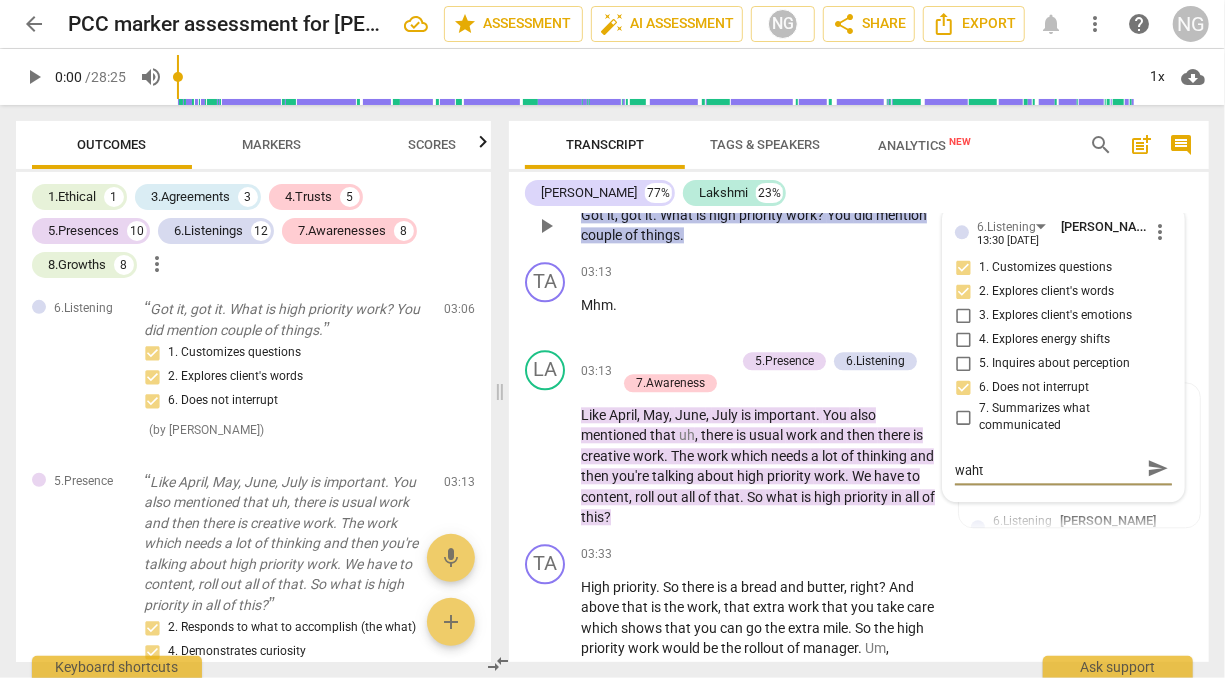 type on "Coach here could also explore waht" 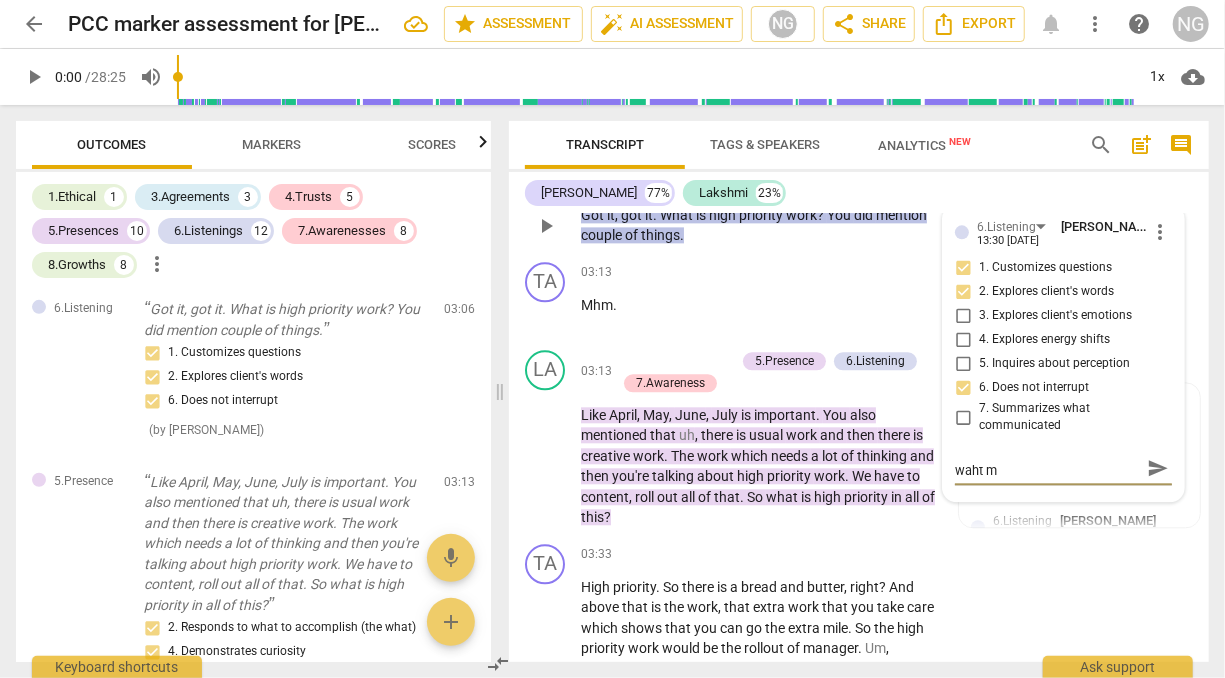 type on "Coach here could also explore waht ma" 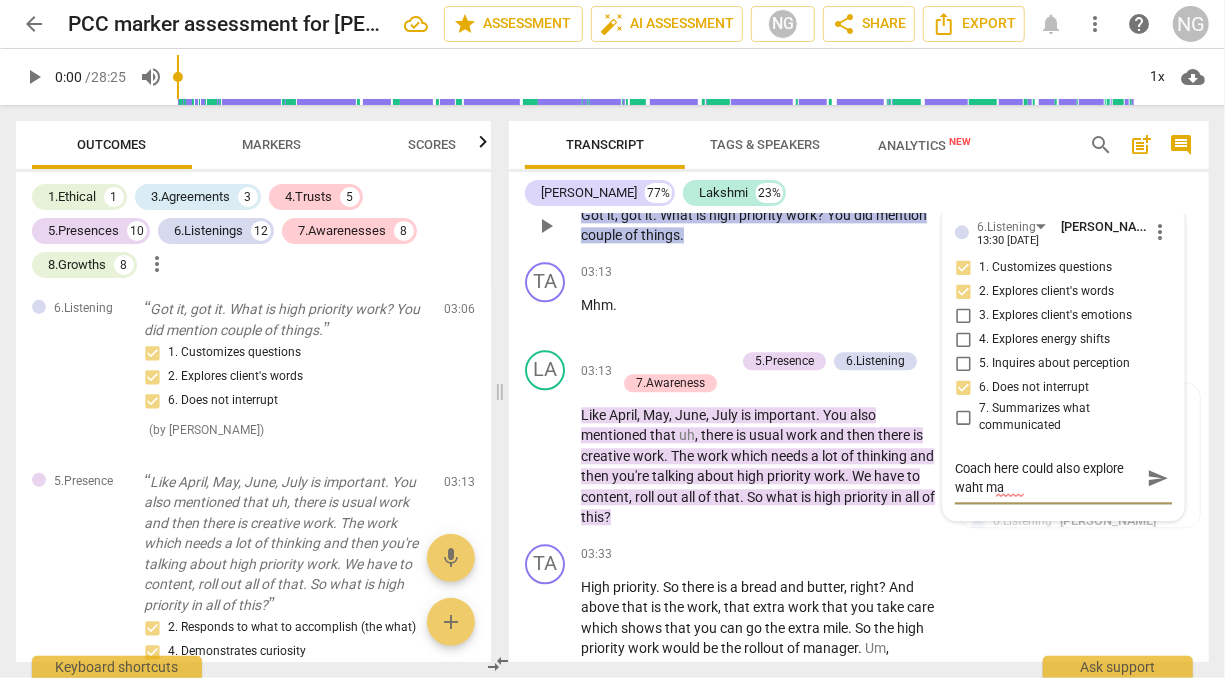 scroll, scrollTop: 0, scrollLeft: 0, axis: both 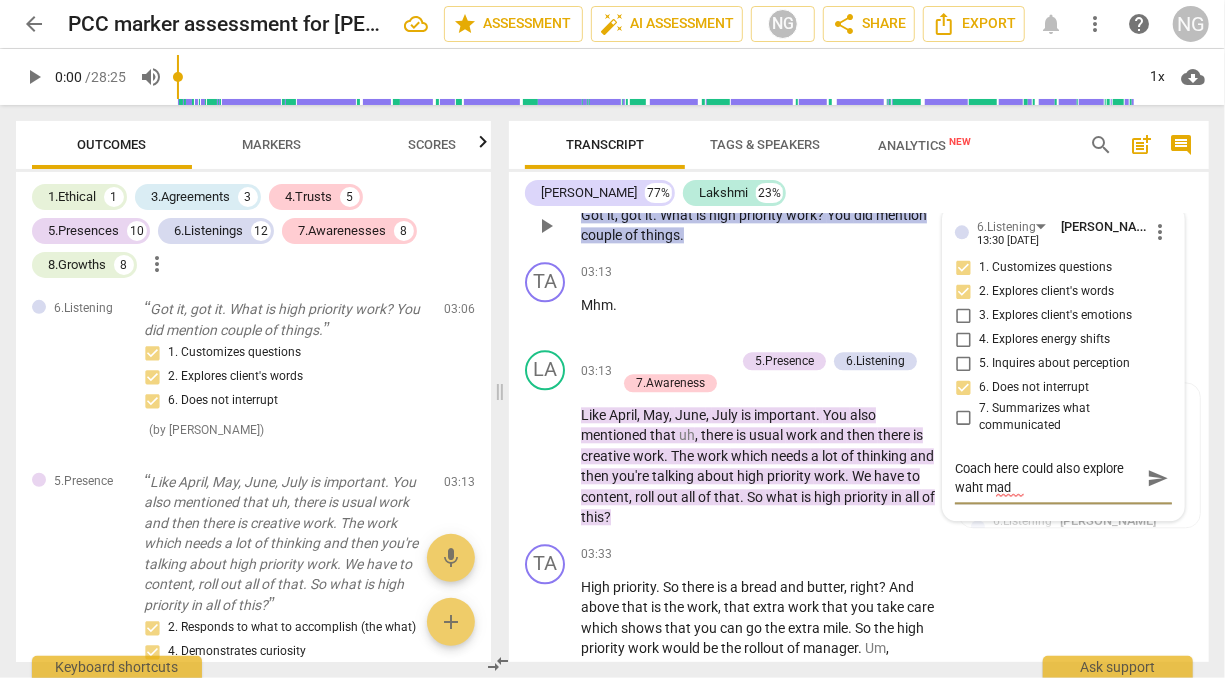type on "Coach here could also explore waht made" 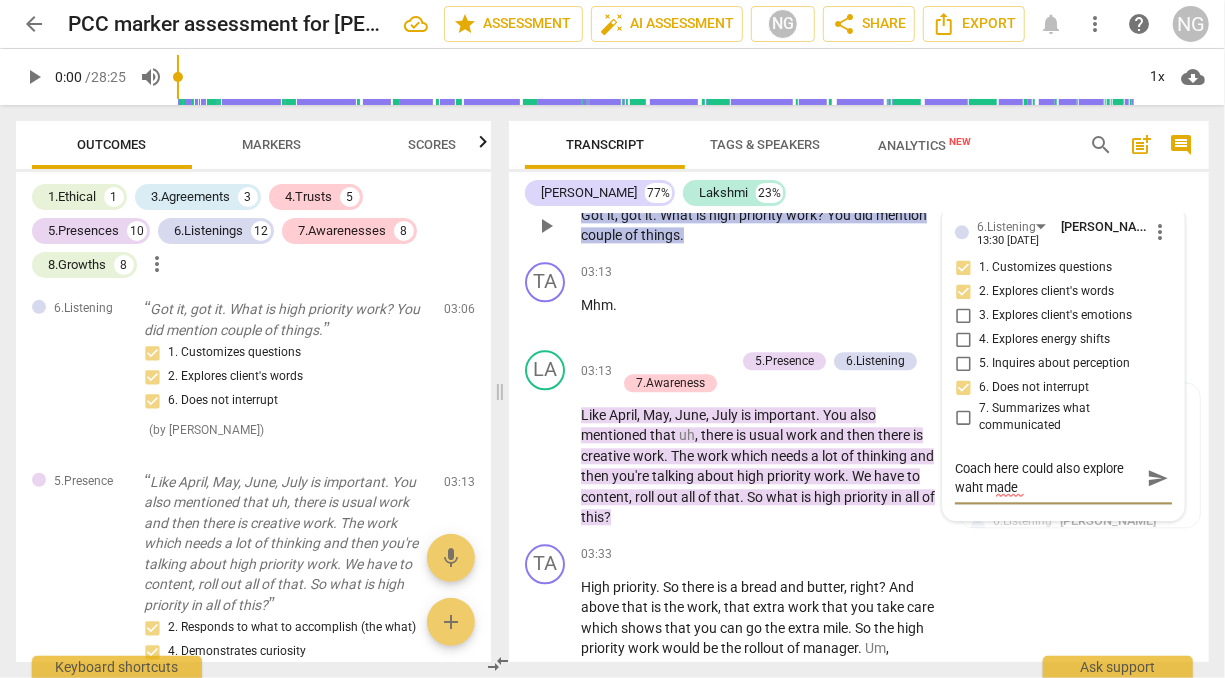 type on "Coach here could also explore waht made" 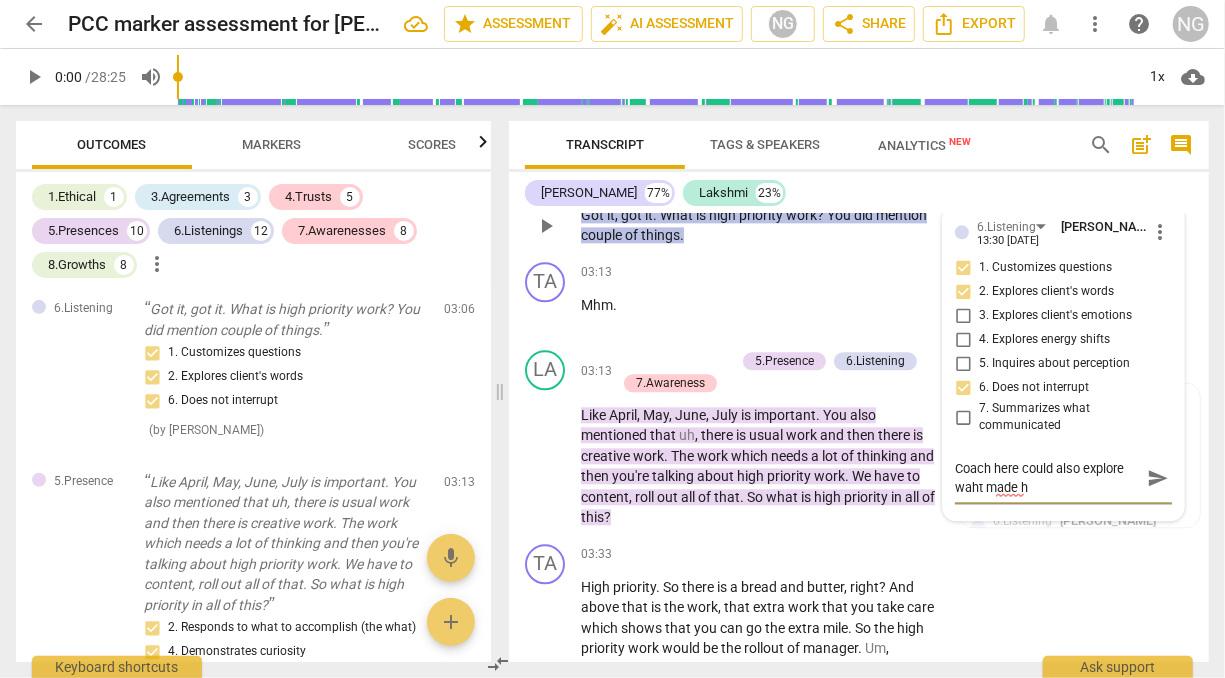 type on "Coach here could also explore waht made he" 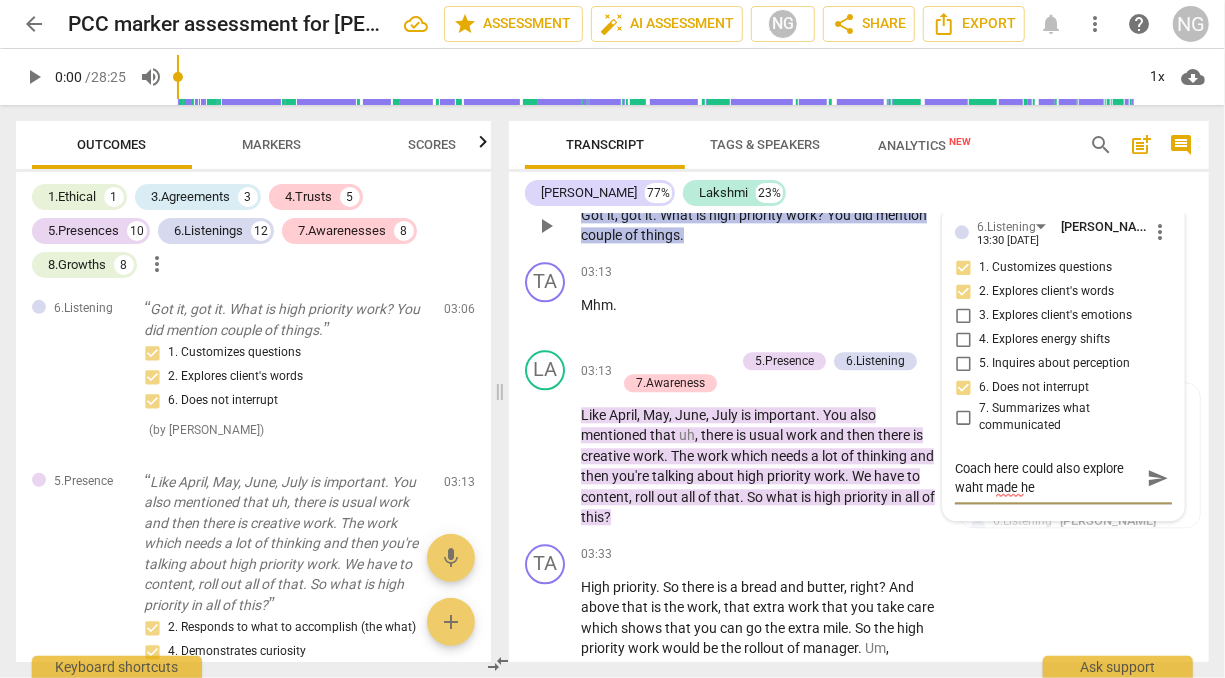 type 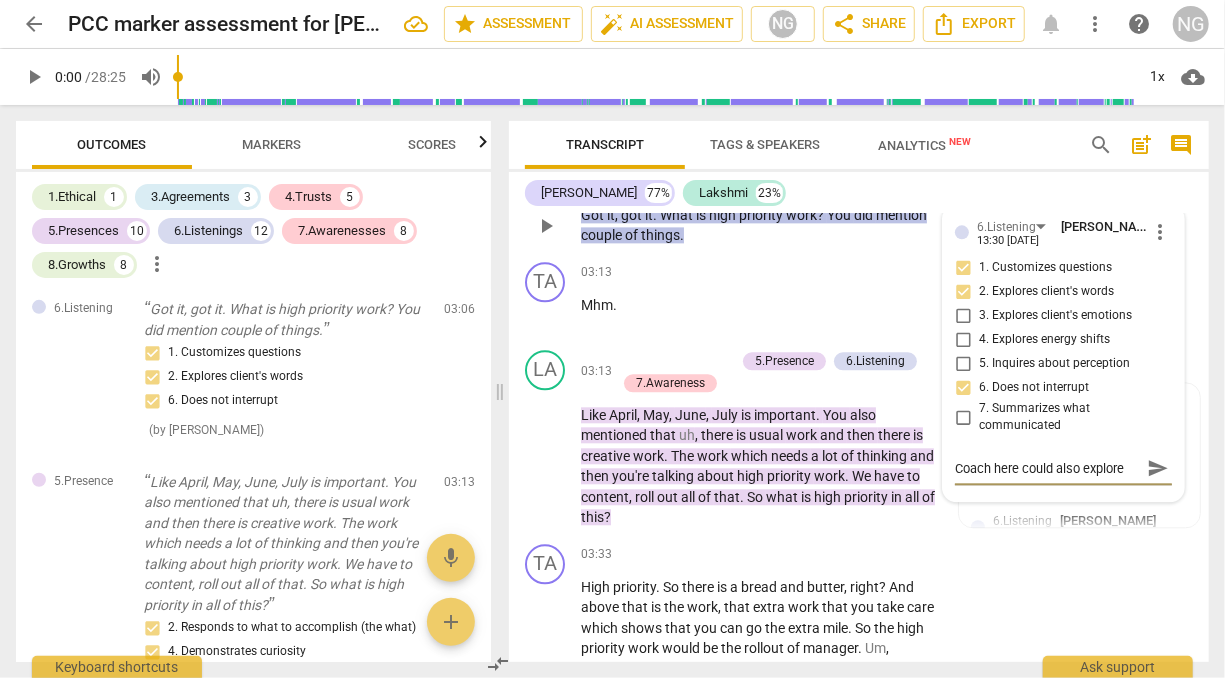 scroll, scrollTop: 17, scrollLeft: 0, axis: vertical 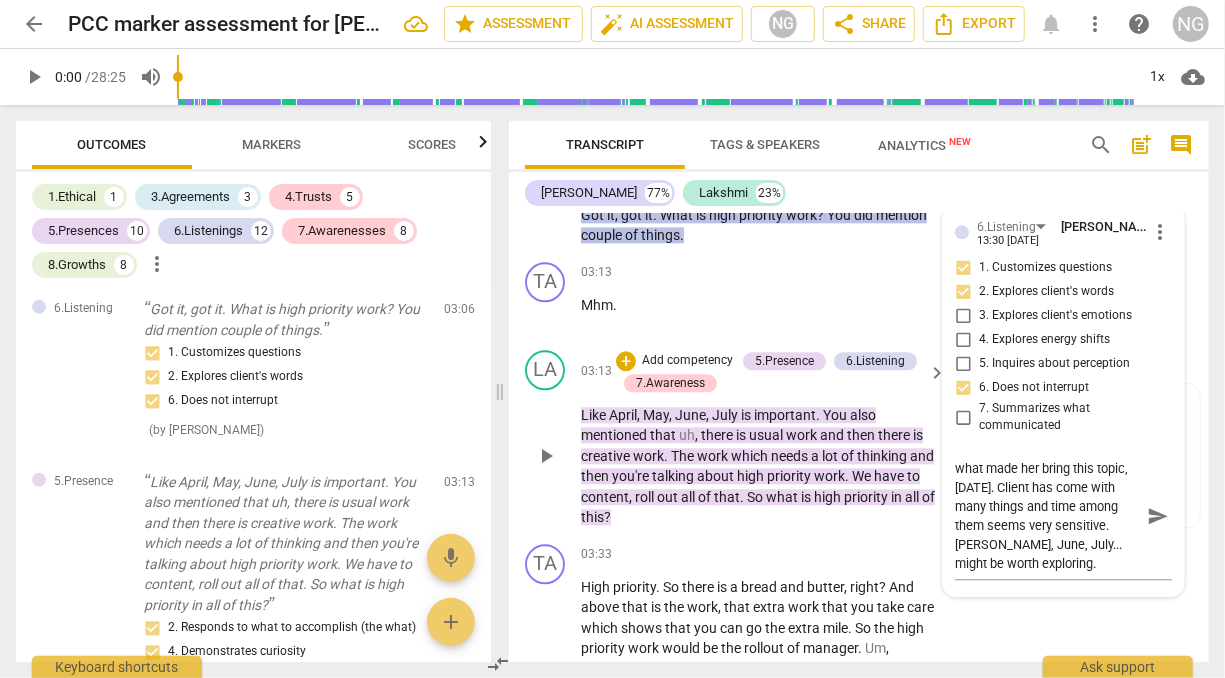 click on "The" at bounding box center [684, 456] 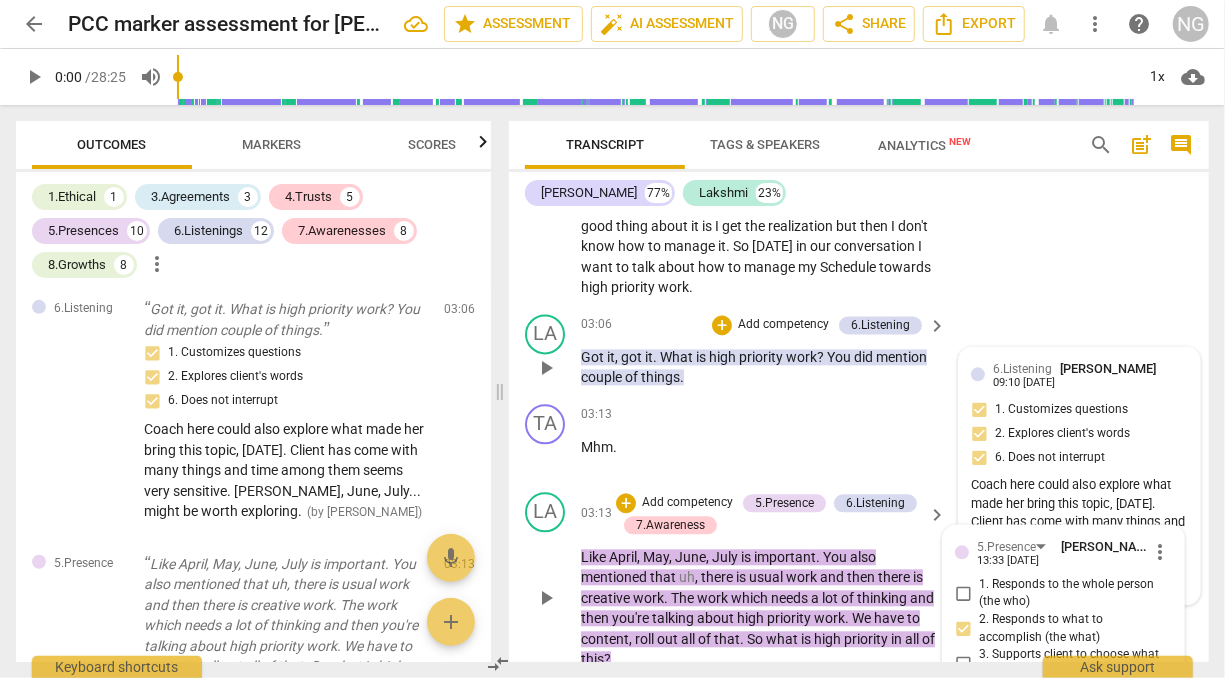 scroll, scrollTop: 2149, scrollLeft: 0, axis: vertical 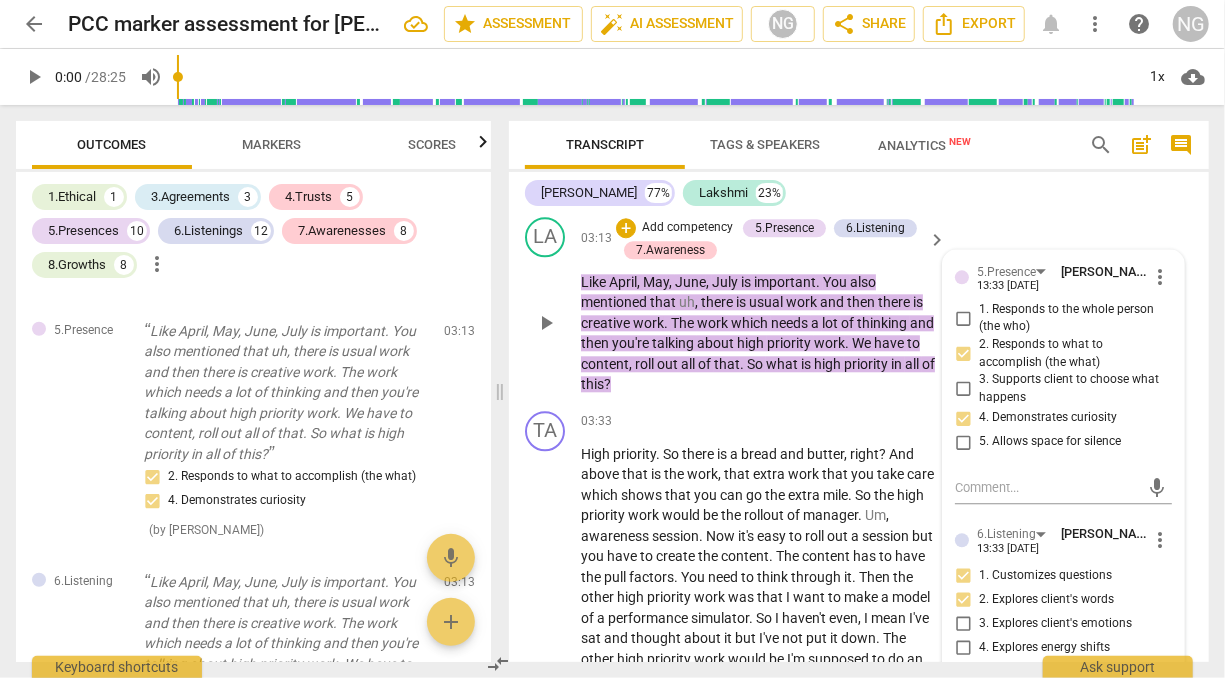 click on "Like   April ,   May ,   June ,   July   is   important .   You   also   mentioned   that   uh ,   there   is   usual   work   and   then   there   is   creative   work .   The   work   which   needs   a   lot   of   thinking   and   then   you're   talking   about   high   priority   work .   We   have   to   content ,   roll   out   all   of   that .   So   what   is   high   priority   in   all   of   this ?" at bounding box center [758, 333] 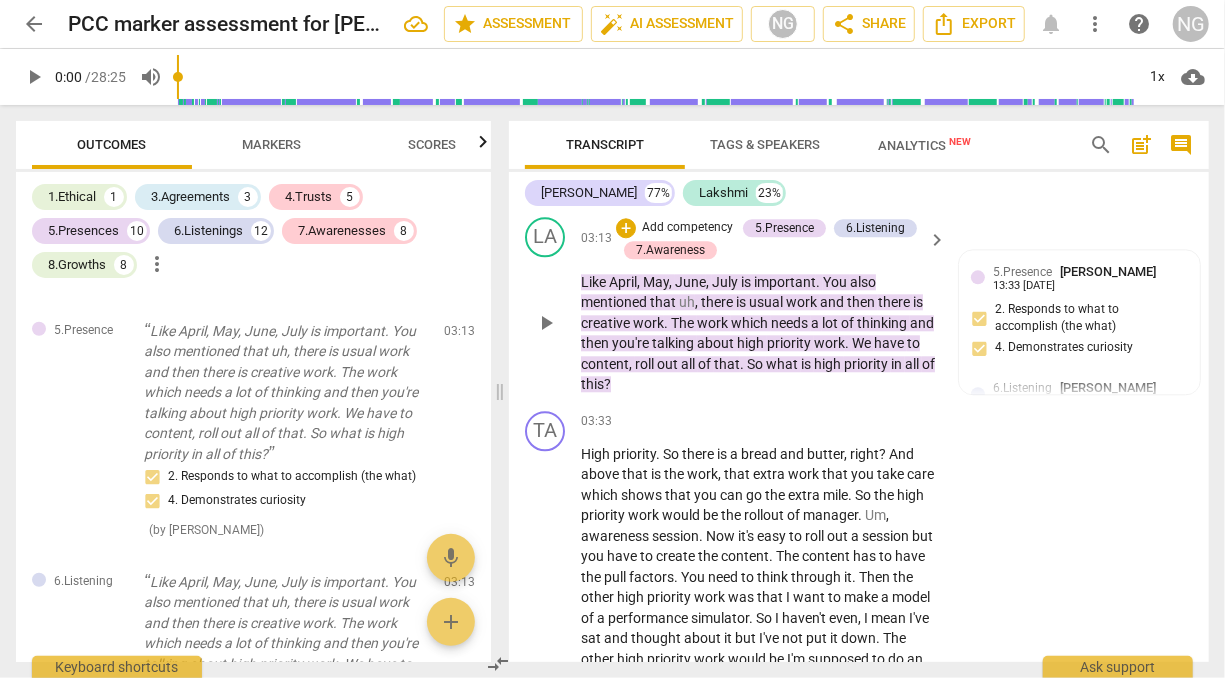 click on "Like   April ,   May ,   June ,   July   is   important .   You   also   mentioned   that   uh ,   there   is   usual   work   and   then   there   is   creative   work .   The   work   which   needs   a   lot   of   thinking   and   then   you're   talking   about   high   priority   work .   We   have   to   content ,   roll   out   all   of   that .   So   what   is   high   priority   in   all   of   this ?" at bounding box center [758, 333] 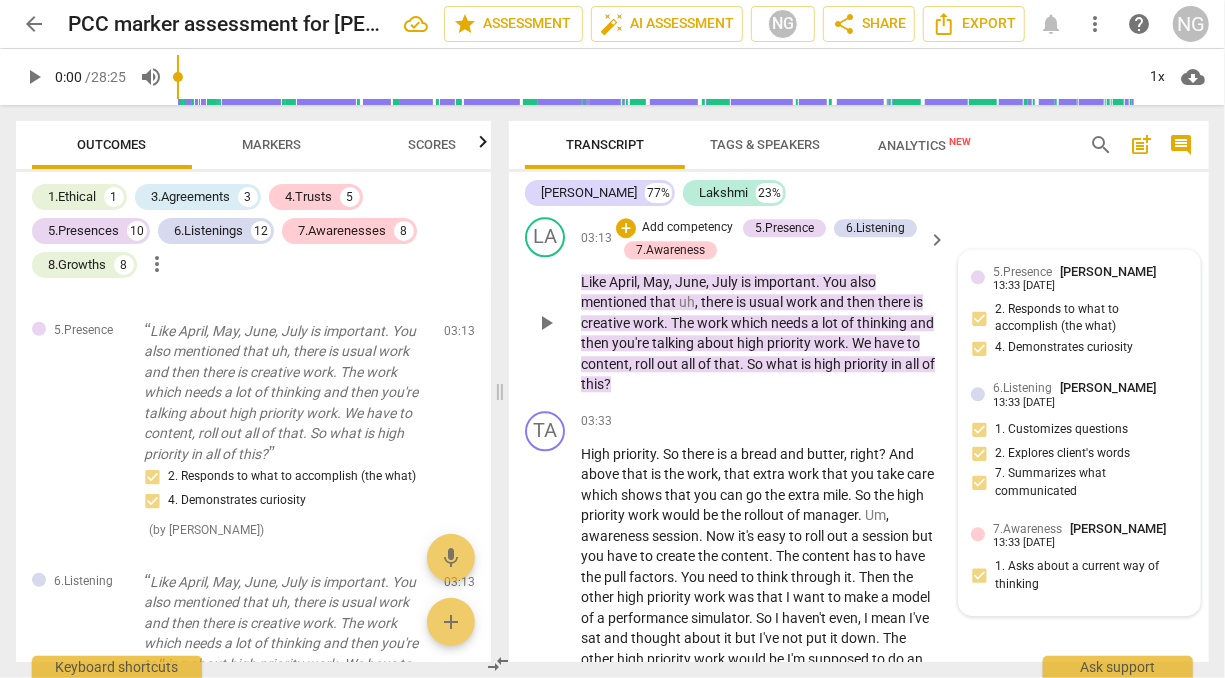 click on "5.Presence [PERSON_NAME] 13:33 [DATE] 2. Responds to what to accomplish (the what) 4. Demonstrates curiosity" at bounding box center (1079, 316) 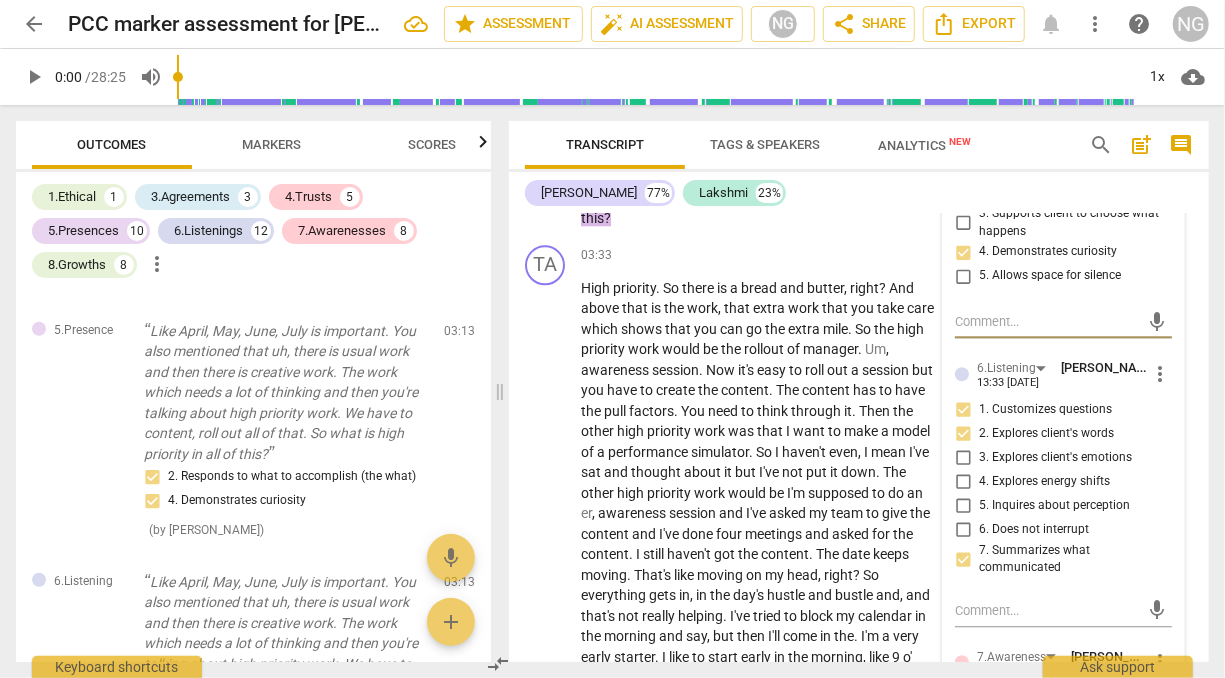 scroll, scrollTop: 2591, scrollLeft: 0, axis: vertical 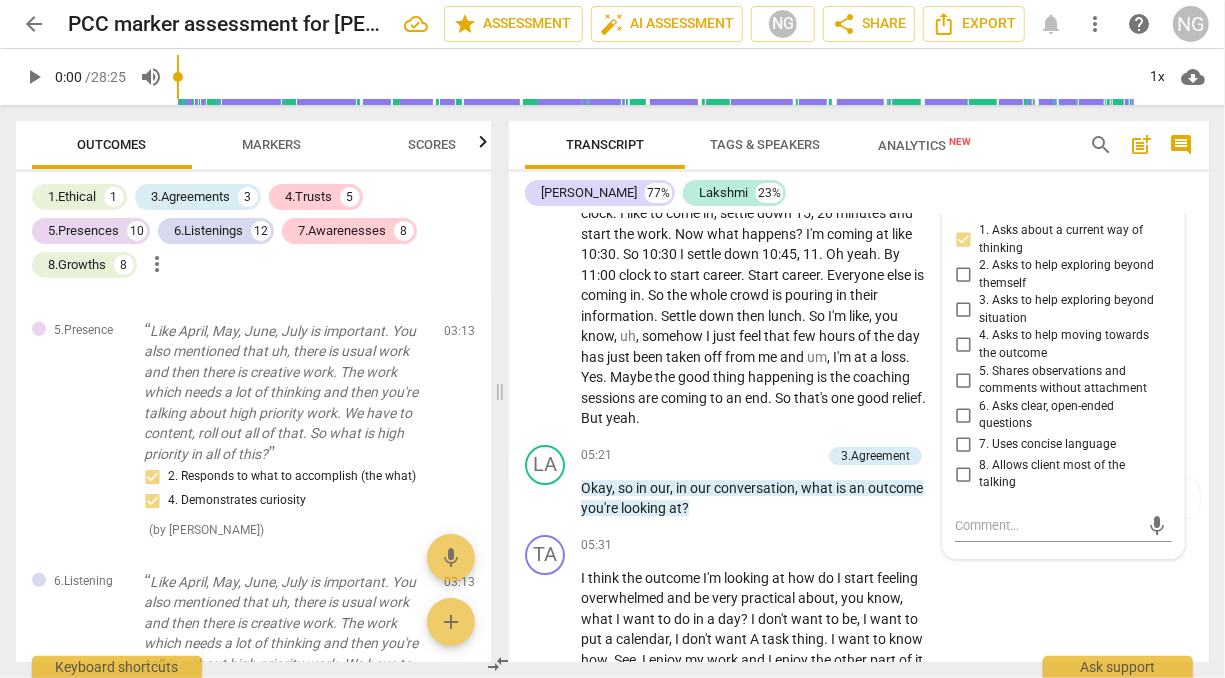 click on "off" at bounding box center [714, 357] 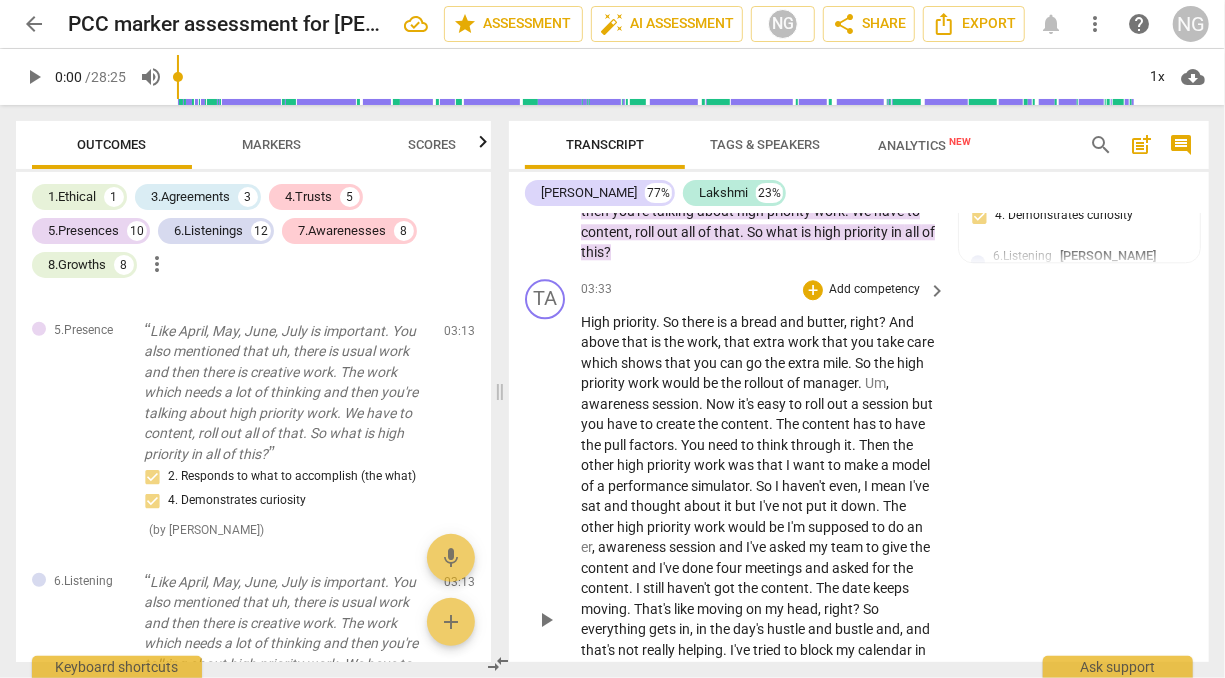 scroll, scrollTop: 2718, scrollLeft: 0, axis: vertical 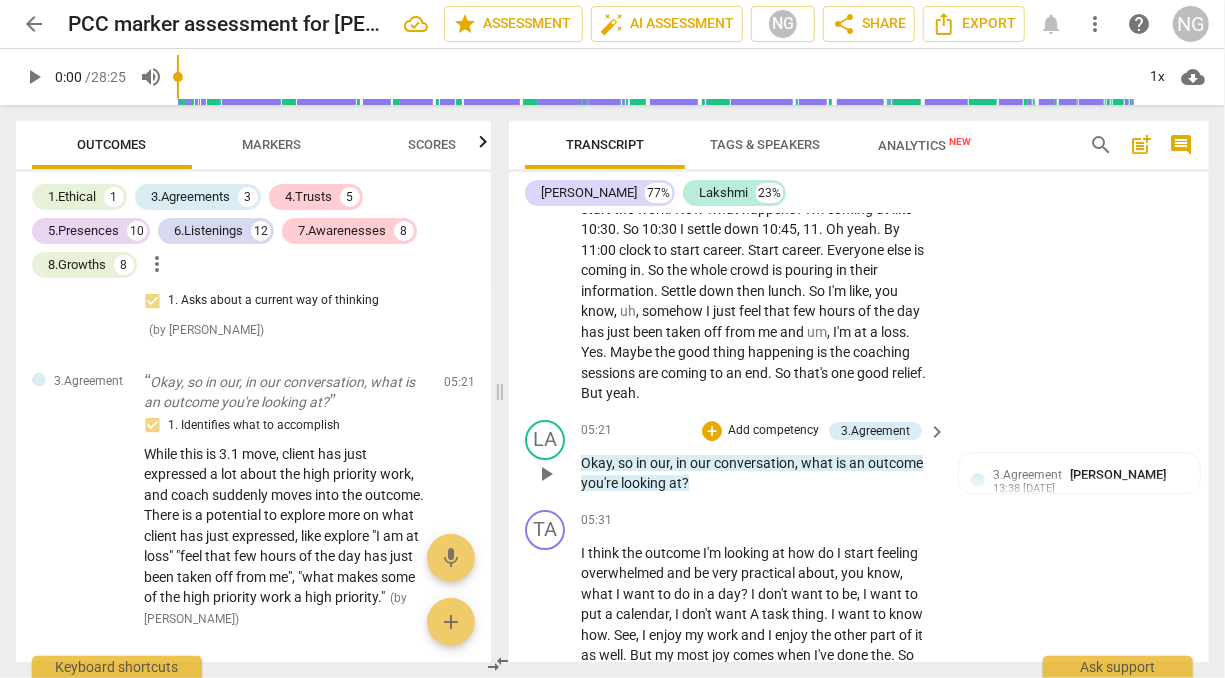 click on "conversation" at bounding box center (754, 463) 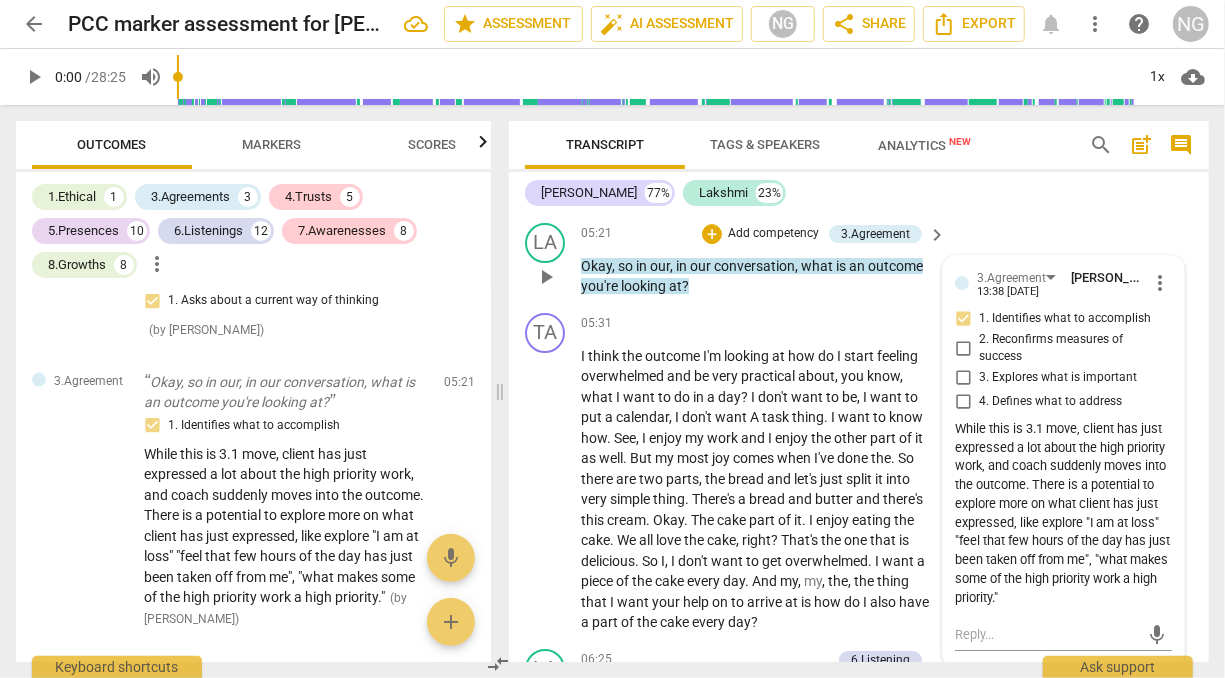 scroll, scrollTop: 3359, scrollLeft: 0, axis: vertical 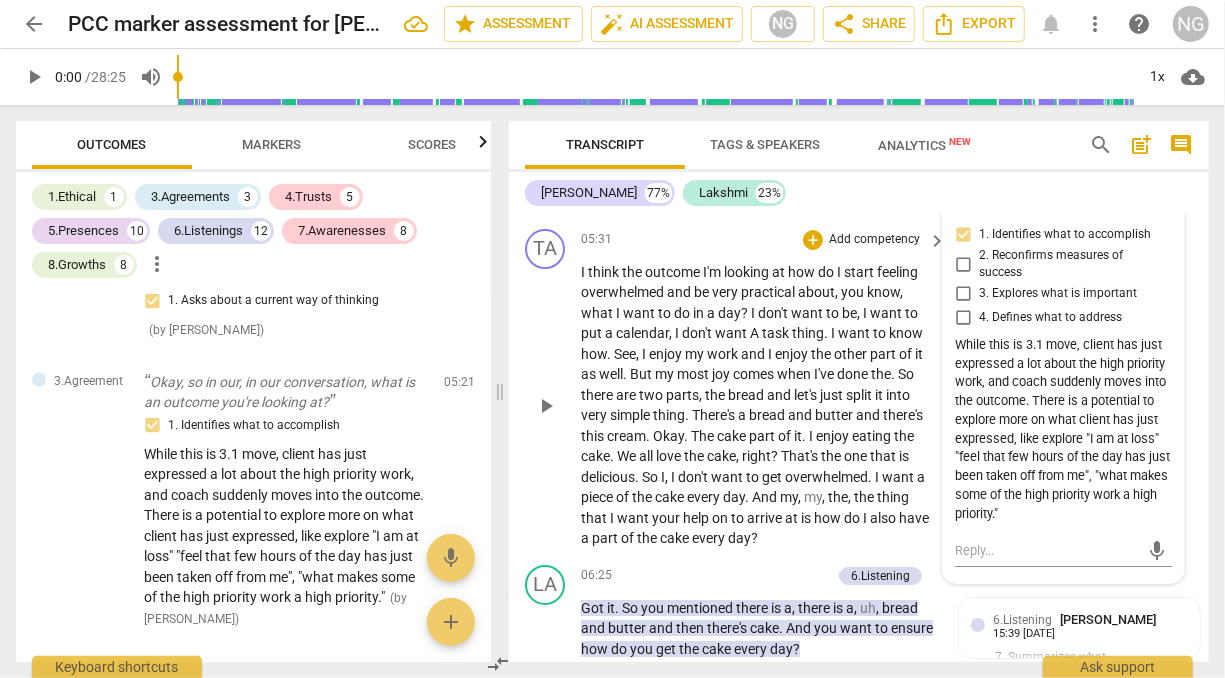 click on "I   think   the   outcome   I'm   looking   at   how   do   I   start   feeling   overwhelmed   and   be   very   practical   about ,   you   know ,   what   I   want   to   do   in   a   day ?   I   don't   want   to   be ,   I   want   to   put   a   calendar ,   I   don't   want   A   task   thing .   I   want   to   know   how .   See ,   I   enjoy   my   work   and   I   enjoy   the   other   part   of   it   as   well .   But   my   most   joy   comes   when   I've   done   the .   So   there   are   two   parts ,   the   bread   and   let's   just   split   it   into   very   simple   thing .   There's   a   bread   and   butter   and   there's   this   cream .   Okay .   The   cake   part   of   it .   I   enjoy   eating   the   cake .   We   all   love   the   cake ,   right ?   That's   the   one   that   is   delicious .   So   I ,   I   don't   want   to   get   overwhelmed .   I   want   a   piece   of   the   cake   every   day .   And   my ,   my ,   the ,   the   thing   that   I   want   your" at bounding box center [758, 405] 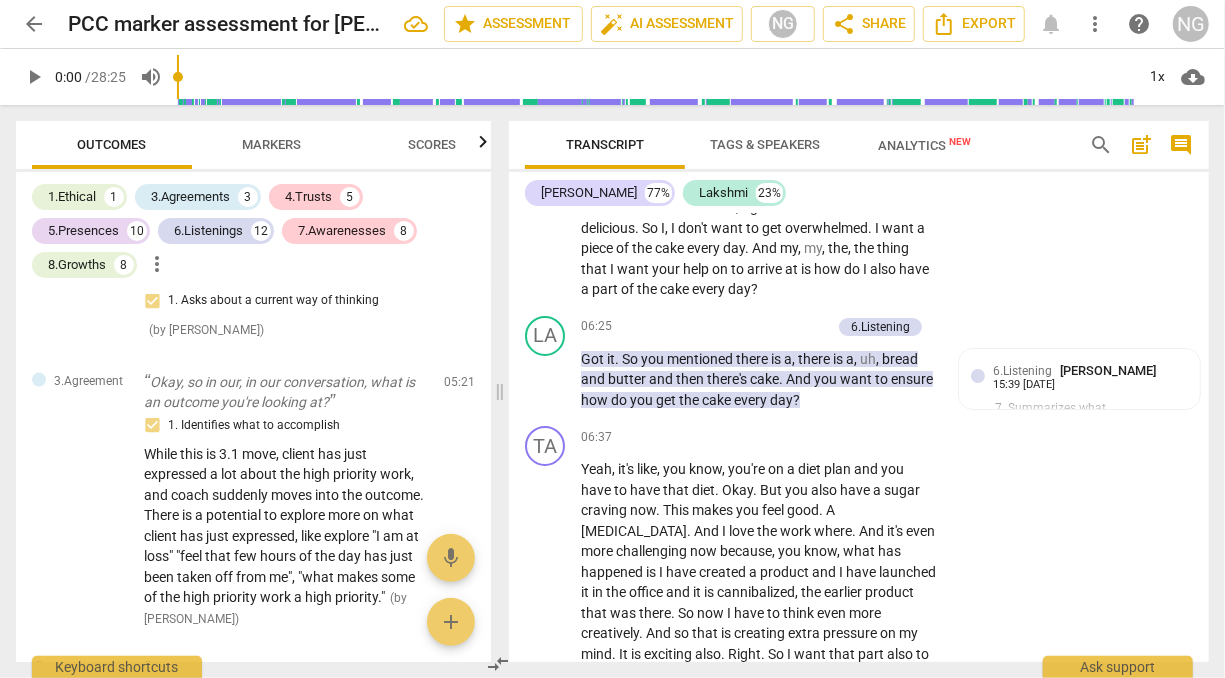 scroll, scrollTop: 3623, scrollLeft: 0, axis: vertical 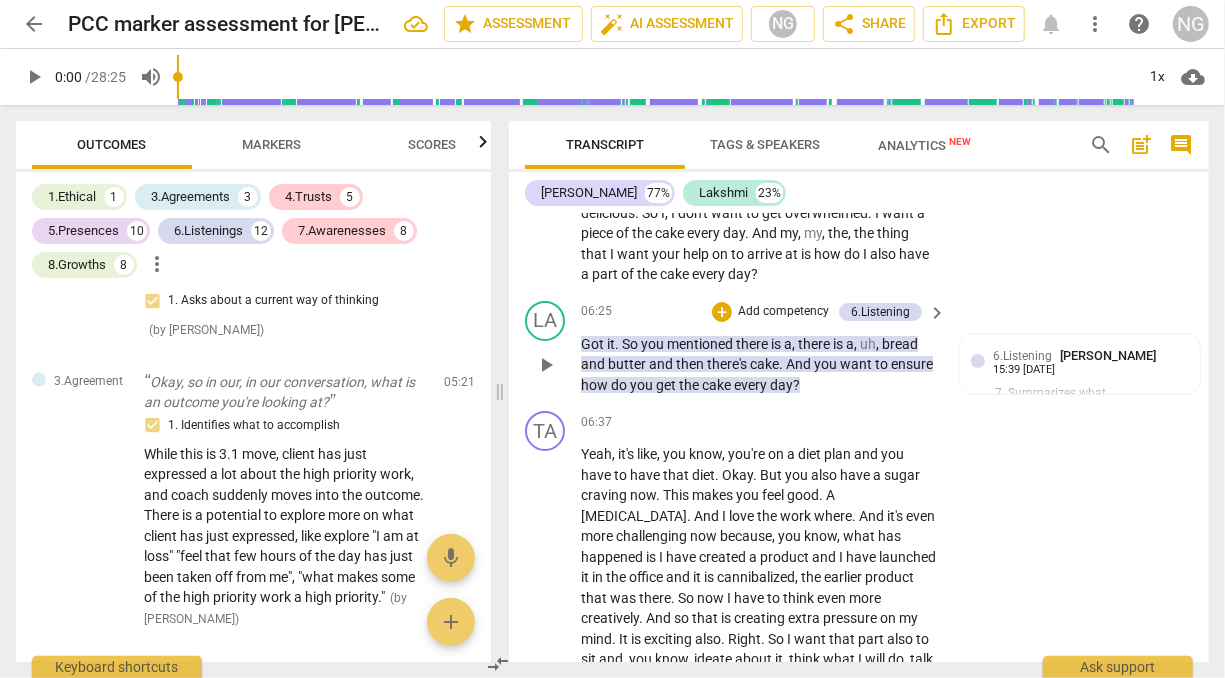 click on "is" at bounding box center (839, 344) 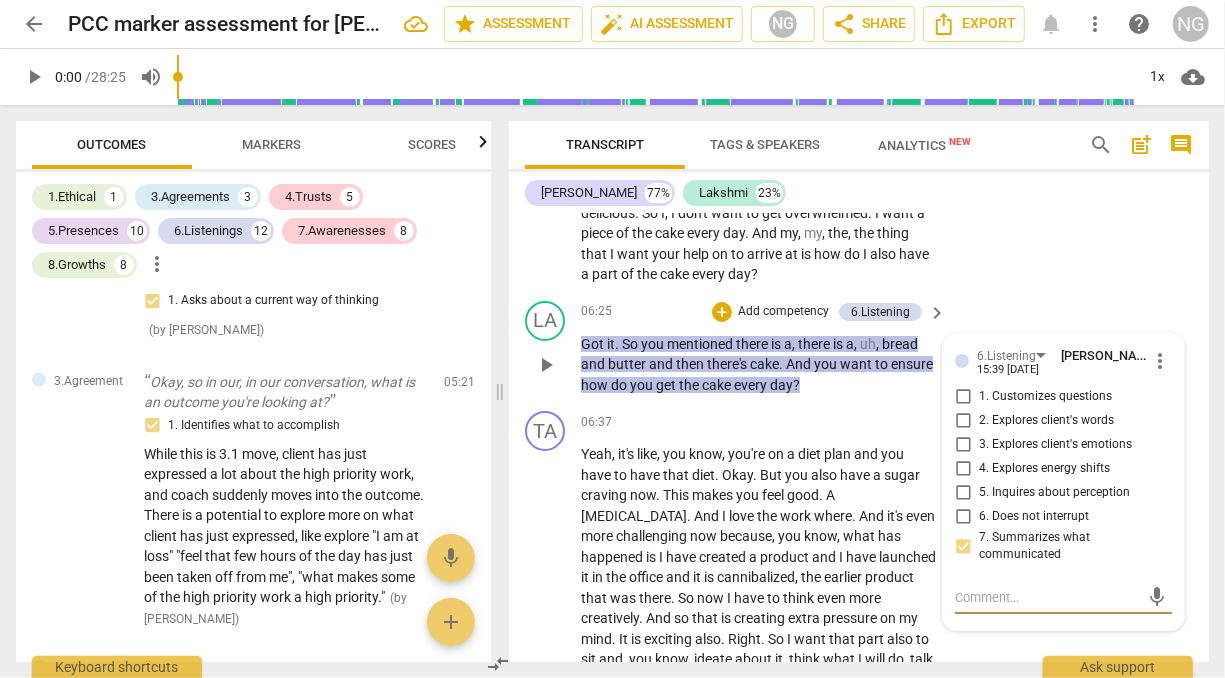 click at bounding box center [1047, 597] 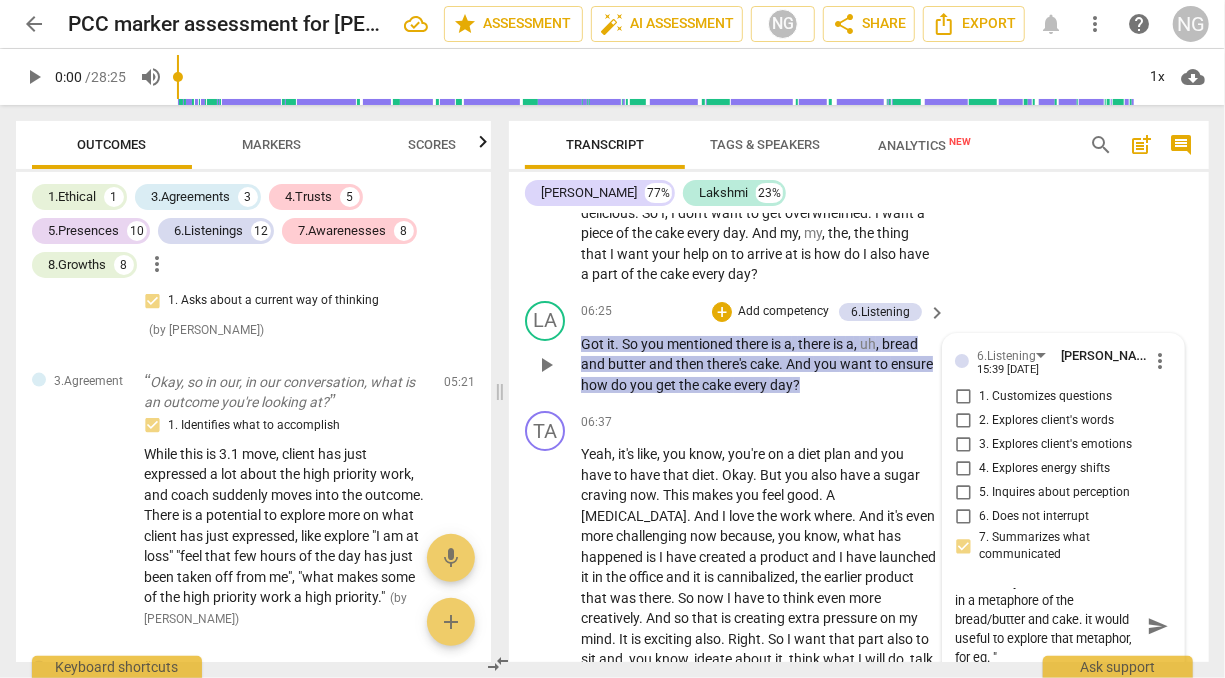 scroll, scrollTop: 18, scrollLeft: 0, axis: vertical 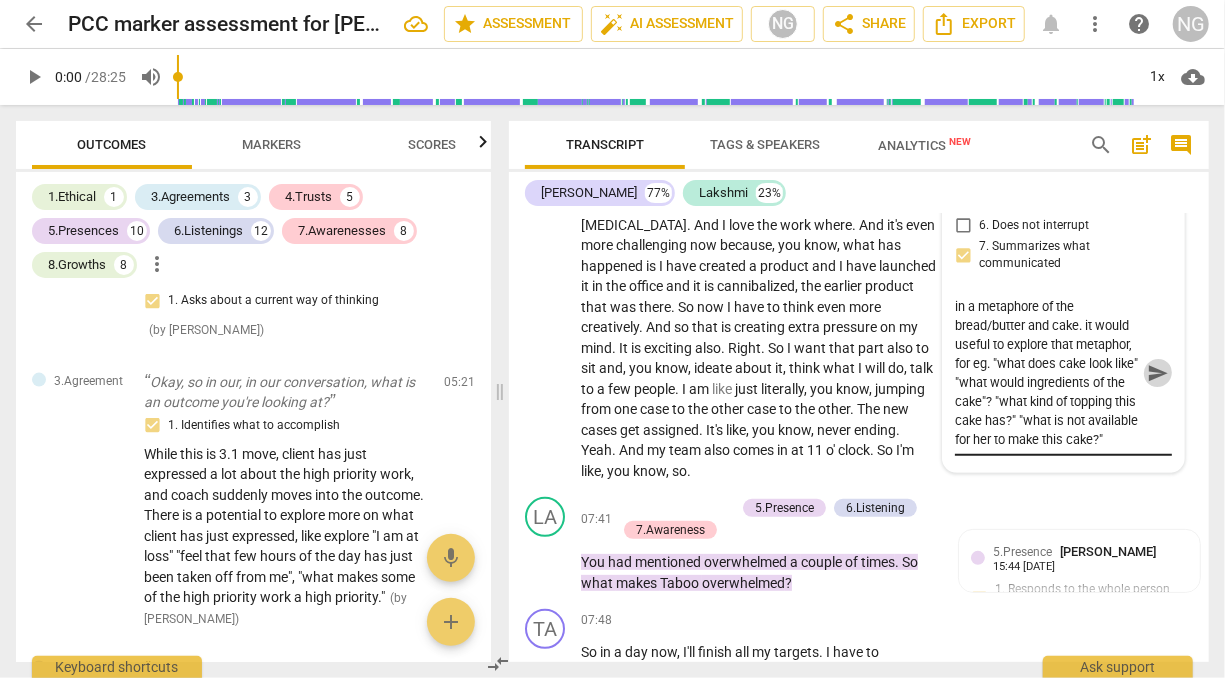 click on "send" at bounding box center [1158, 373] 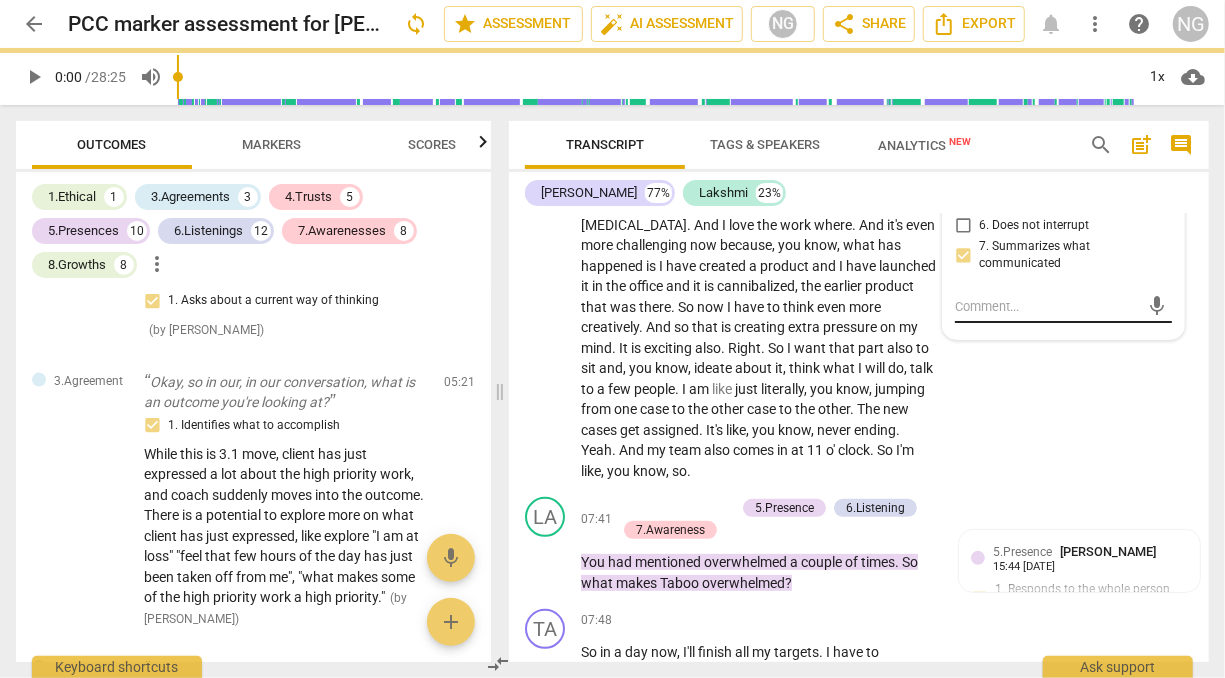 scroll, scrollTop: 0, scrollLeft: 0, axis: both 